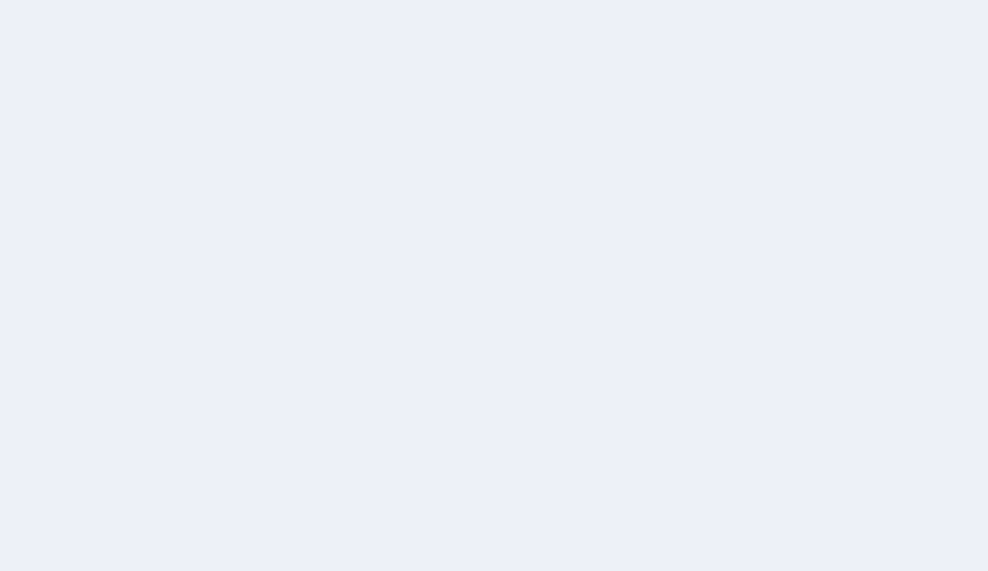 scroll, scrollTop: 0, scrollLeft: 0, axis: both 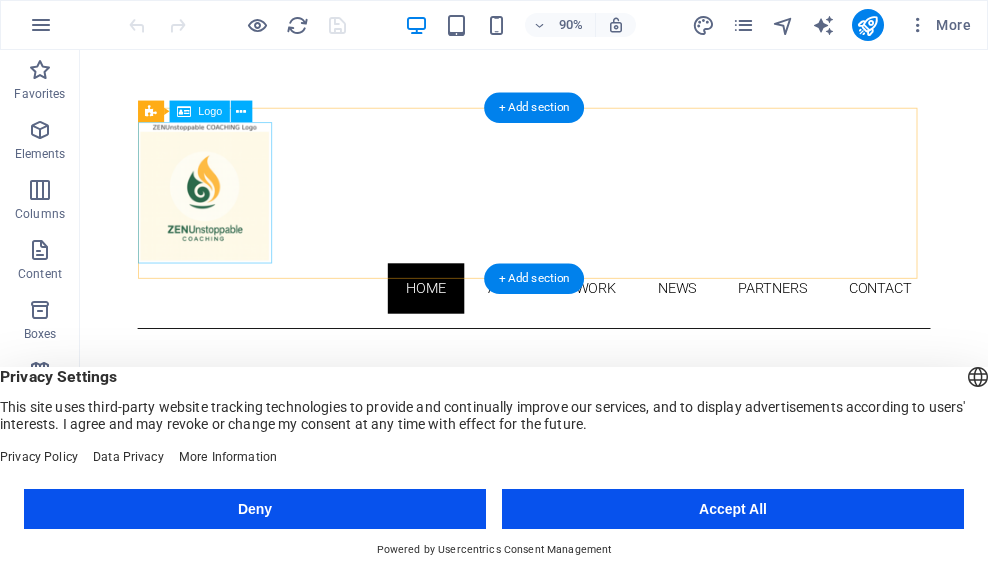 click at bounding box center (584, 208) 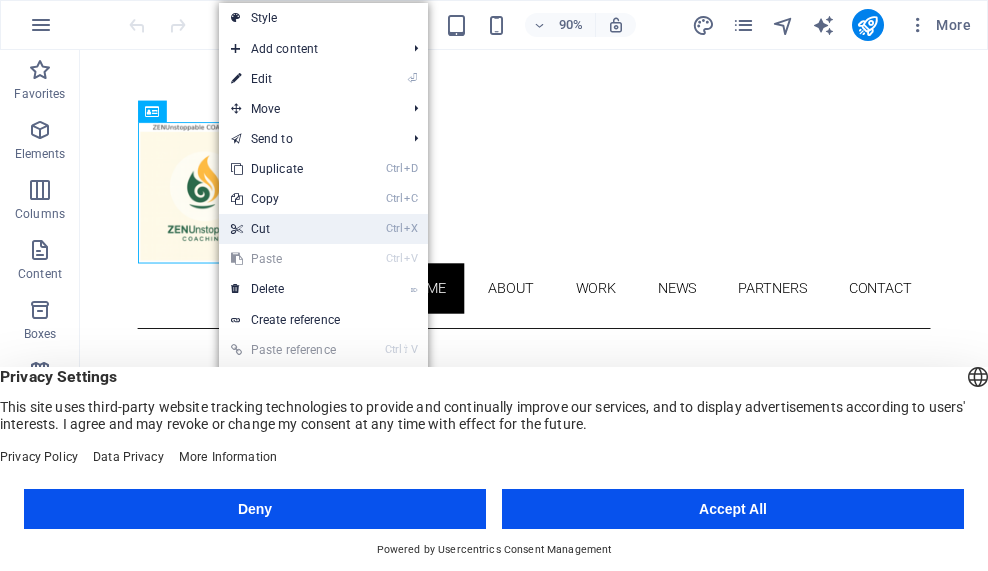 click on "Ctrl X  Cut" at bounding box center [286, 229] 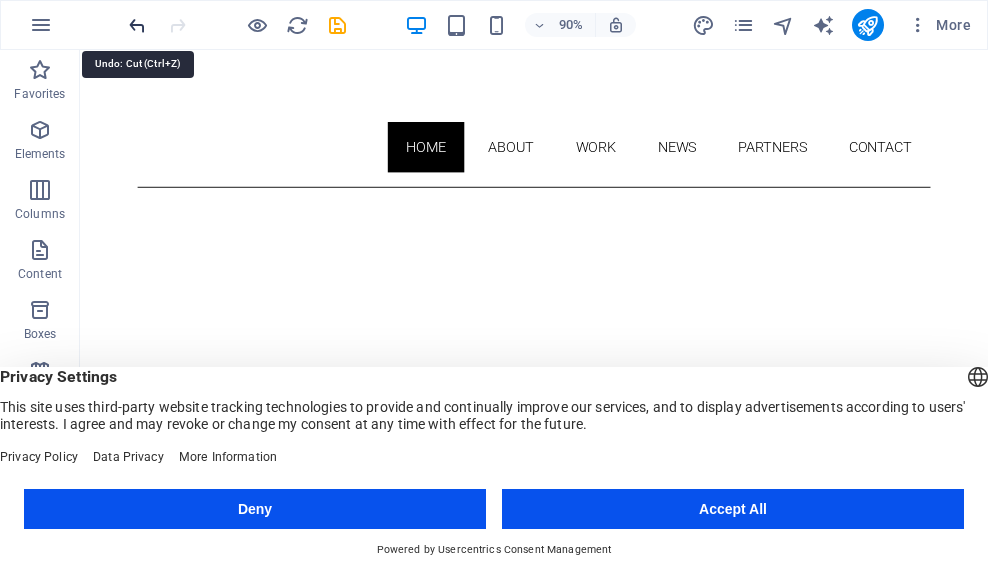 click at bounding box center [137, 25] 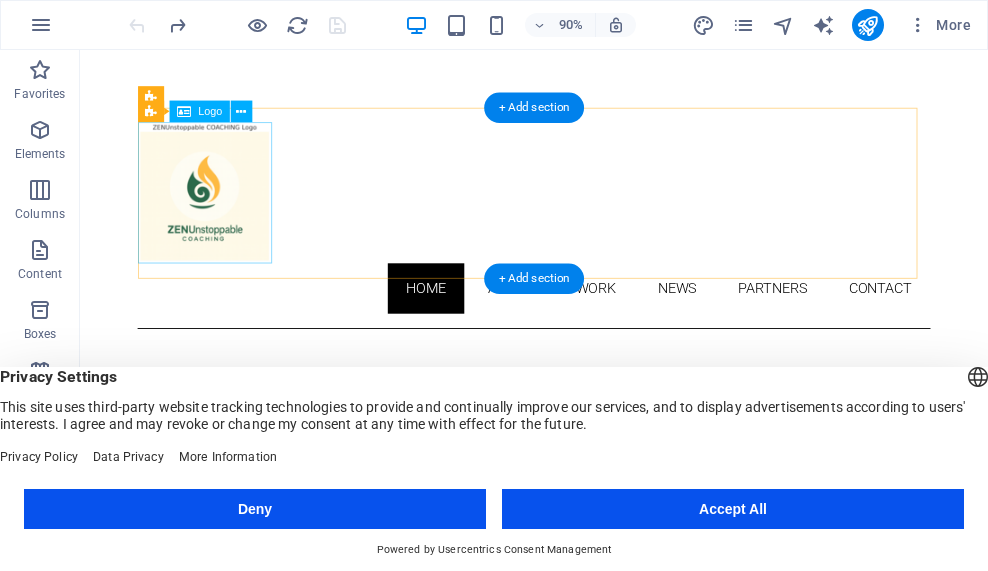 click at bounding box center [584, 208] 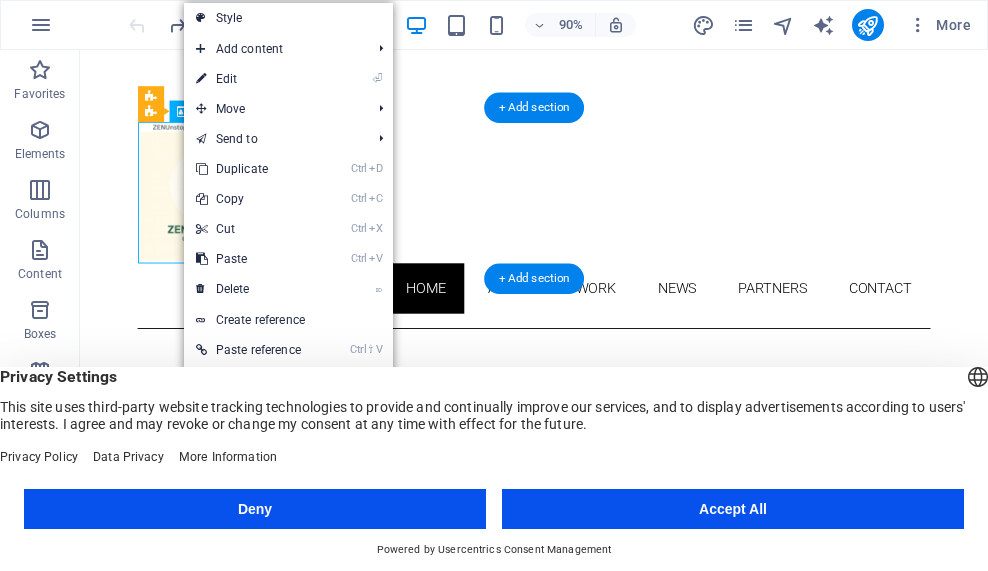 click at bounding box center (584, 208) 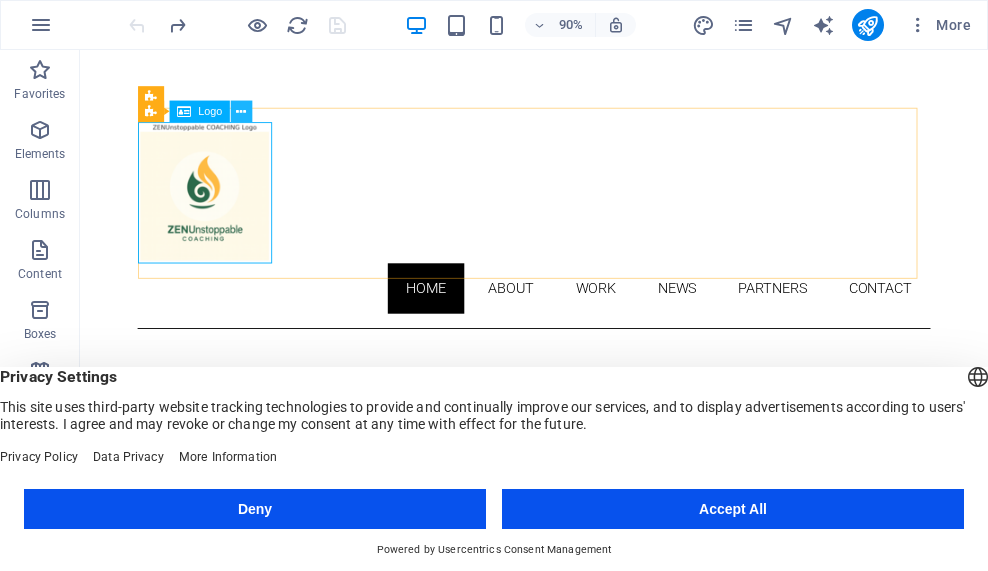 click at bounding box center (241, 111) 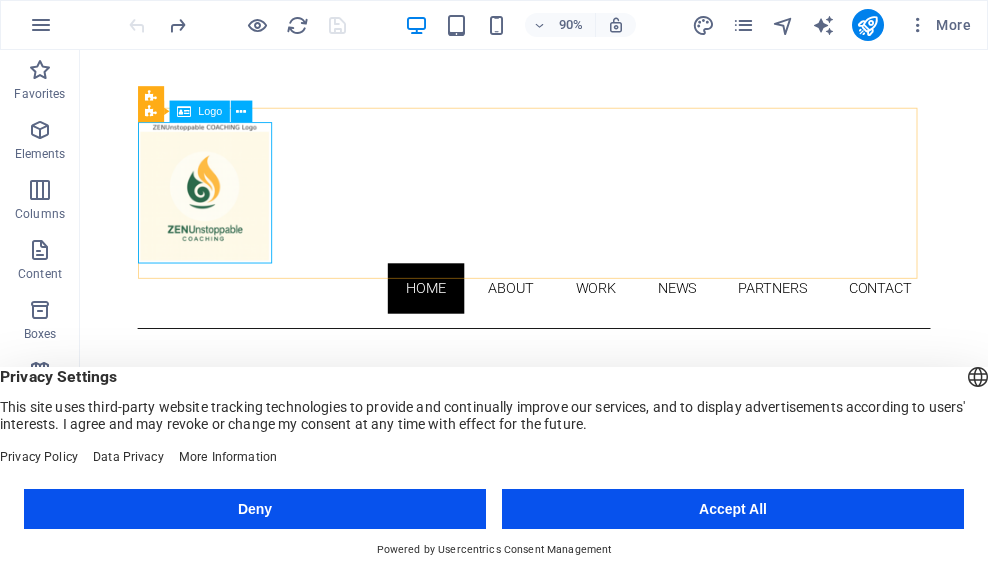 click at bounding box center [183, 111] 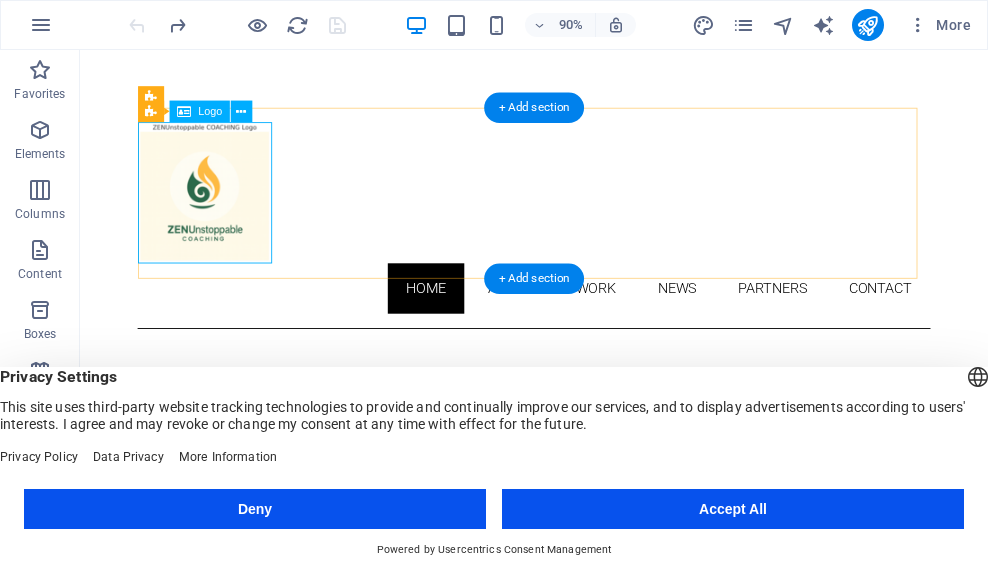 click at bounding box center (584, 208) 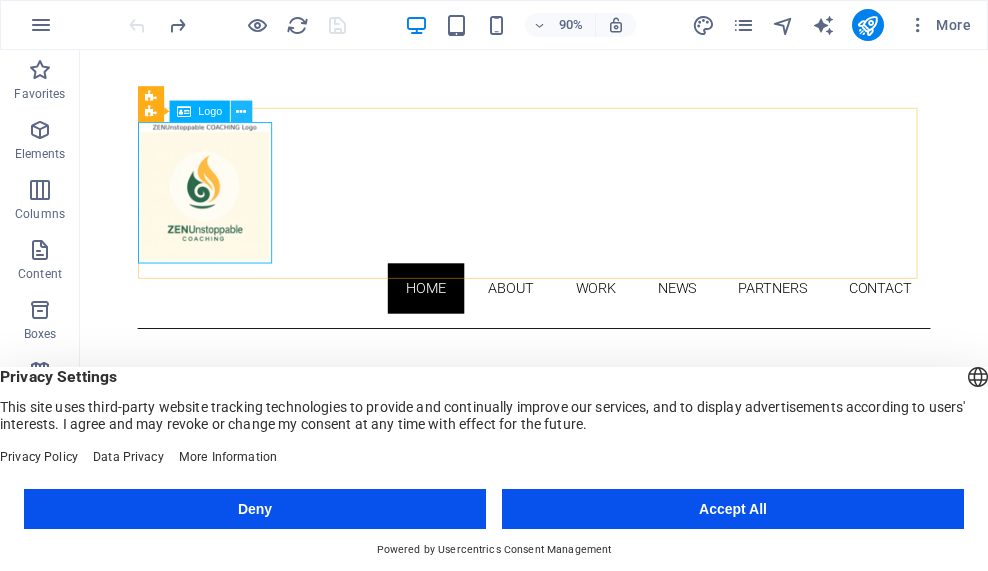 click at bounding box center (241, 111) 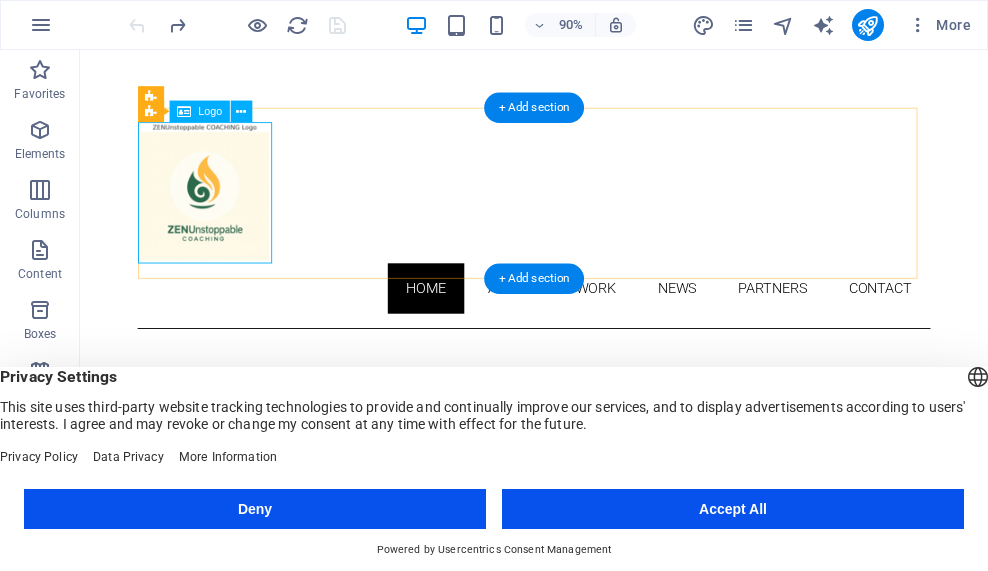 click at bounding box center [584, 208] 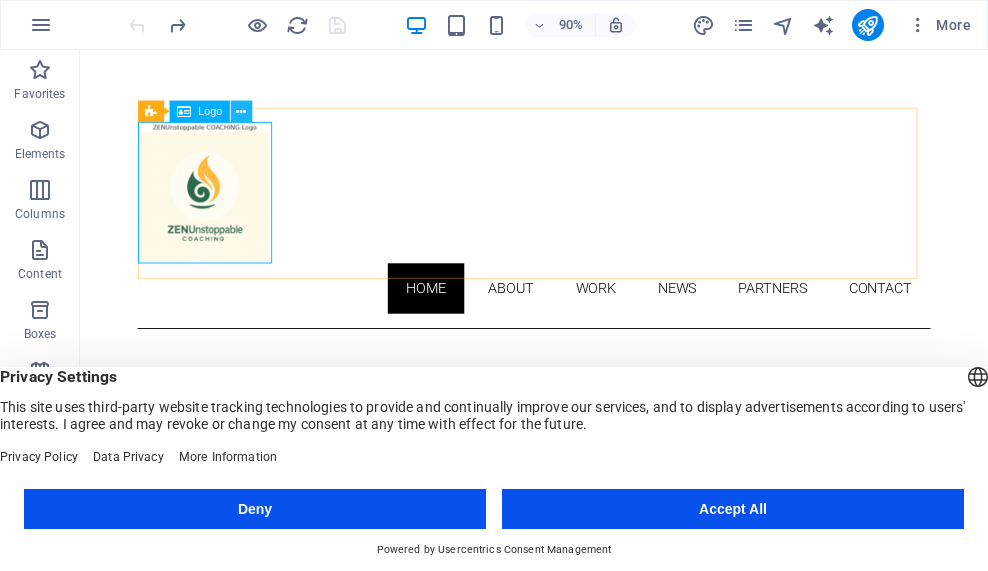 click at bounding box center (241, 111) 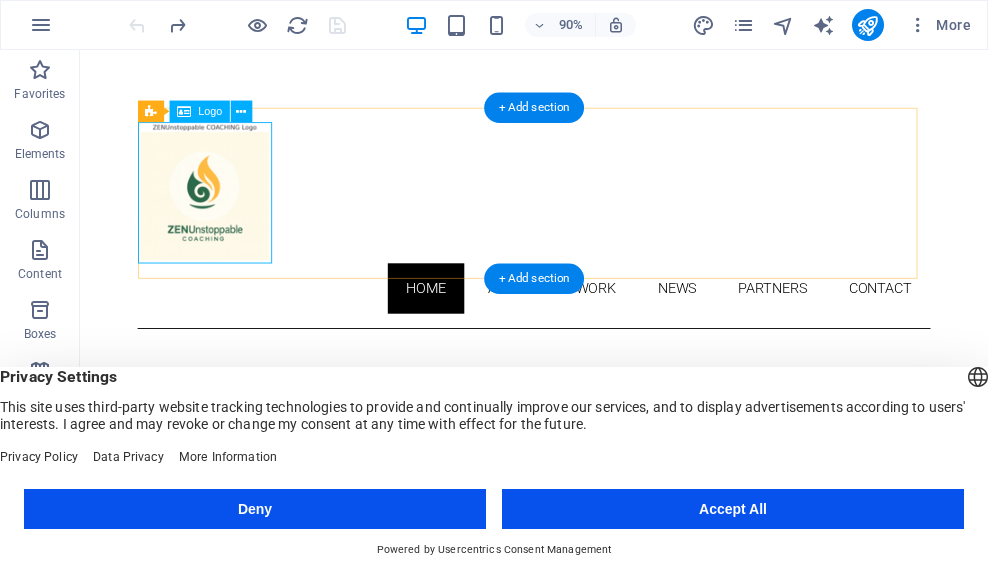 click at bounding box center (584, 208) 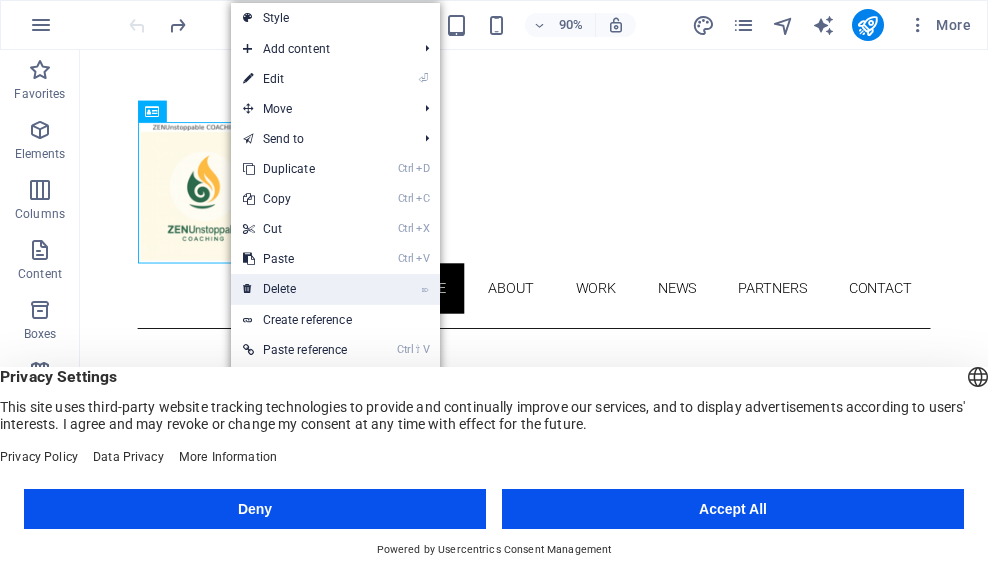 click on "⌦  Delete" at bounding box center [298, 289] 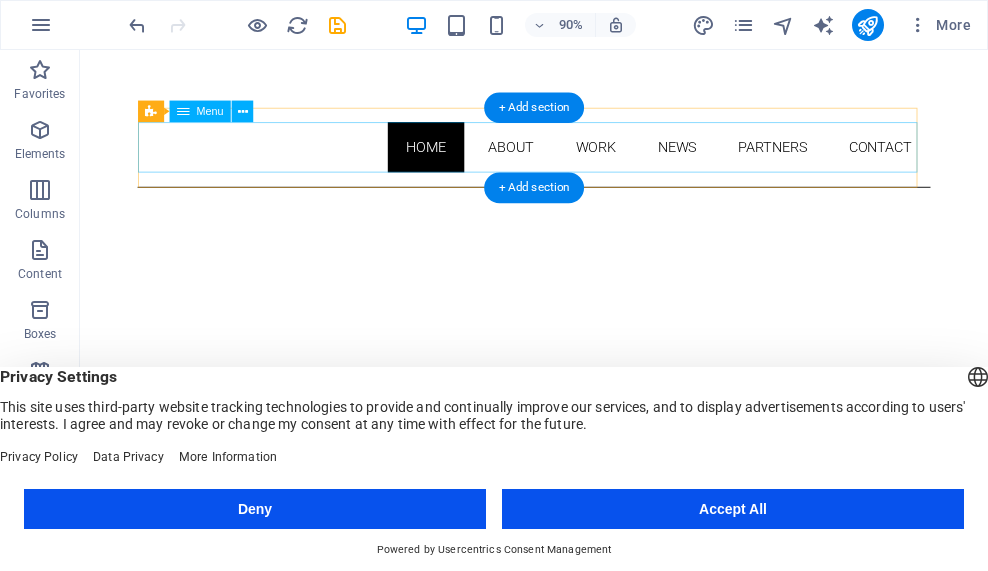 click on "Home About Work News Partners Contact" at bounding box center [584, 158] 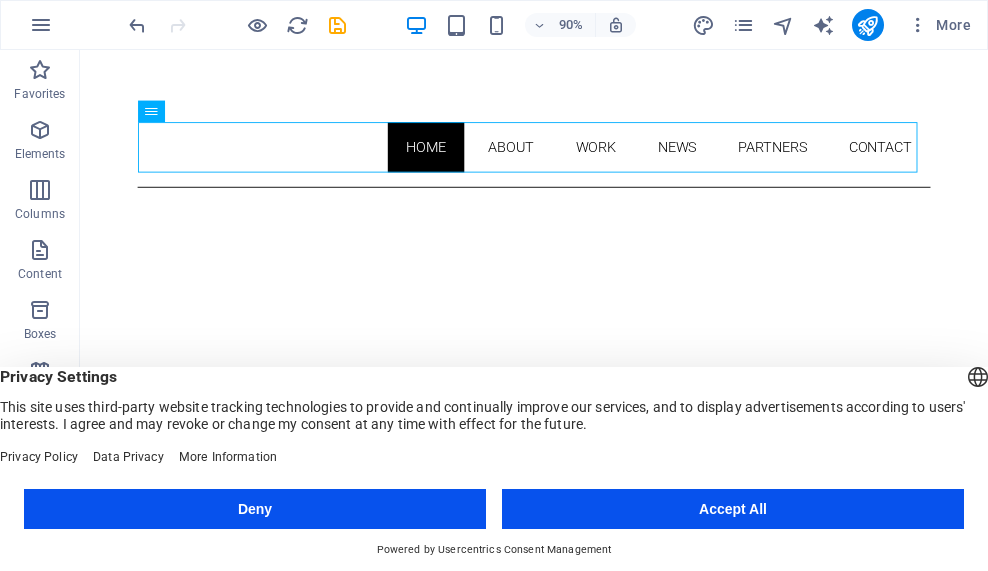 click on "Skip to main content
Home About Work News Partners Contact About me My work Drop content here or  Add elements  Paste clipboard Contact About About Me I’m Donna Fuentes. Most of the time, it starts with a simple question— “How are you doing today?” Not out of habit. Not to be polite. But because I actually want to know. Somewhere in that moment, something shifts. People pause. They answer honestly. And before long, we’re in a real conversation—one that matters. That’s been happening my whole life. Now, as a certified coach on my way to becoming a Master Coach, I’ve simply put language and structure around something I’ve always known how to do: hold space for people to feel seen, to hear themselves clearly, and to find the next step forward that actually fits. ZenUnstoppable Coaching isn’t about perfection or performance. It’s about  presence . It’s about slowing down enough to hear what’s real— then moving forward from that place This is coaching that honors your humanity. Work" at bounding box center (584, 3069) 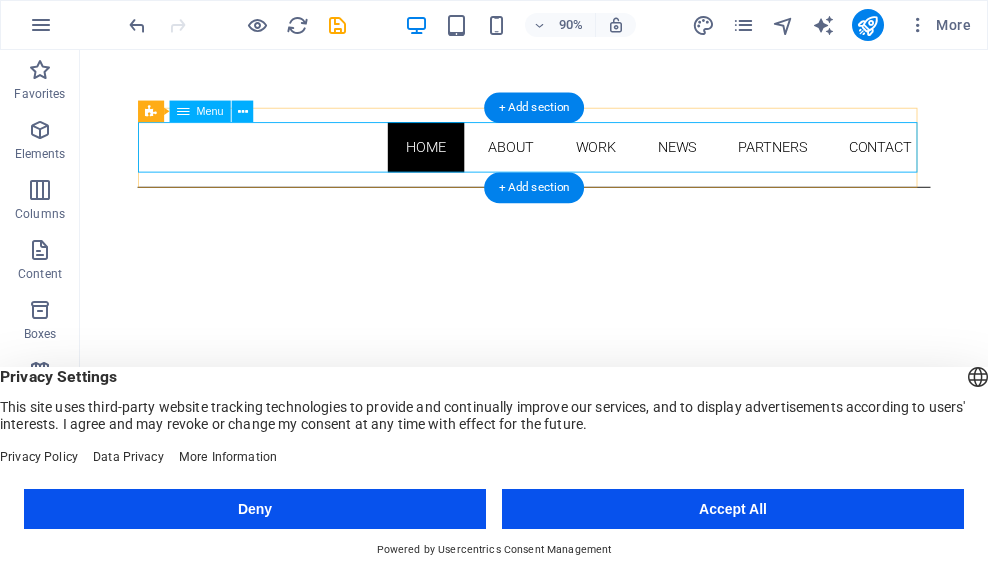 click on "Home About Work News Partners Contact" at bounding box center [584, 158] 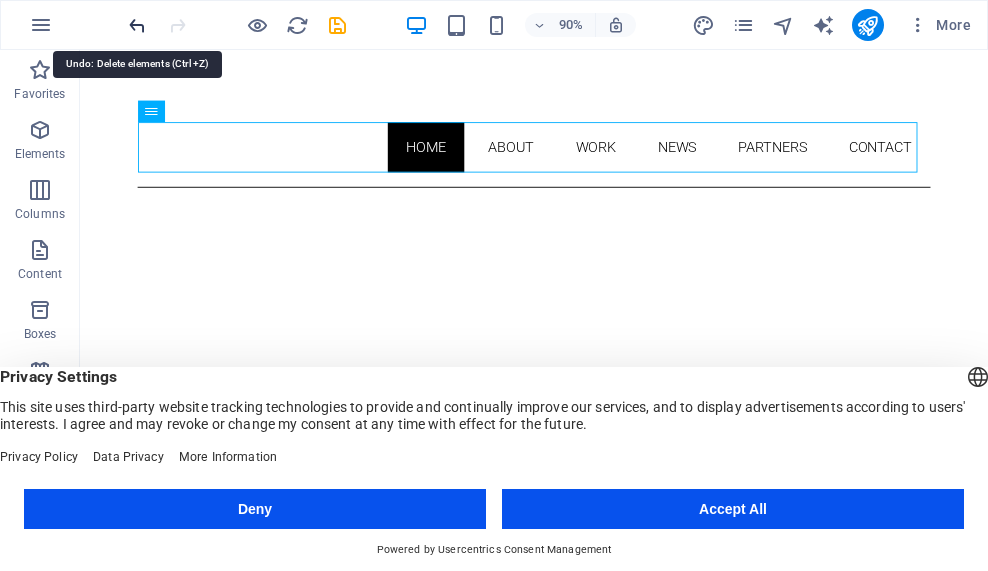 click at bounding box center [137, 25] 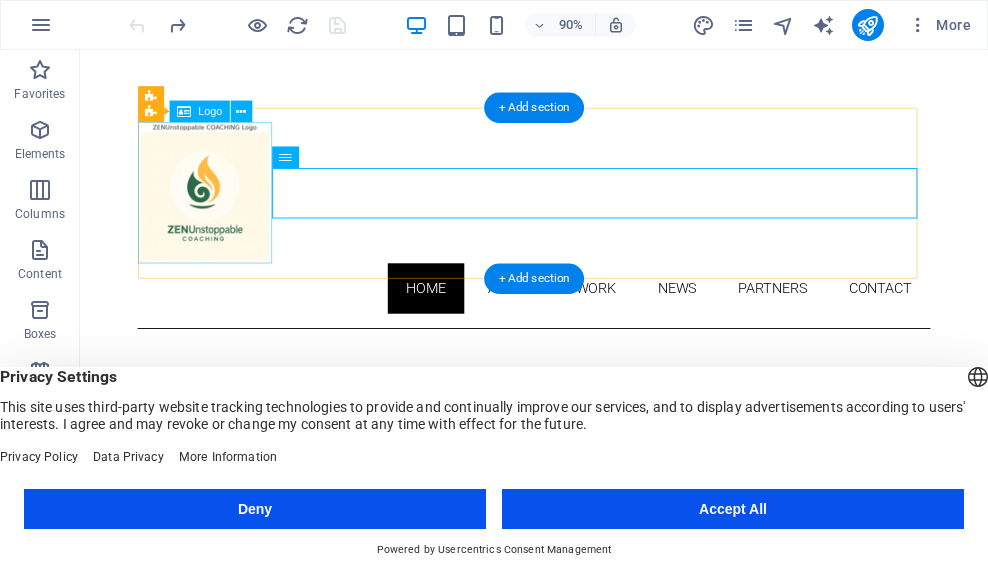 click at bounding box center (584, 208) 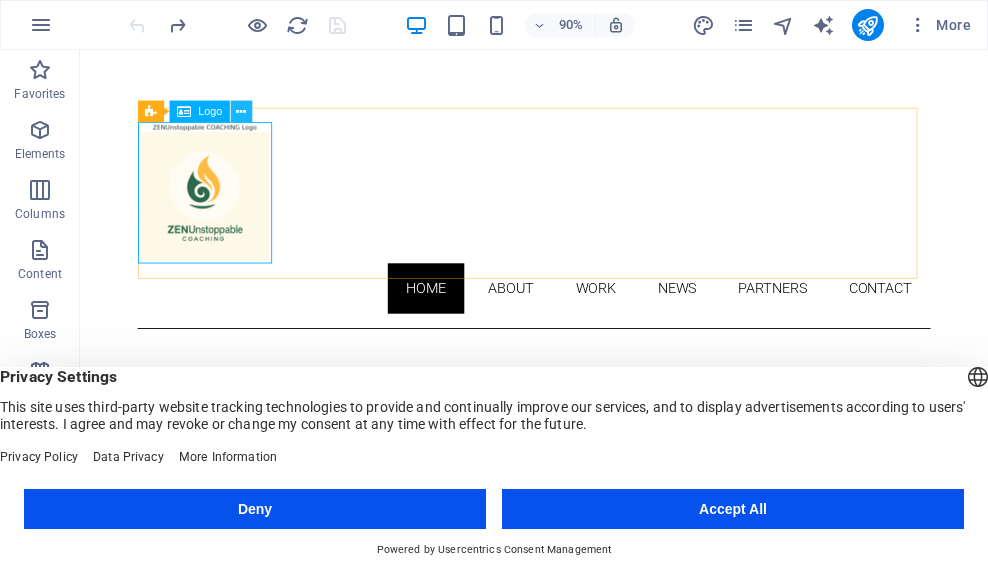 click at bounding box center (241, 111) 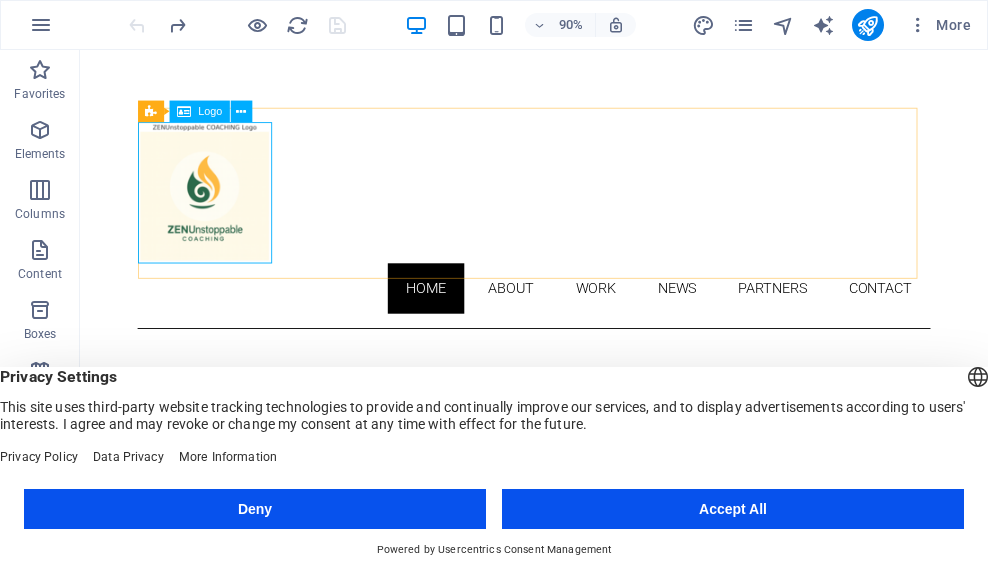 click on "Logo" at bounding box center [210, 111] 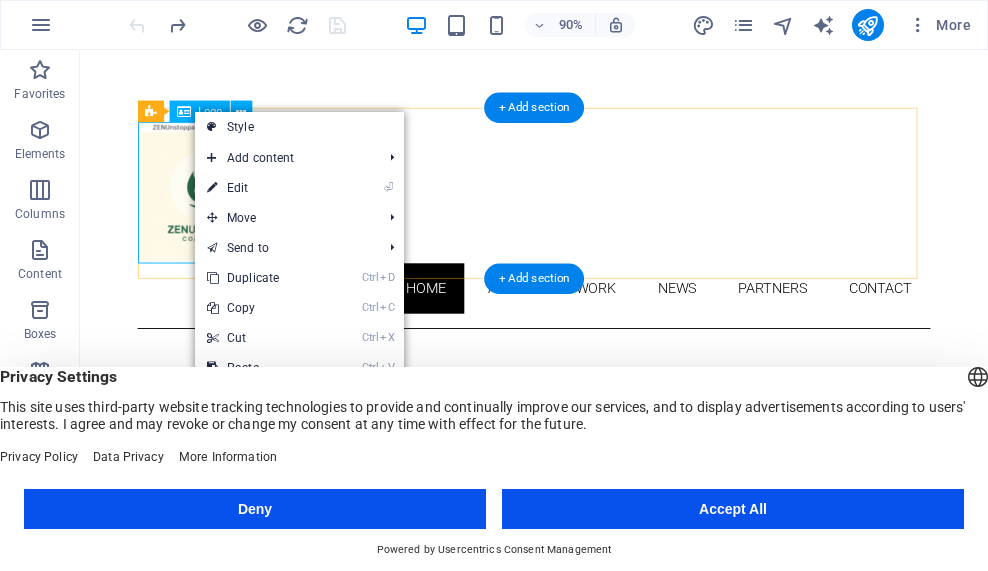 click at bounding box center [584, 208] 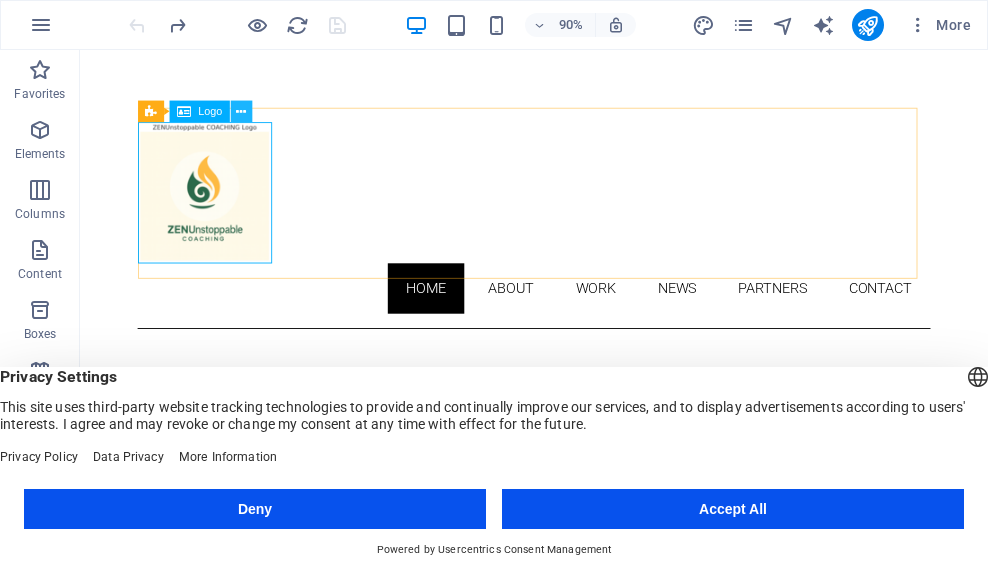 click at bounding box center [241, 111] 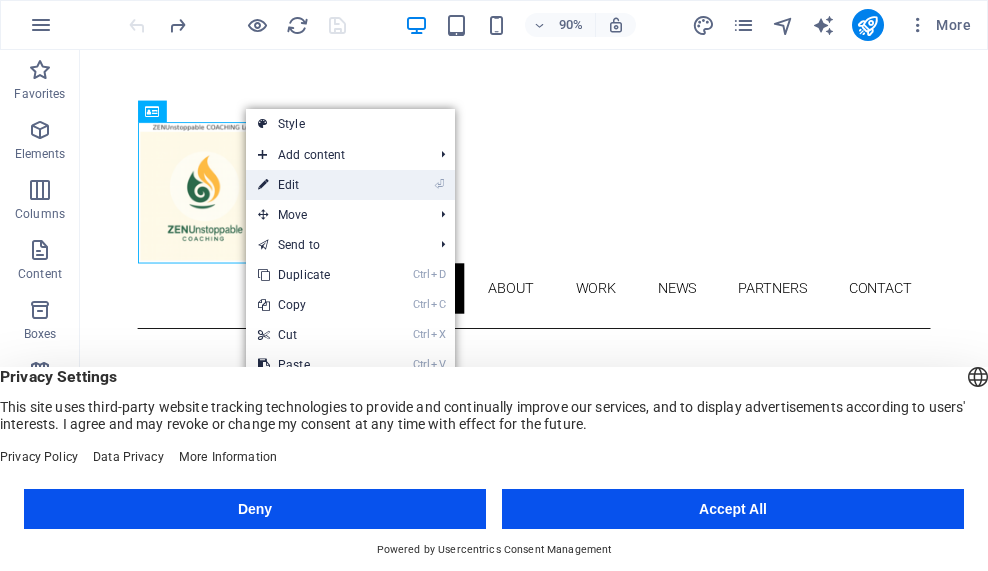 click on "⏎  Edit" at bounding box center (313, 185) 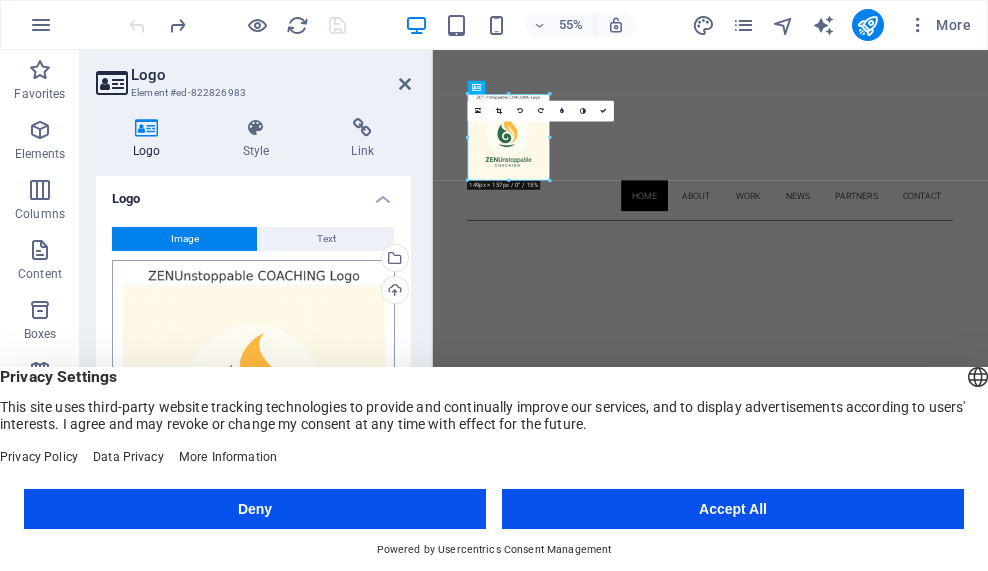 scroll, scrollTop: 0, scrollLeft: 0, axis: both 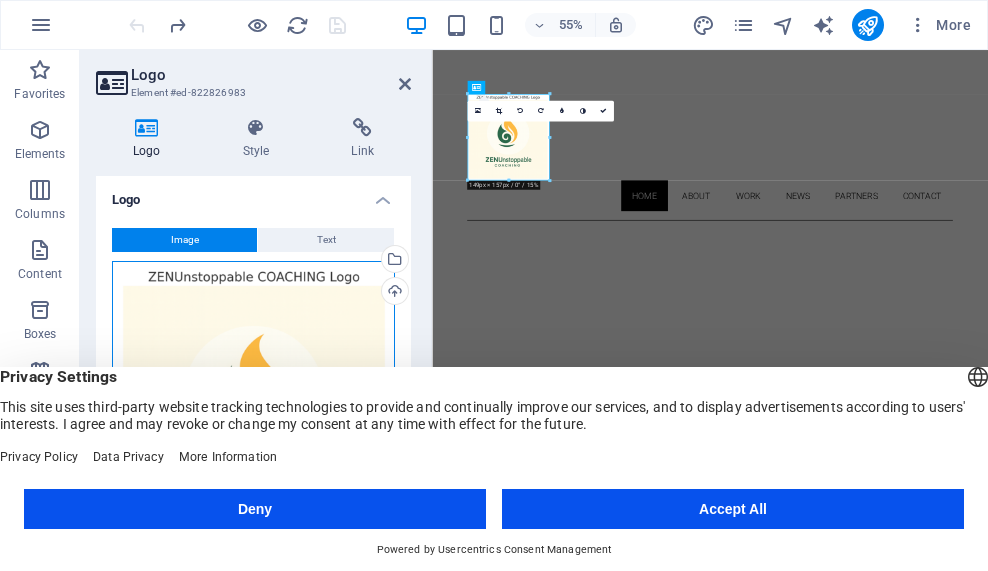 click on "Drag files here, click to choose files or select files from Files or our free stock photos & videos" at bounding box center [253, 409] 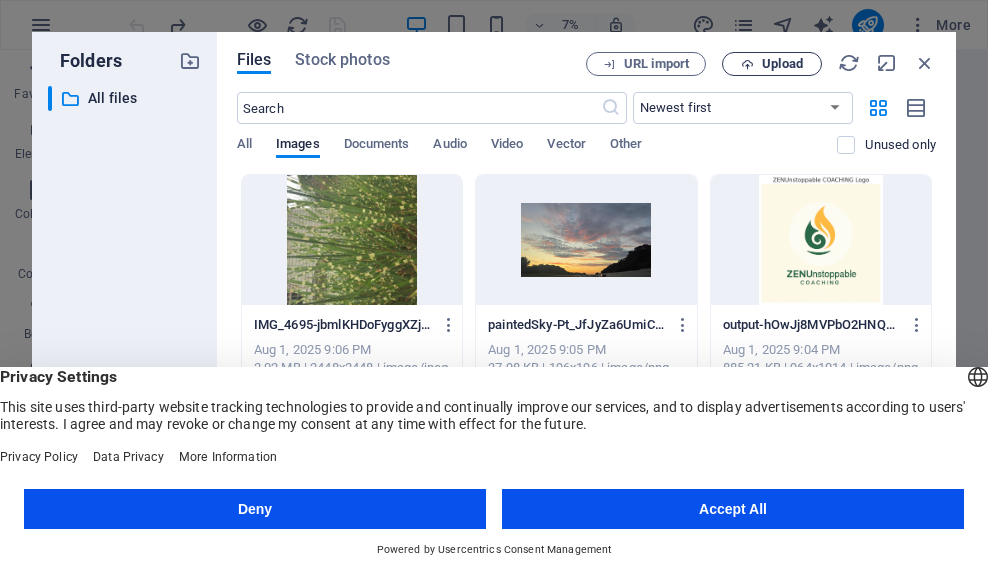 click at bounding box center [747, 64] 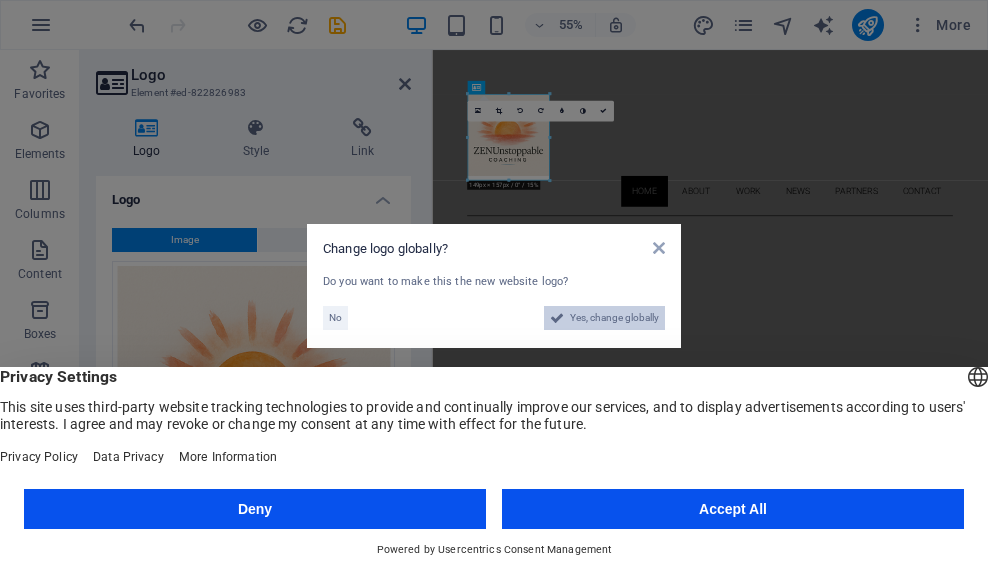 click on "Yes, change globally" at bounding box center [614, 318] 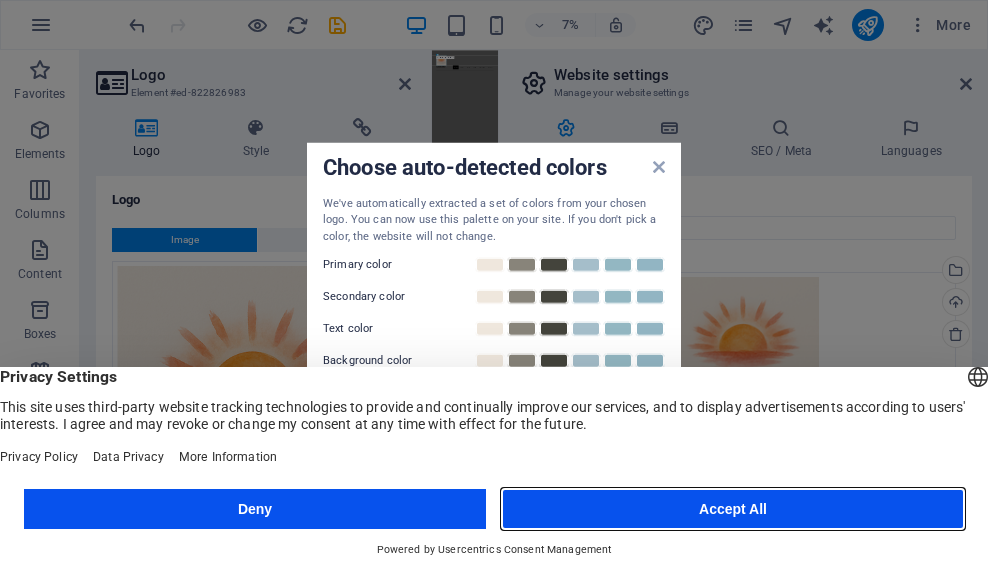 click on "Accept All" at bounding box center [733, 509] 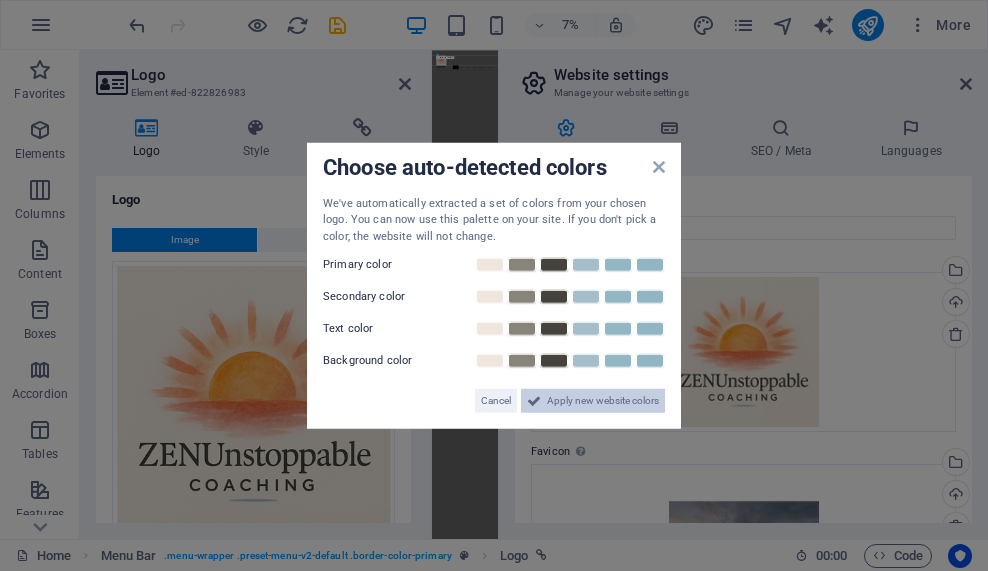 click on "Apply new website colors" at bounding box center (603, 401) 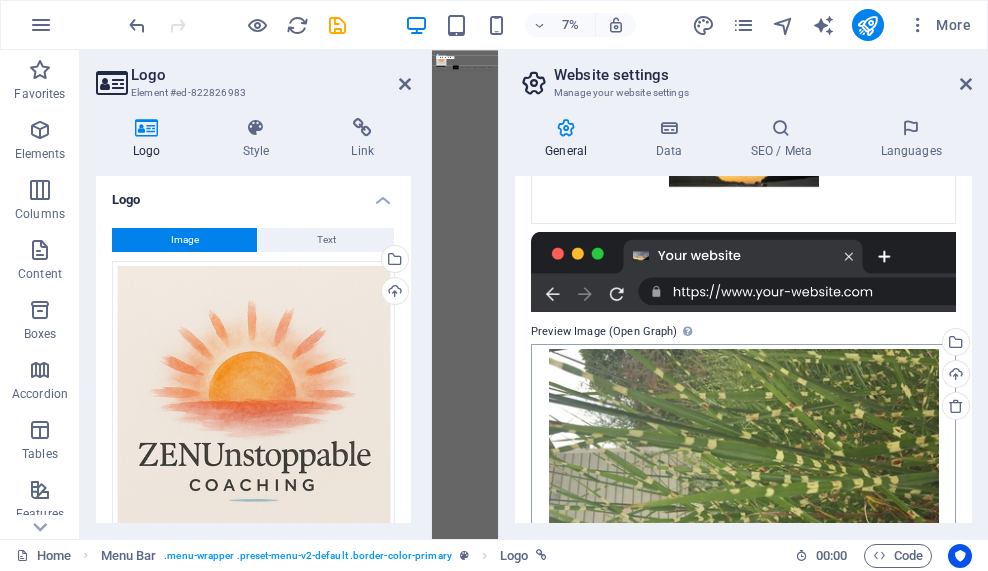 scroll, scrollTop: 500, scrollLeft: 0, axis: vertical 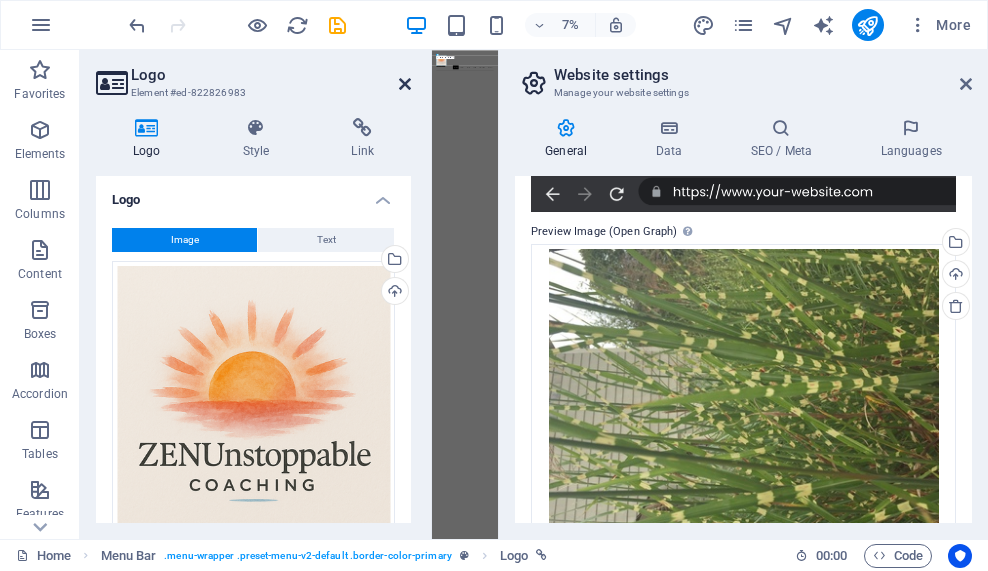 click at bounding box center [405, 84] 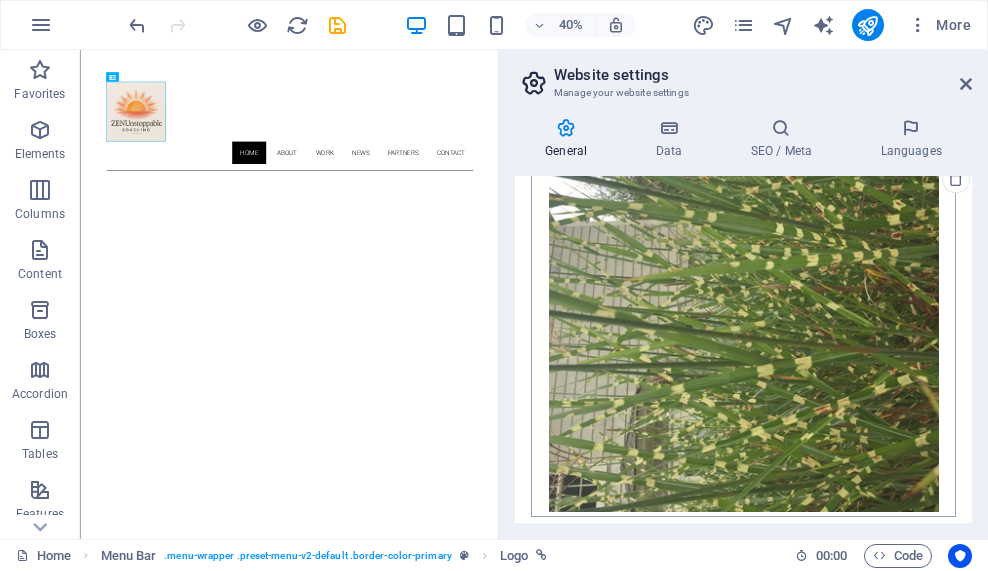 scroll, scrollTop: 637, scrollLeft: 0, axis: vertical 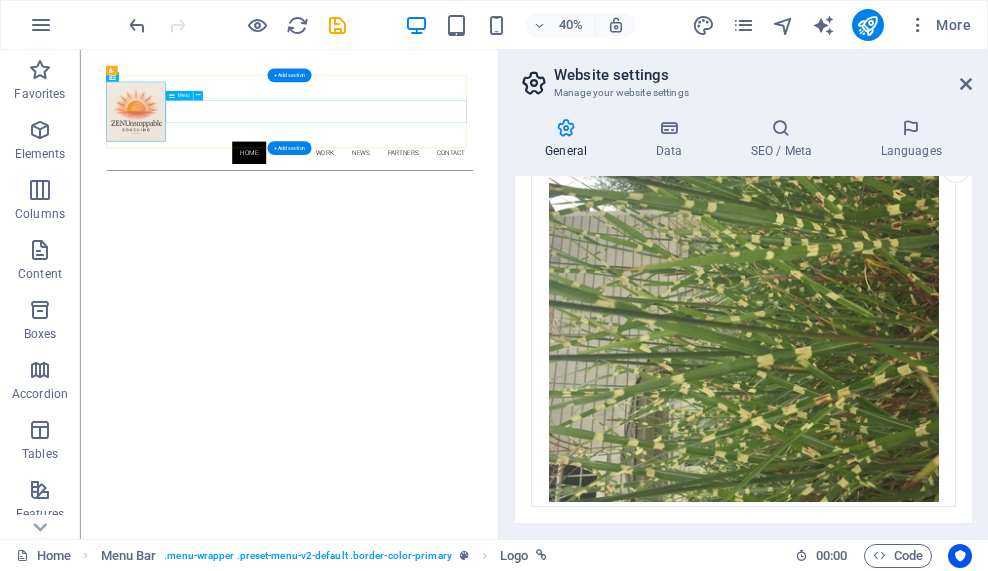 click on "Home About Work News Partners Contact" at bounding box center (602, 307) 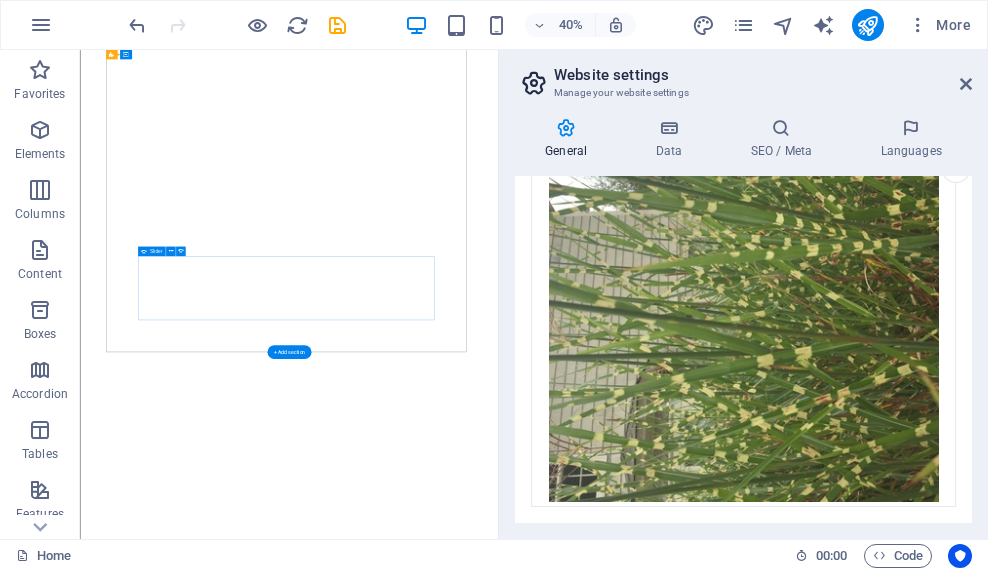 scroll, scrollTop: 800, scrollLeft: 0, axis: vertical 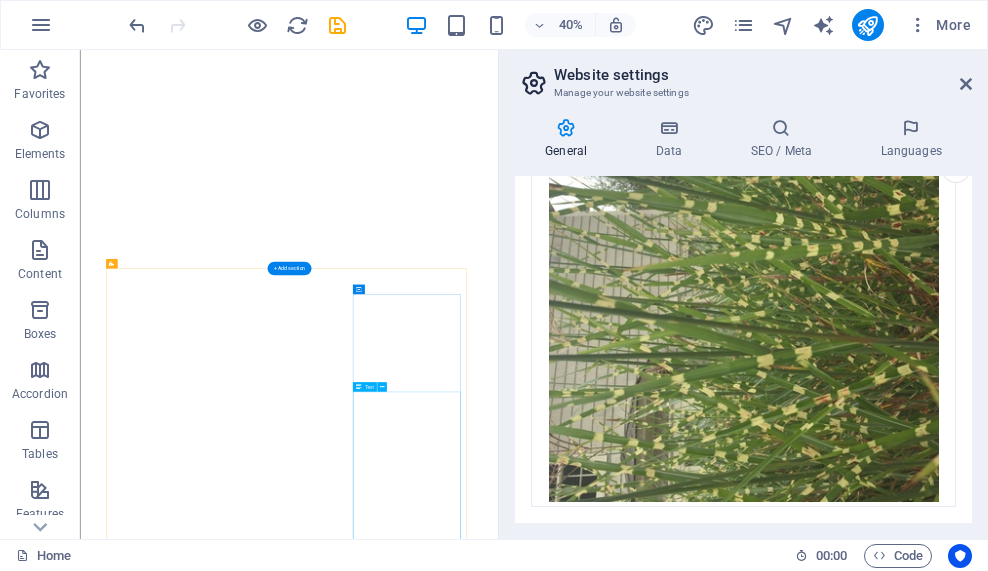 click on "Let’s Begin If something in you is stirring—something quiet but steady—you don’t have to figure it all out today. You just have to start the conversation. Whether you’re ready to book a session or you have a question before you begin, I’d love to hear from you. You’re invited. ✦ Book a Session 📅  Schedule Now Choose a single session, bundle, or series—and start where you are. ✦ Reach Out Not quite ready to book? No problem. Feel free to send a message using the form below, or email me directly at: ✉️ [EMAIL] I’ll respond personally—and with care. ✦ Want to Talk First? You can also schedule a free 15-minute conversation if you’d like to feel things out before committing. 📞  Schedule a Quick Call" at bounding box center (602, 5192) 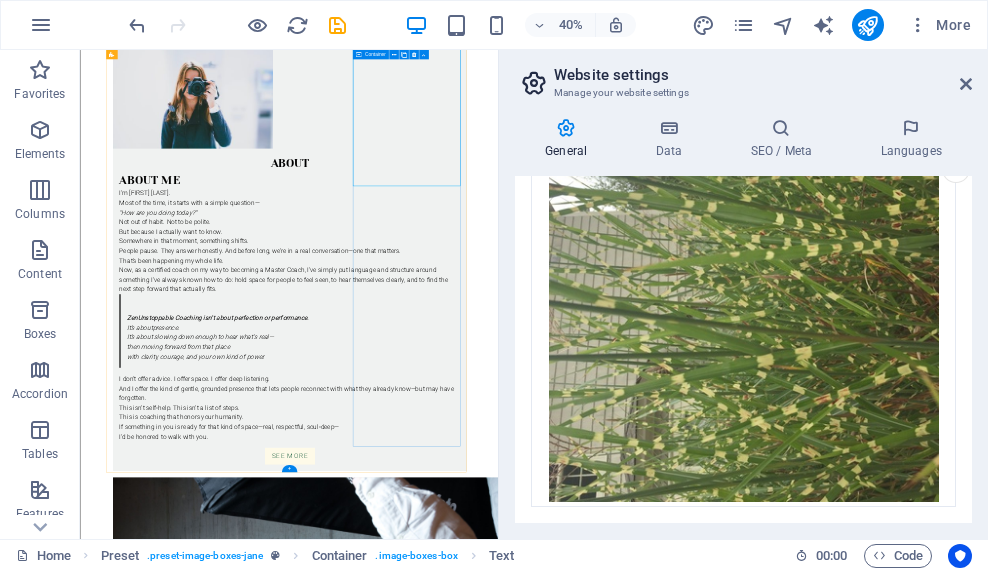 scroll, scrollTop: 2354, scrollLeft: 0, axis: vertical 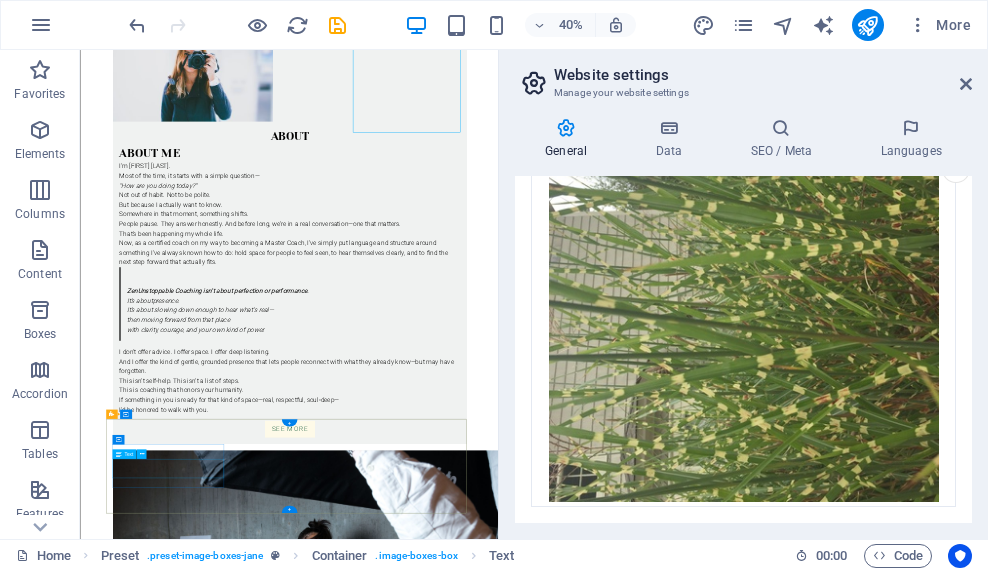 click on "Call me! [PHONE]" at bounding box center (602, 4131) 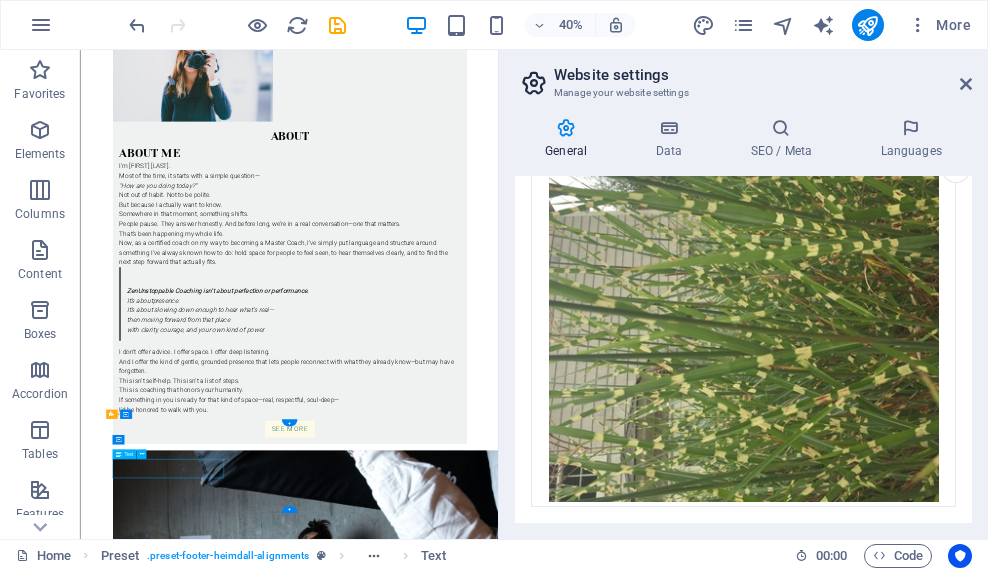 click on "Call me! [PHONE]" at bounding box center [602, 4131] 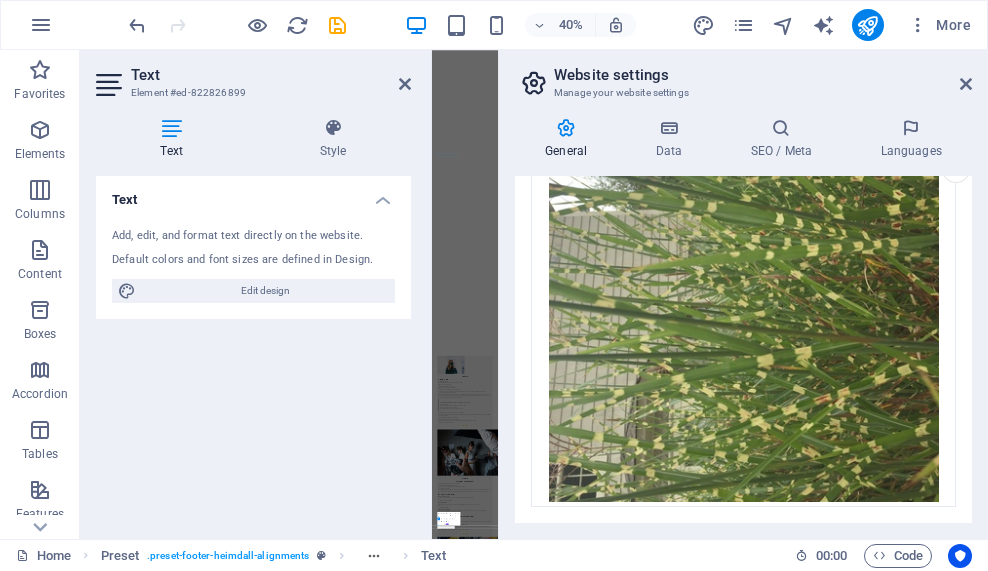 scroll, scrollTop: 1852, scrollLeft: 0, axis: vertical 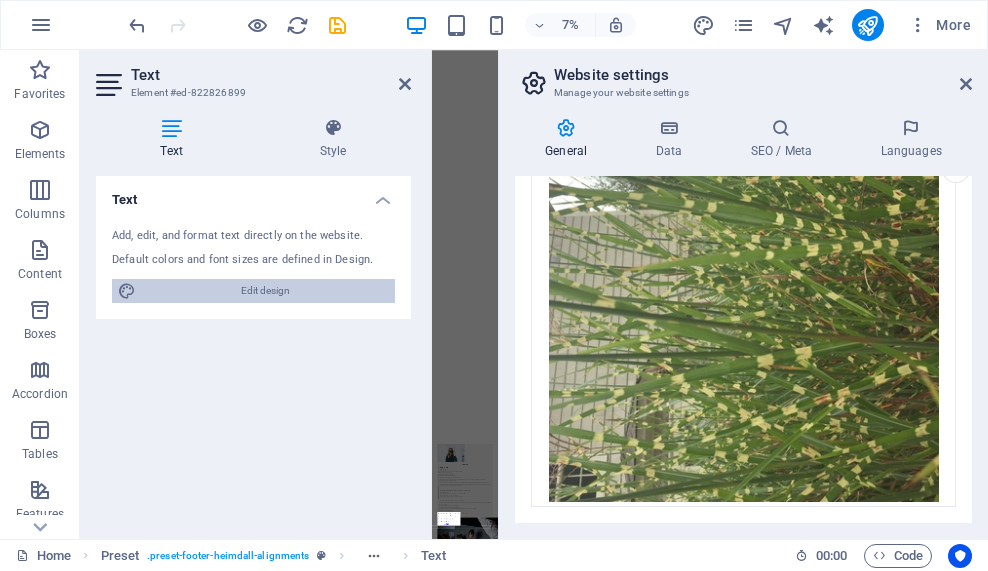 click on "Edit design" at bounding box center (265, 291) 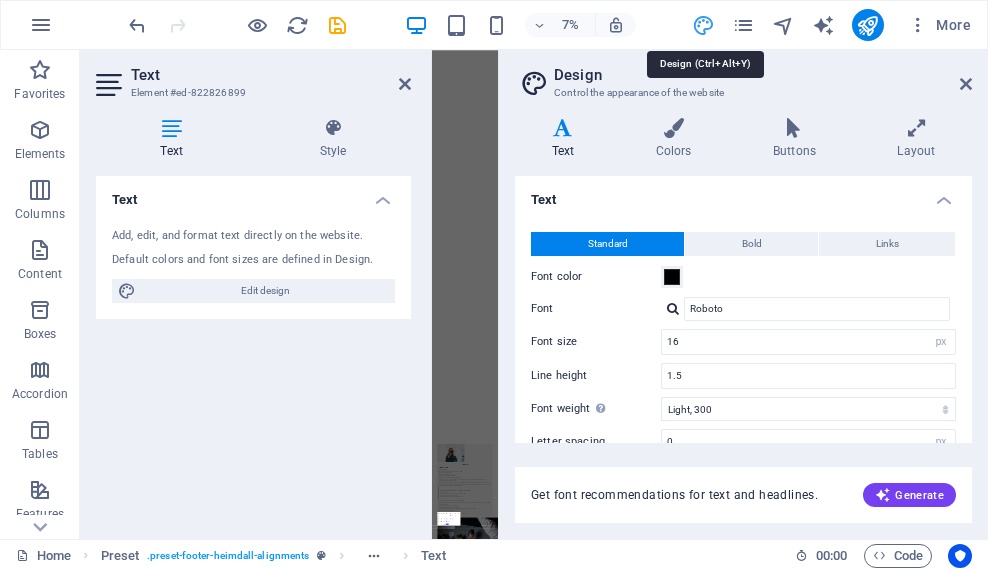 click at bounding box center (703, 25) 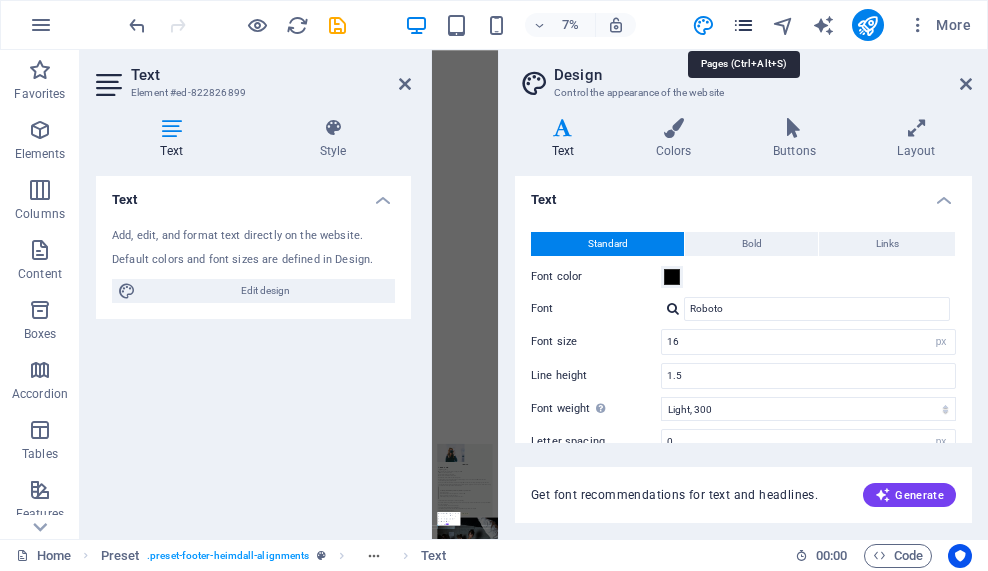 click at bounding box center [743, 25] 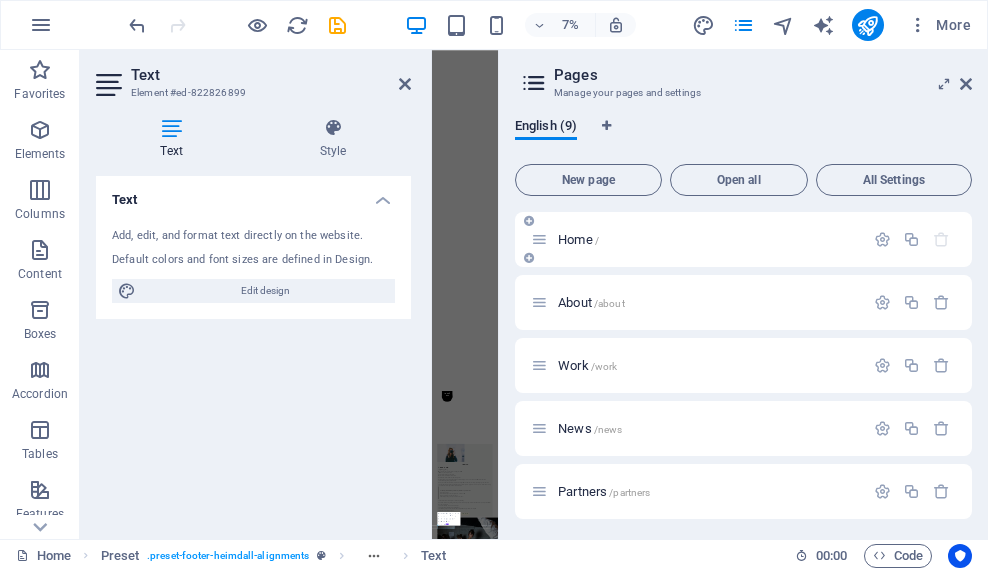 click on "Home /" at bounding box center (578, 239) 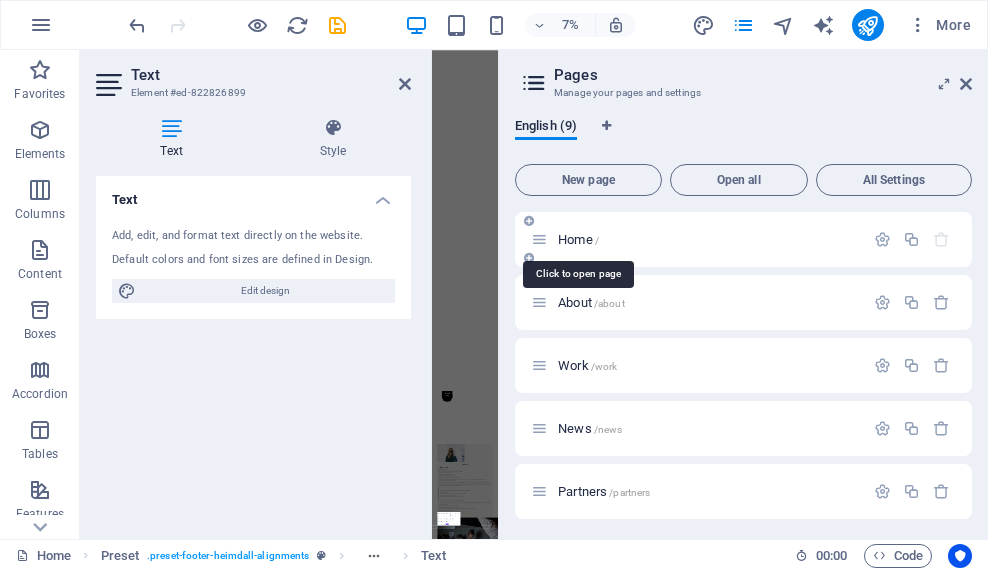 click on "Home /" at bounding box center [578, 239] 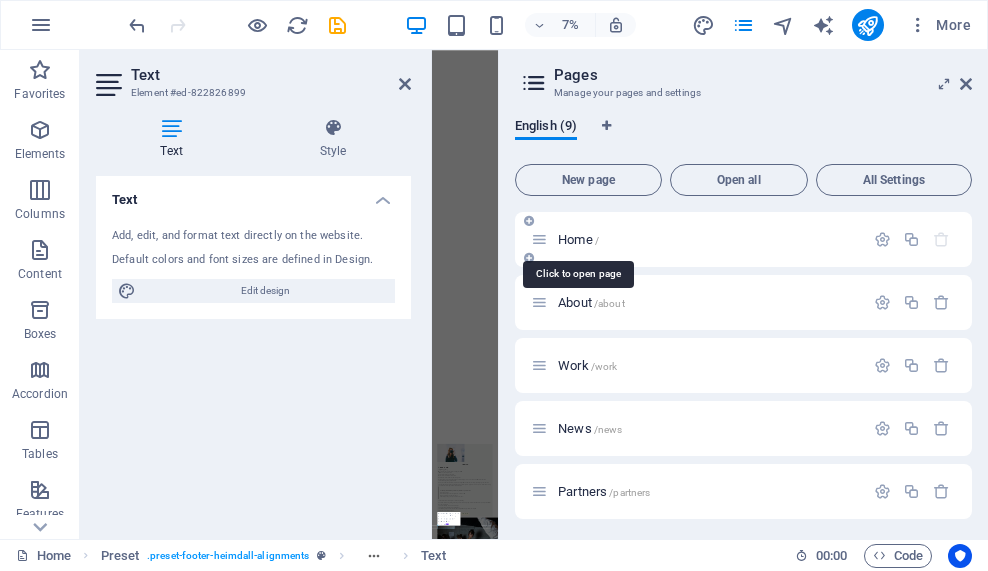 click on "Home /" at bounding box center [578, 239] 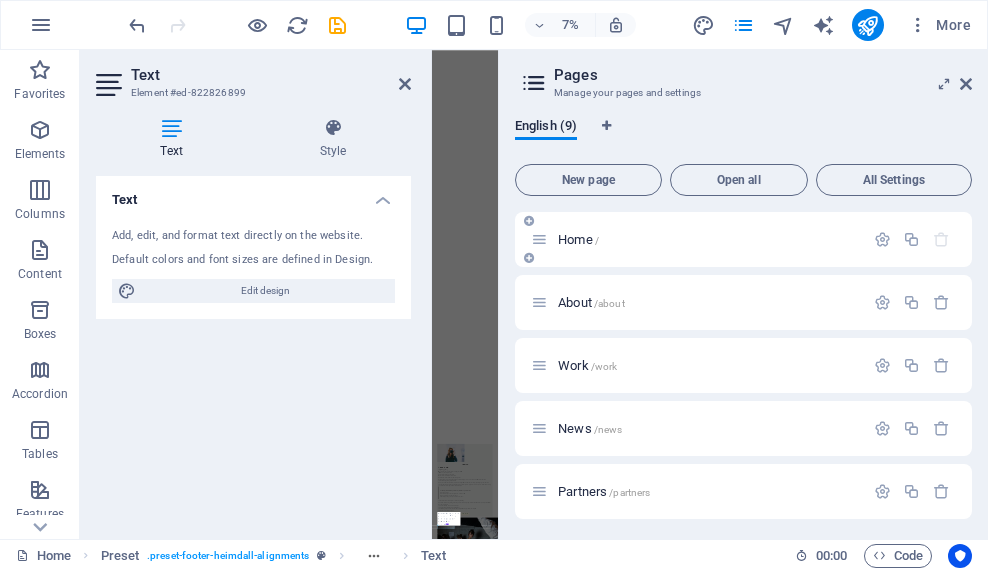 click at bounding box center [529, 258] 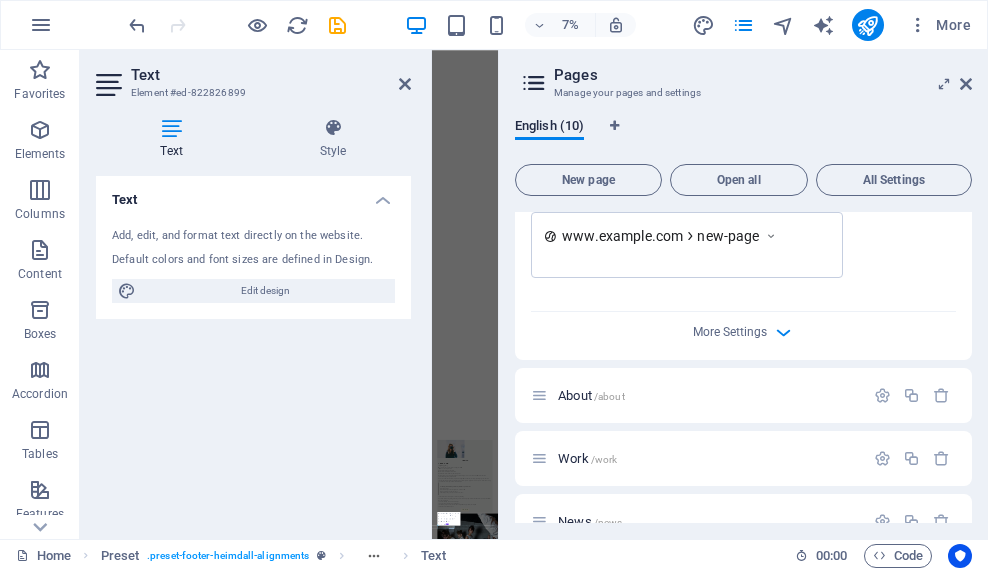 scroll, scrollTop: 700, scrollLeft: 0, axis: vertical 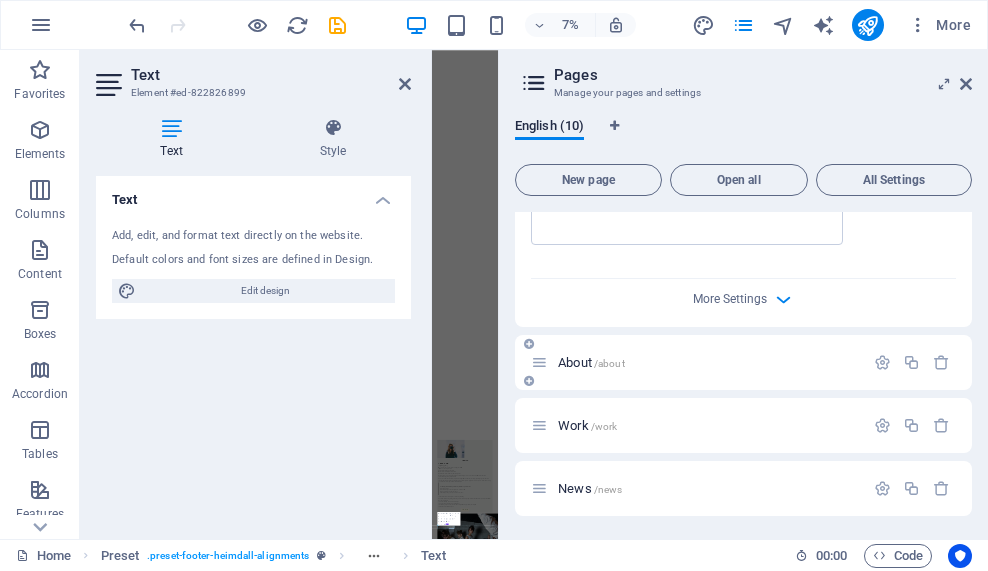 click on "About /about" at bounding box center (591, 362) 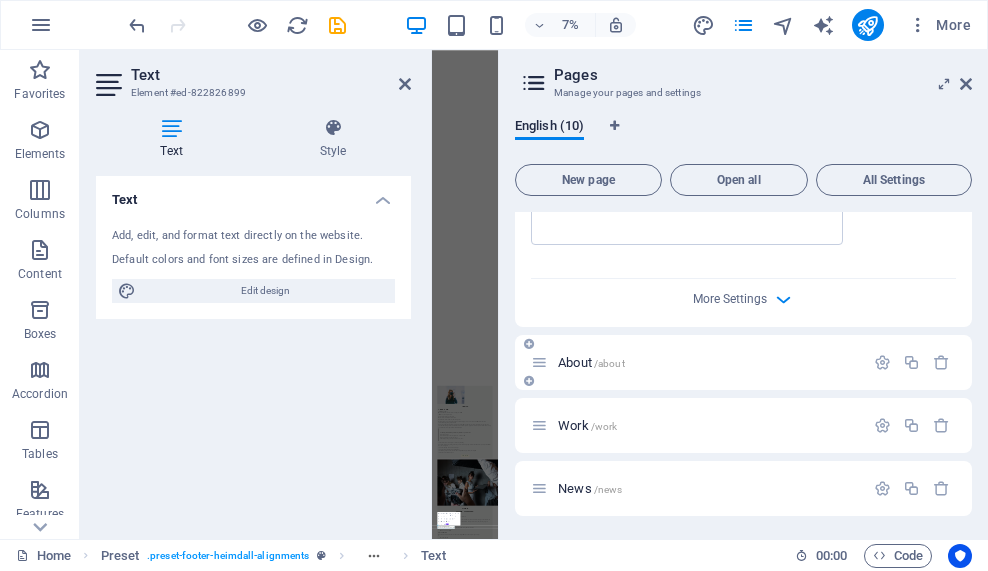 scroll, scrollTop: 0, scrollLeft: 0, axis: both 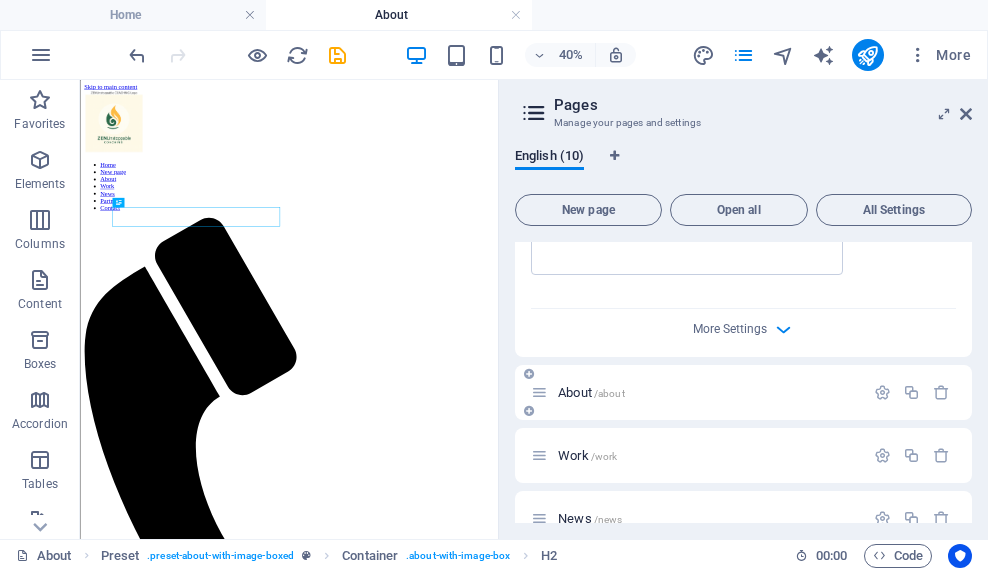 click on "About /about" at bounding box center [591, 392] 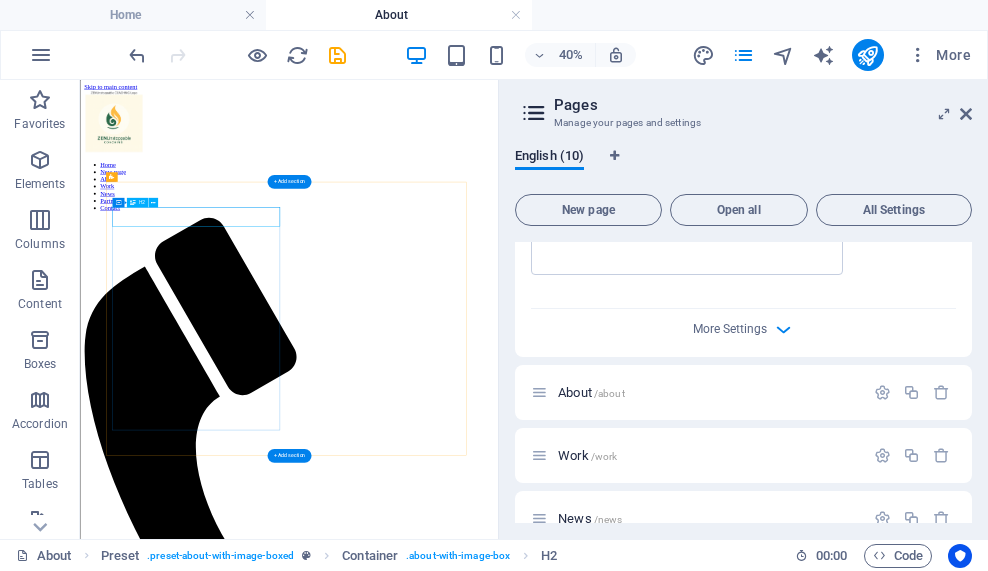 click on "About Me" at bounding box center [602, 1826] 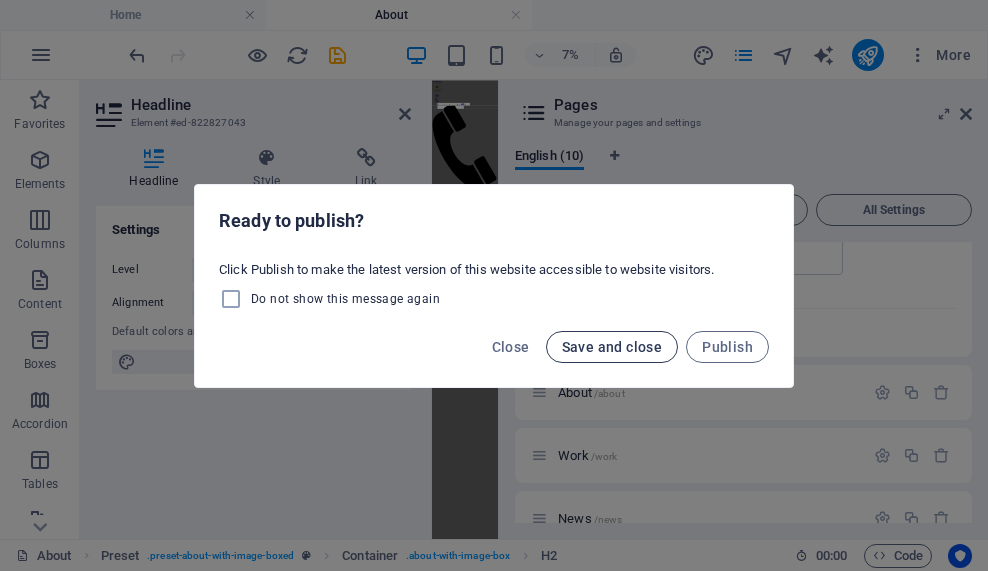 click on "Save and close" at bounding box center (612, 347) 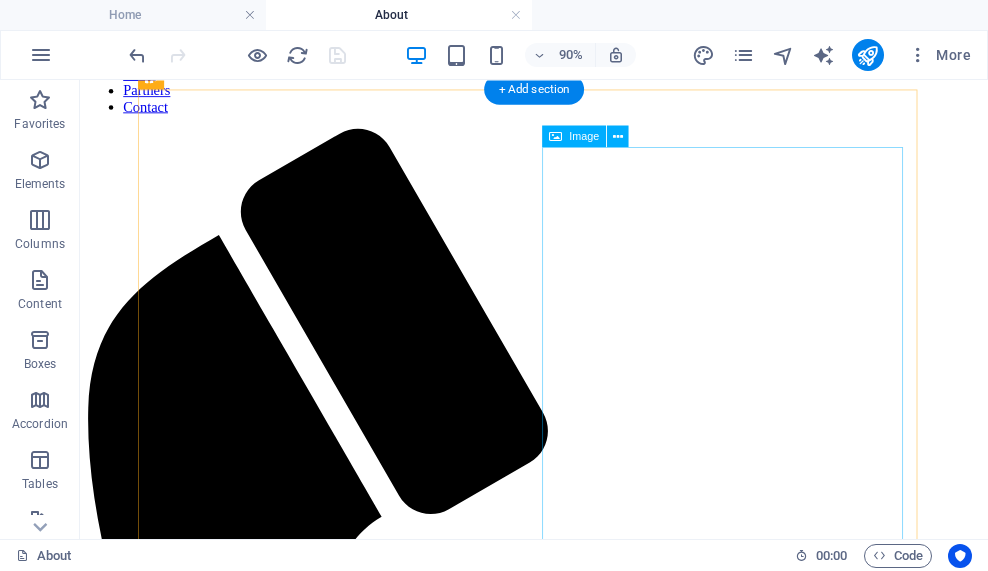 scroll, scrollTop: 300, scrollLeft: 0, axis: vertical 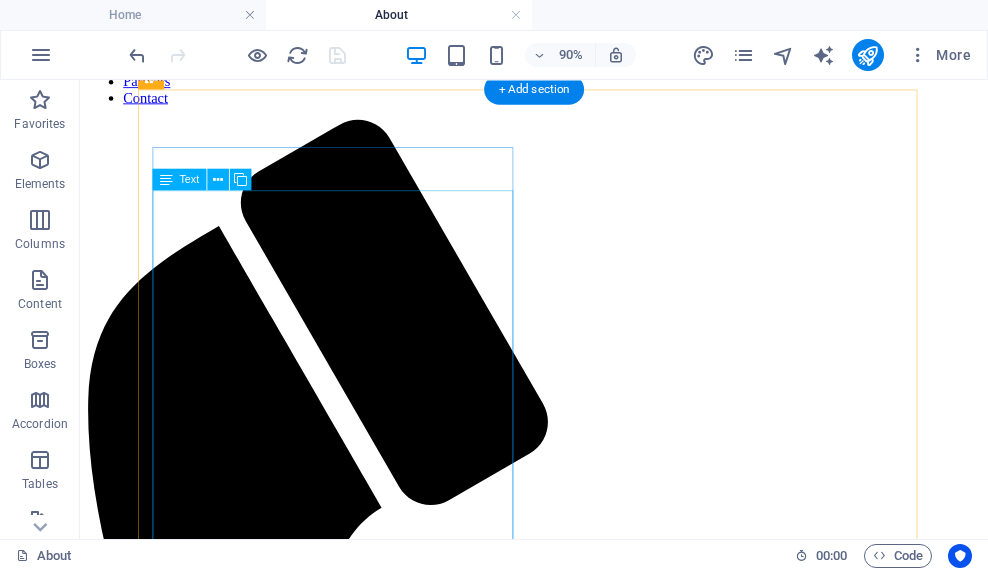 click on "Lorem ipsum dolor sit amet, consetetur sadipscing elitr, sed diam nonumy eirmod tempor invidunt ut labore et dolore magna aliquyam erat, sed diam voluptua. At vero eos et accusam et justo duo dolores et ea rebum. Stet clita kasd gubergren, no sea takimata sanctus est Lorem ipsum dolor sit amet. Lorem ipsum dolor sit amet, consetetur sadipscing elitr, sed diam nonumy eirmod tempor invidunt ut labore et dolore magna aliquyam erat, sed diam voluptua. At vero eos et accusam et justo duo dolores et ea rebum. Stet clita kasd gubergren, no sea takimata sanctus est Lorem ipsum dolor sit amet. Lorem ipsum dolor sit amet, consetetur sadipscing elitr, sed diam nonumy eirmod tempor invidunt ut labore et dolore magna aliquyam erat, sed diam voluptua. At vero eos et accusam et justo duo dolores et ea rebum. Stet clita kasd gubergren, no sea takimata sanctus est Lorem ipsum dolor sit amet.  Yours, Jane" at bounding box center [584, 1600] 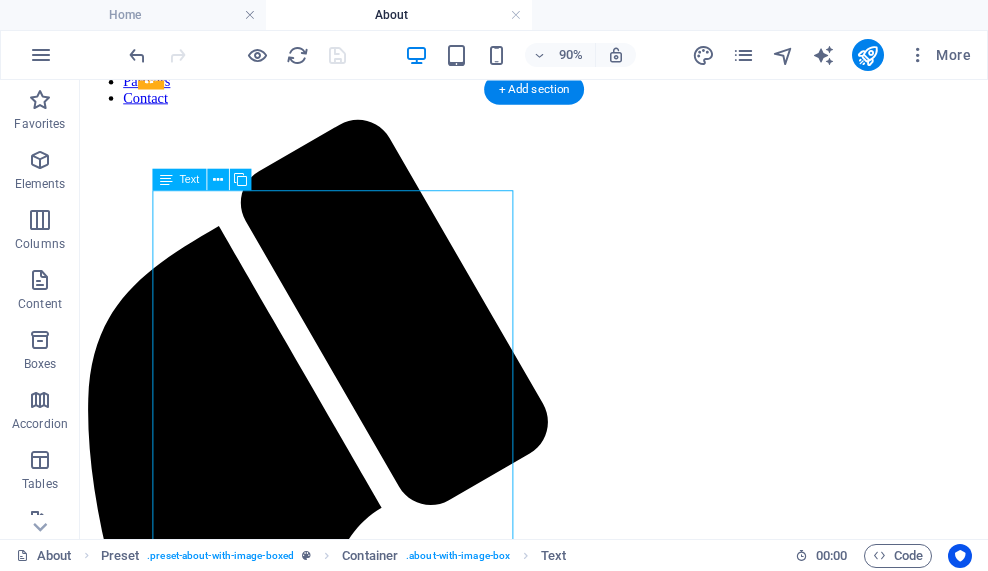 click on "Lorem ipsum dolor sit amet, consetetur sadipscing elitr, sed diam nonumy eirmod tempor invidunt ut labore et dolore magna aliquyam erat, sed diam voluptua. At vero eos et accusam et justo duo dolores et ea rebum. Stet clita kasd gubergren, no sea takimata sanctus est Lorem ipsum dolor sit amet. Lorem ipsum dolor sit amet, consetetur sadipscing elitr, sed diam nonumy eirmod tempor invidunt ut labore et dolore magna aliquyam erat, sed diam voluptua. At vero eos et accusam et justo duo dolores et ea rebum. Stet clita kasd gubergren, no sea takimata sanctus est Lorem ipsum dolor sit amet. Lorem ipsum dolor sit amet, consetetur sadipscing elitr, sed diam nonumy eirmod tempor invidunt ut labore et dolore magna aliquyam erat, sed diam voluptua. At vero eos et accusam et justo duo dolores et ea rebum. Stet clita kasd gubergren, no sea takimata sanctus est Lorem ipsum dolor sit amet.  Yours, Jane" at bounding box center (584, 1600) 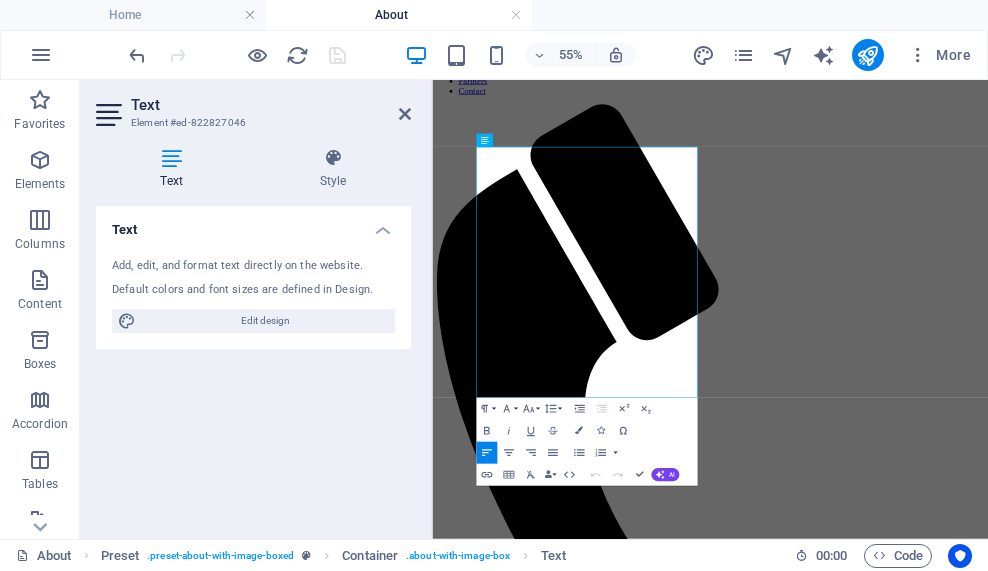 click on "Text Style Text Add, edit, and format text directly on the website. Default colors and font sizes are defined in Design. Edit design Alignment Left aligned Centered Right aligned Preset Element Layout How this element expands within the layout (Flexbox). Size Default auto px % 1/1 1/2 1/3 1/4 1/5 1/6 1/7 1/8 1/9 1/10 Grow Shrink Order Container layout Visible Visible Opacity 100 % Overflow Spacing Margin Default auto px % rem vw vh Custom Custom auto px % rem vw vh auto px % rem vw vh auto px % rem vw vh auto px % rem vw vh Padding Default px rem % vh vw Custom Custom px rem % vh vw px rem % vh vw px rem % vh vw px rem % vh vw Border Style              - Width 1 auto px rem % vh vw Custom Custom 1 auto px rem % vh vw 1 auto px rem % vh vw 1 auto px rem % vh vw 1 auto px rem % vh vw  - Color Round corners Default px rem % vh vw Custom Custom px rem % vh vw px rem % vh vw px rem % vh vw px rem % vh vw Shadow Default None Outside Inside Color X offset 0 px rem vh vw Y offset 0 px rem vh vw Blur 0 px %" at bounding box center (253, 335) 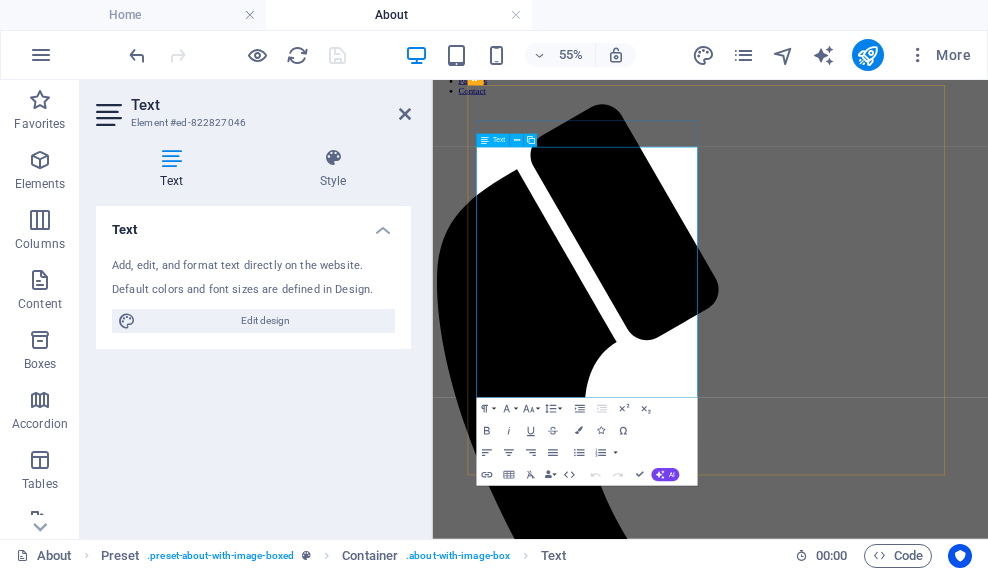 click on "Lorem ipsum dolor sit amet, consetetur sadipscing elitr, sed diam nonumy eirmod tempor invidunt ut labore et dolore magna aliquyam erat, sed diam voluptua. At vero eos et accusam et justo duo dolores et ea rebum. Stet clita kasd gubergren, no sea takimata sanctus est Lorem ipsum dolor sit amet. Lorem ipsum dolor sit amet, consetetur sadipscing elitr, sed diam nonumy eirmod tempor invidunt ut labore et dolore magna aliquyam erat, sed diam voluptua. At vero eos et accusam et justo duo dolores et ea rebum. Stet clita kasd gubergren, no sea takimata sanctus est Lorem ipsum dolor sit amet. Lorem ipsum dolor sit amet, consetetur sadipscing elitr, sed diam nonumy eirmod tempor invidunt ut labore et dolore magna aliquyam erat, sed diam voluptua. At vero eos et accusam et justo duo dolores et ea rebum. Stet clita kasd gubergren, no sea takimata sanctus est Lorem ipsum dolor sit amet." at bounding box center [937, 1569] 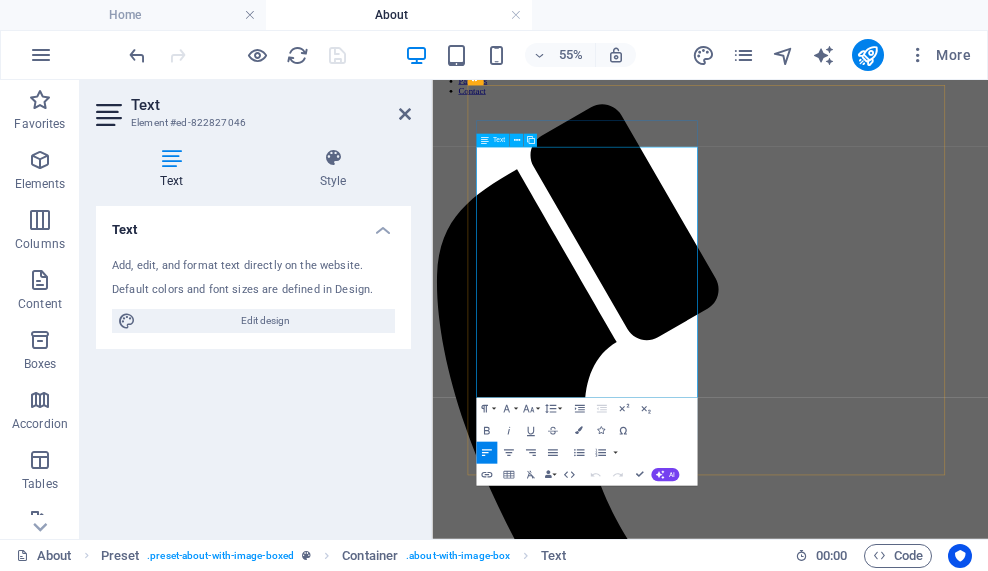 click on "Lorem ipsum dolor sit amet, consetetur sadipscing elitr, sed diam nonumy eirmod tempor invidunt ut labore et dolore magna aliquyam erat, sed diam voluptua. At vero eos et accusam et justo duo dolores et ea rebum. Stet clita kasd gubergren, no sea takimata sanctus est Lorem ipsum dolor sit amet. Lorem ipsum dolor sit amet, consetetur sadipscing elitr, sed diam nonumy eirmod tempor invidunt ut labore et dolore magna aliquyam erat, sed diam voluptua. At vero eos et accusam et justo duo dolores et ea rebum. Stet clita kasd gubergren, no sea takimata sanctus est Lorem ipsum dolor sit amet. Lorem ipsum dolor sit amet, consetetur sadipscing elitr, sed diam nonumy eirmod tempor invidunt ut labore et dolore magna aliquyam erat, sed diam voluptua. At vero eos et accusam et justo duo dolores et ea rebum. Stet clita kasd gubergren, no sea takimata sanctus est Lorem ipsum dolor sit amet." at bounding box center [937, 1569] 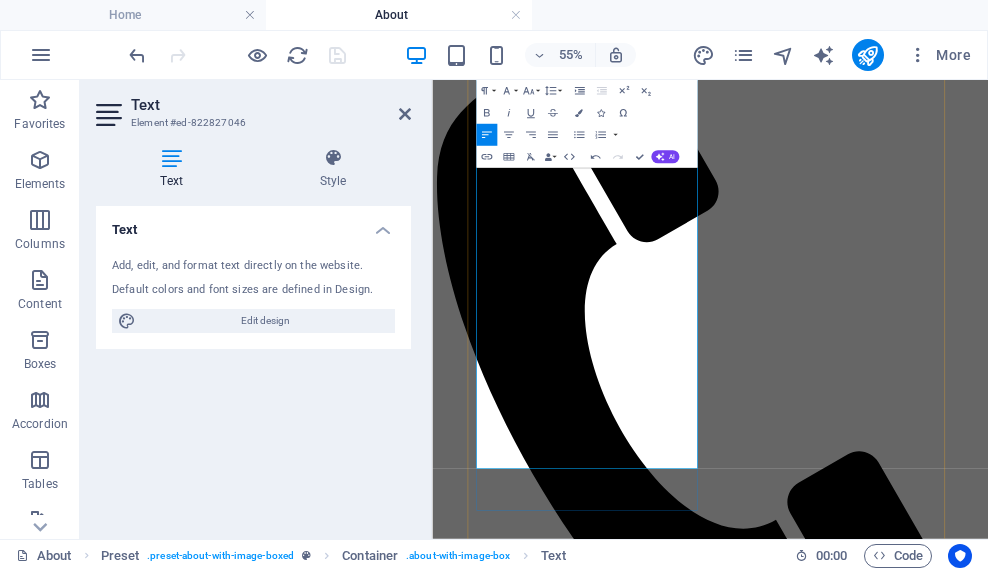 scroll, scrollTop: 500, scrollLeft: 0, axis: vertical 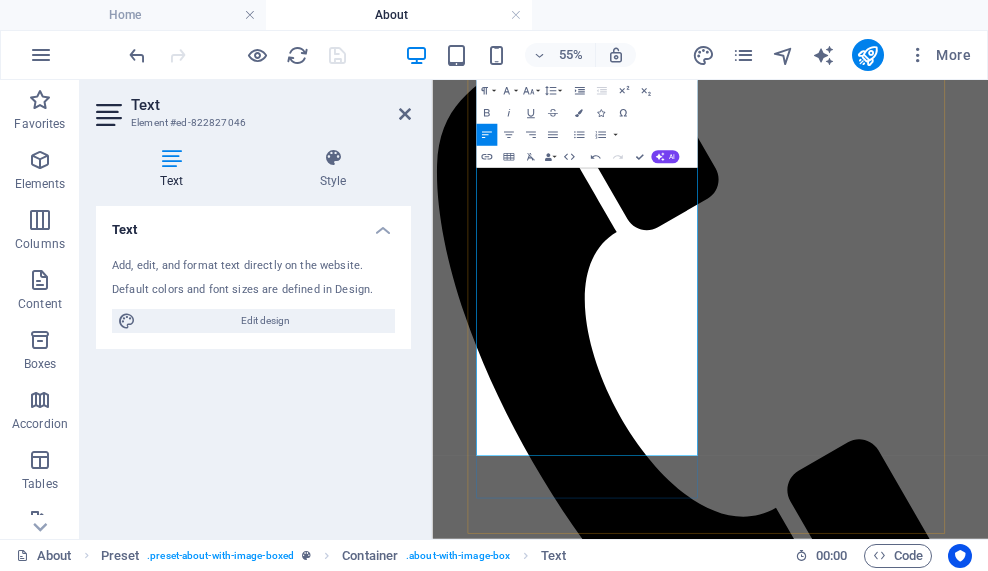click on "Yours, Jane" at bounding box center (937, 1798) 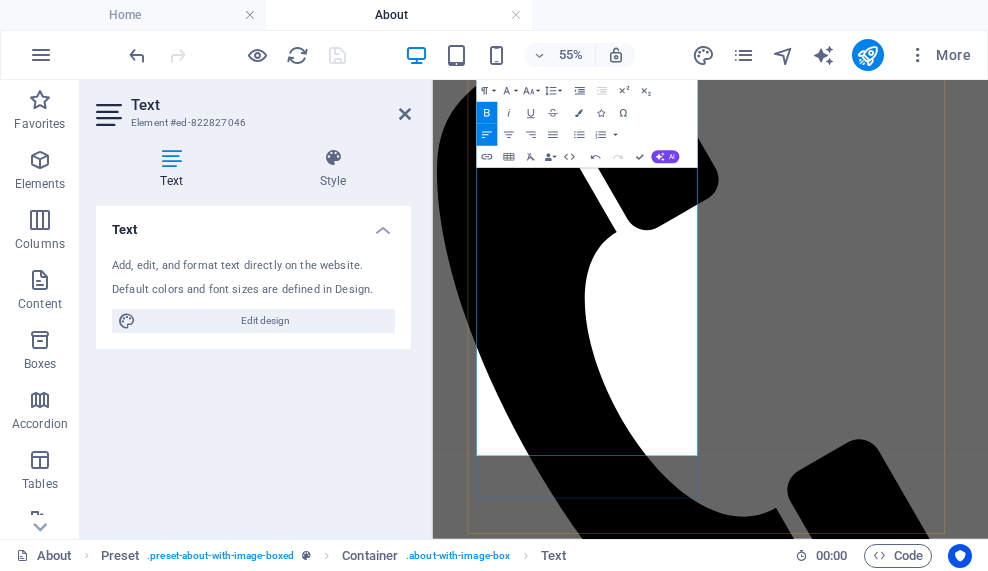 type 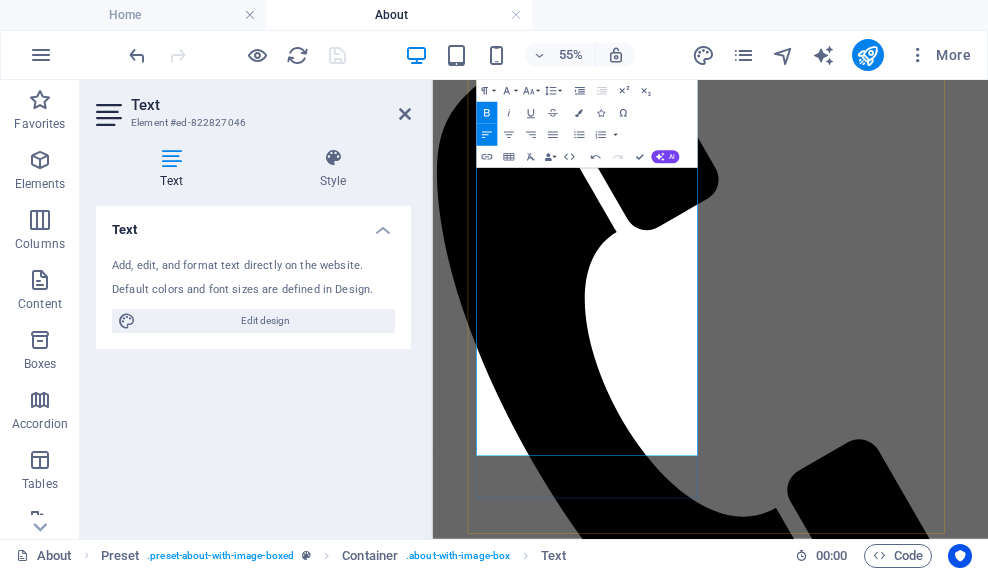 click on "My coaching is gentle, present, and powerful. We slow down enough for you to actually  hear yourself . Because when that happens? Change doesn’t feel like pressure—it feels like relief." at bounding box center (937, 1626) 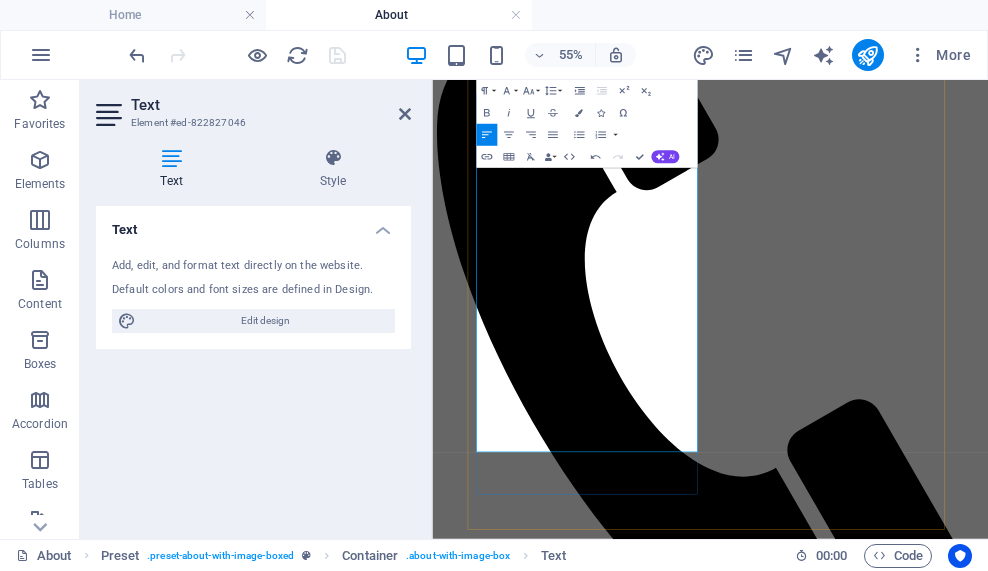 scroll, scrollTop: 600, scrollLeft: 0, axis: vertical 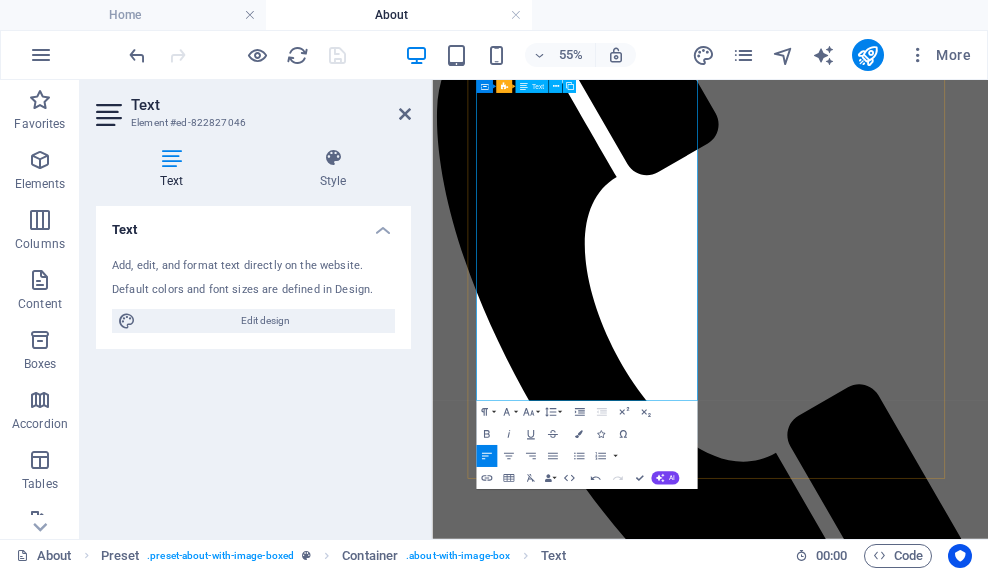 click on "This isn’t about perfection. It’s about coming home to yourself. And that’s where the real magic begins." at bounding box center (937, 1655) 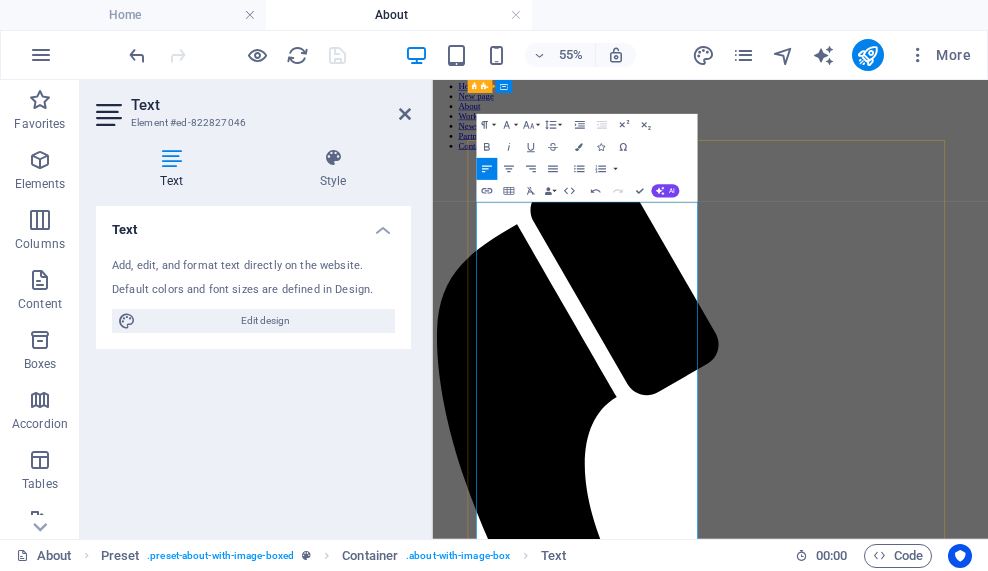 scroll, scrollTop: 100, scrollLeft: 0, axis: vertical 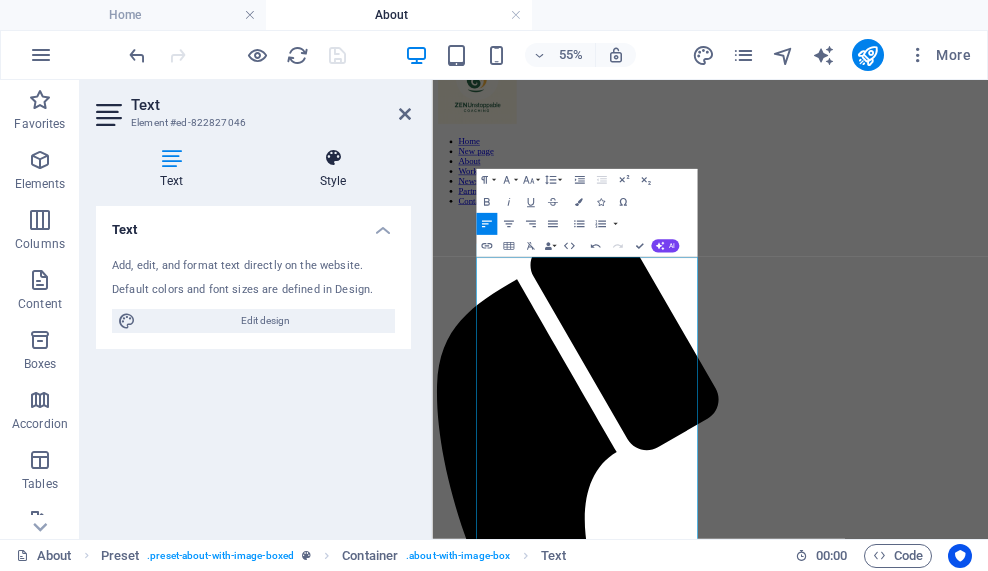 click at bounding box center (333, 158) 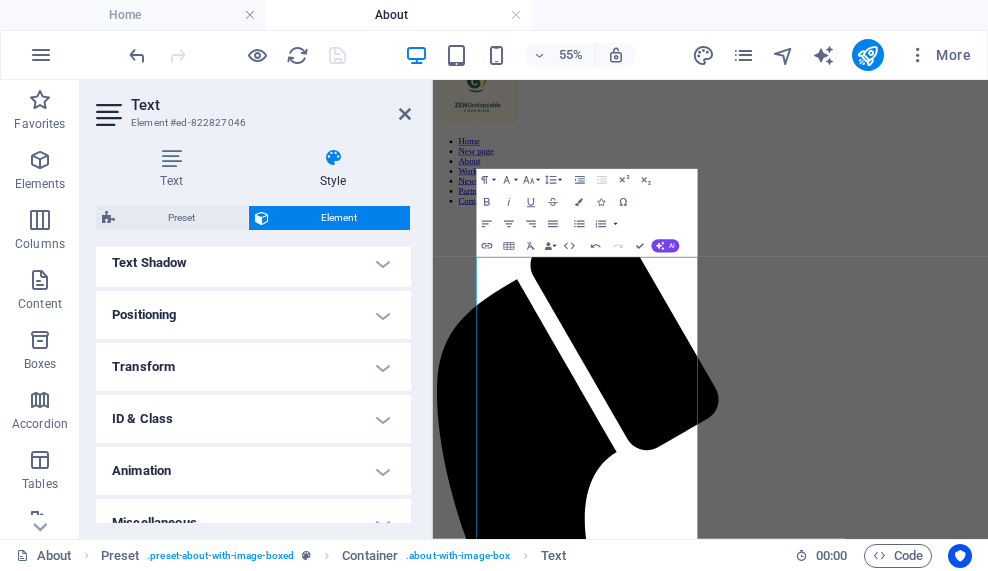 scroll, scrollTop: 569, scrollLeft: 0, axis: vertical 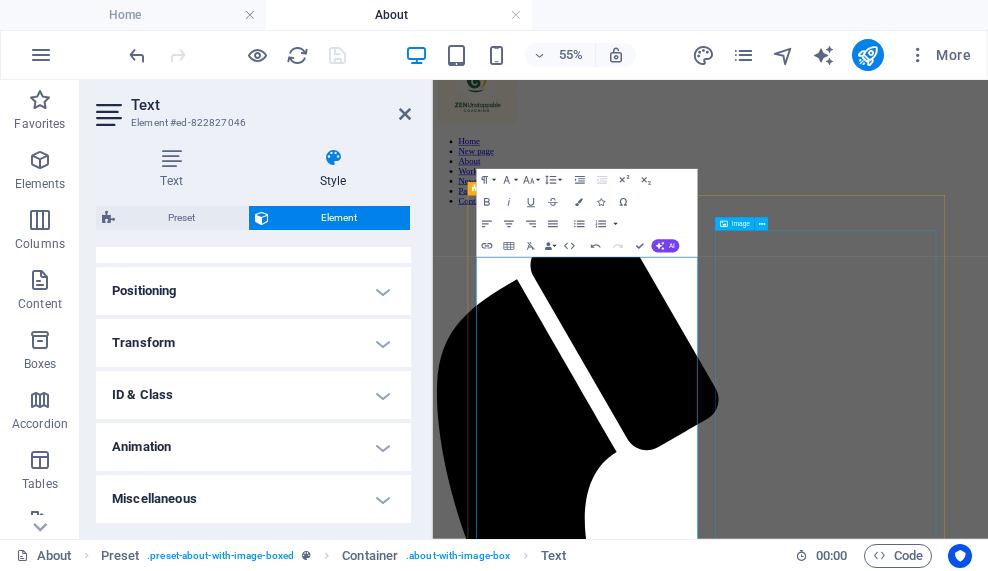 click at bounding box center [589, 2411] 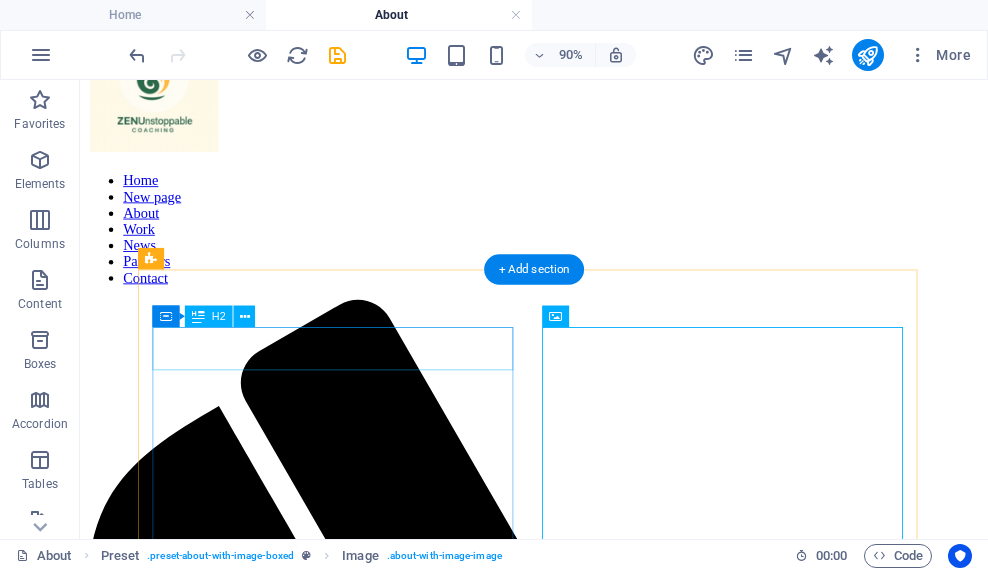 click on "About Me" at bounding box center [584, 1678] 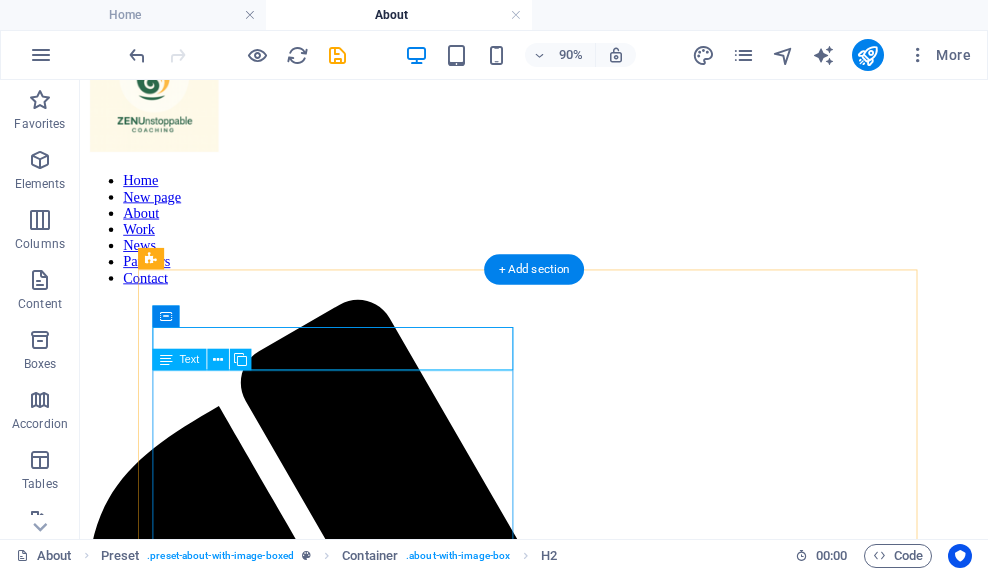 click on "About Me Hi, I’m Donna Fuentes. Certified Insight Coach. On my path to Master Coach. A woman who’s lived, listened, and learned how to meet people where they are—with heart, humor, and presence. Long before I called myself a coach, I was holding space. It just came naturally. People would stop me mid-day, mid-errand, mid-life—to talk. And somehow, those small conversations would shift something. That’s always been my gift: creating space where people feel safe to breathe, reflect, and notice what’s really going on inside. I don’t give advice. I don’t give “steps.” What I  do  offer is a grounded space to hear your own wisdom—clearly. ZenUnstoppable Coaching was born from everything I’ve lived, lost, built, and become. I’ve worked with executives. I’ve helped people find clarity in their homes and in their minds. I’ve reinvented my life more than once—and I bring every part of that with me into our work together. My coaching is gentle, present, and powerful. hear yourself . you" at bounding box center (584, 1975) 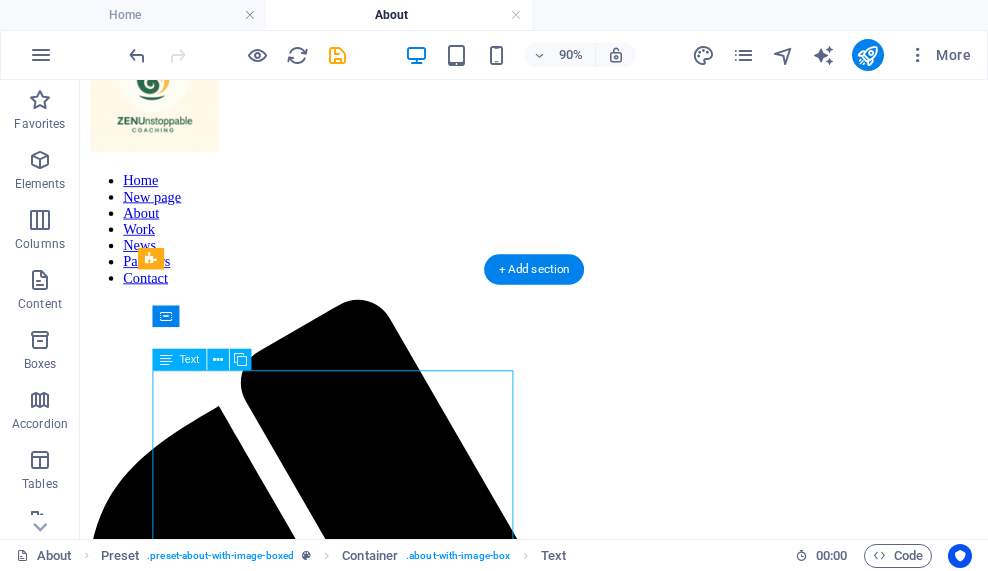 click on "About Me Hi, I’m Donna Fuentes. Certified Insight Coach. On my path to Master Coach. A woman who’s lived, listened, and learned how to meet people where they are—with heart, humor, and presence. Long before I called myself a coach, I was holding space. It just came naturally. People would stop me mid-day, mid-errand, mid-life—to talk. And somehow, those small conversations would shift something. That’s always been my gift: creating space where people feel safe to breathe, reflect, and notice what’s really going on inside. I don’t give advice. I don’t give “steps.” What I  do  offer is a grounded space to hear your own wisdom—clearly. ZenUnstoppable Coaching was born from everything I’ve lived, lost, built, and become. I’ve worked with executives. I’ve helped people find clarity in their homes and in their minds. I’ve reinvented my life more than once—and I bring every part of that with me into our work together. My coaching is gentle, present, and powerful. hear yourself . you" at bounding box center [584, 1975] 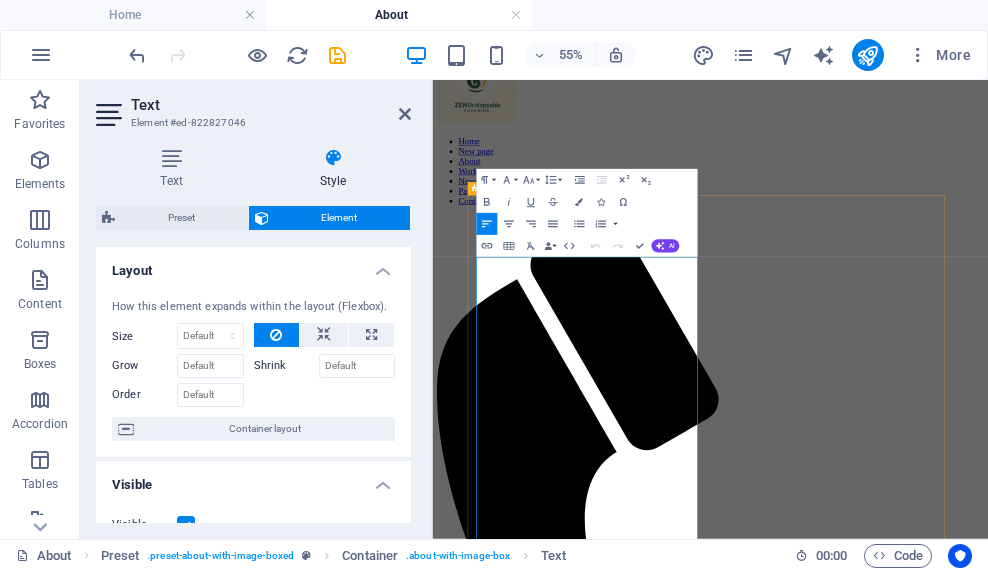 drag, startPoint x: 693, startPoint y: 421, endPoint x: 511, endPoint y: 416, distance: 182.06866 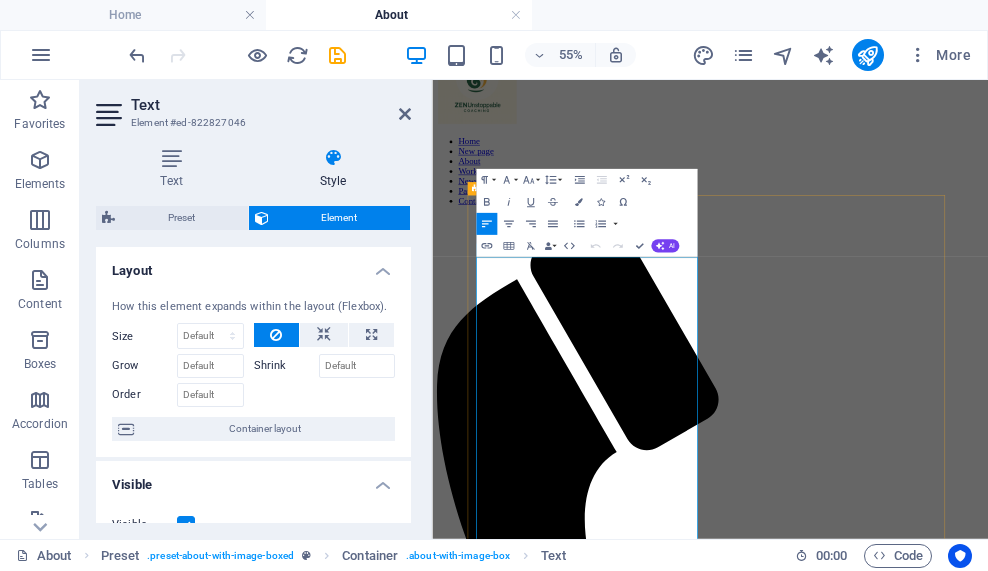click on "About Me" at bounding box center [937, 1726] 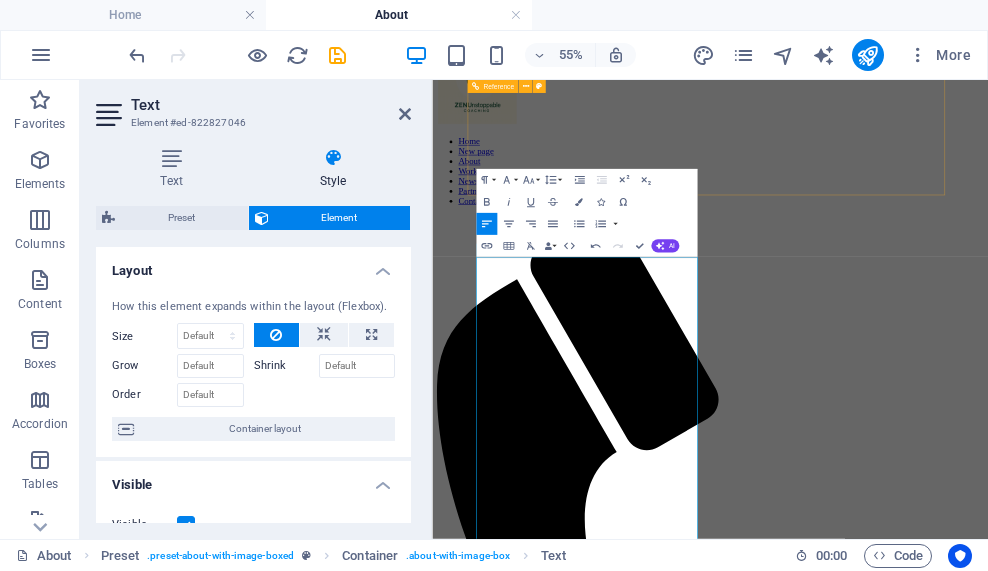click on "Home New page About Work News Partners Contact" at bounding box center [937, 827] 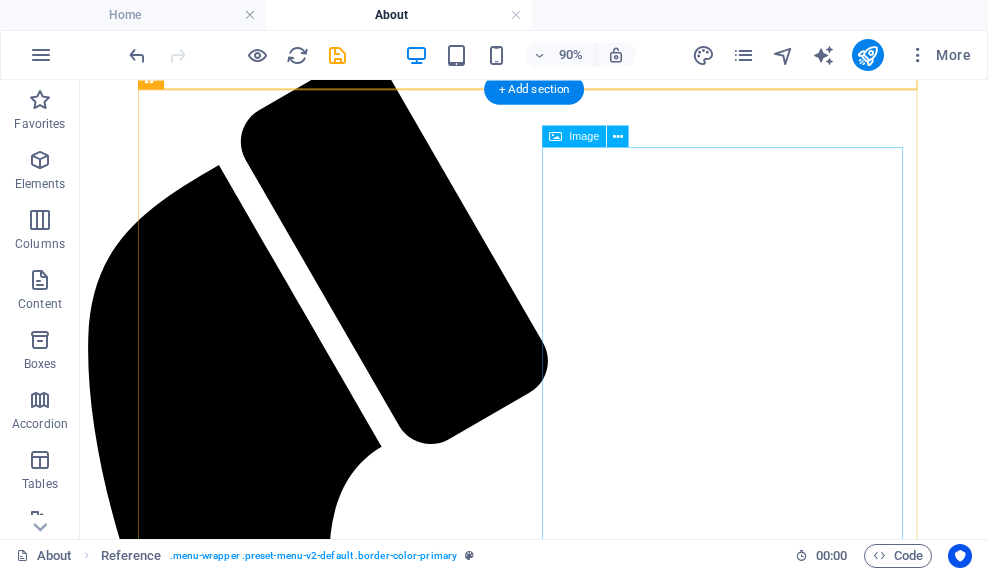 scroll, scrollTop: 400, scrollLeft: 0, axis: vertical 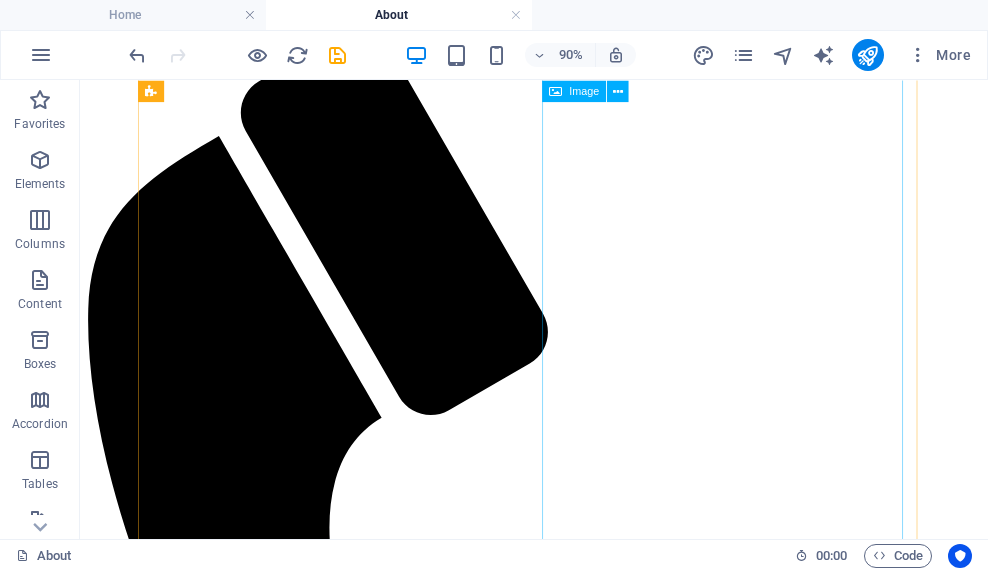 click at bounding box center (237, 2109) 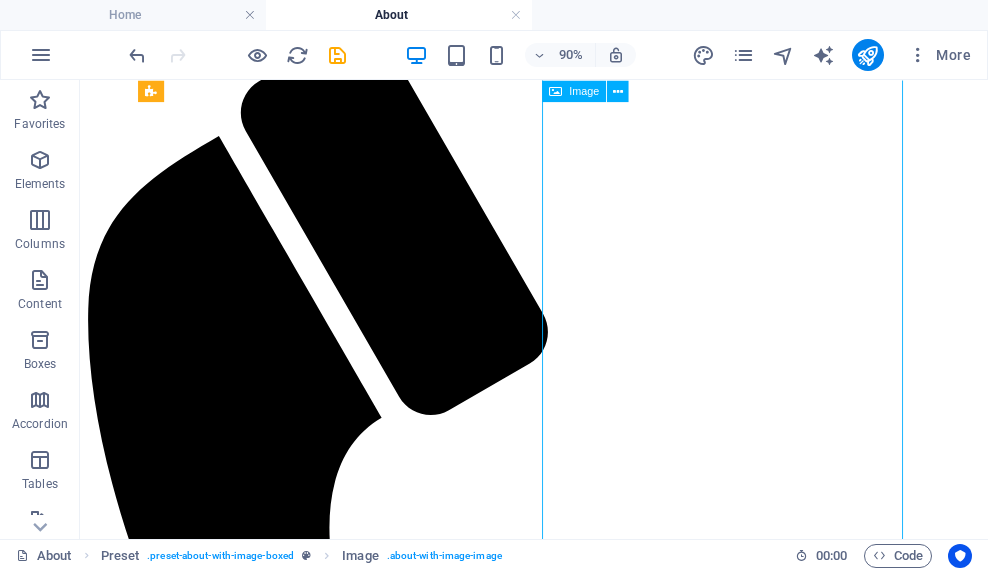 click at bounding box center (237, 2109) 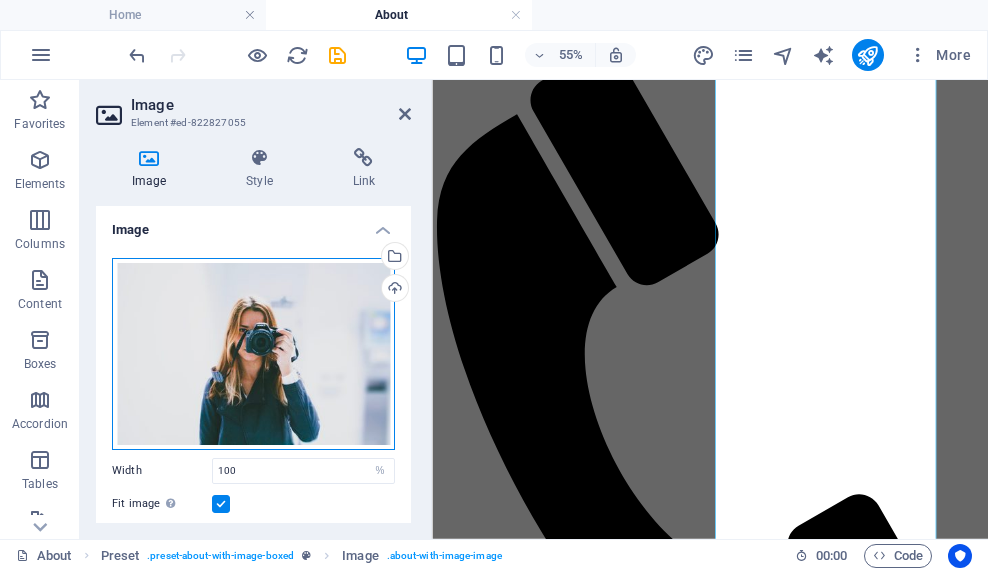 click on "Drag files here, click to choose files or select files from Files or our free stock photos & videos" at bounding box center [253, 354] 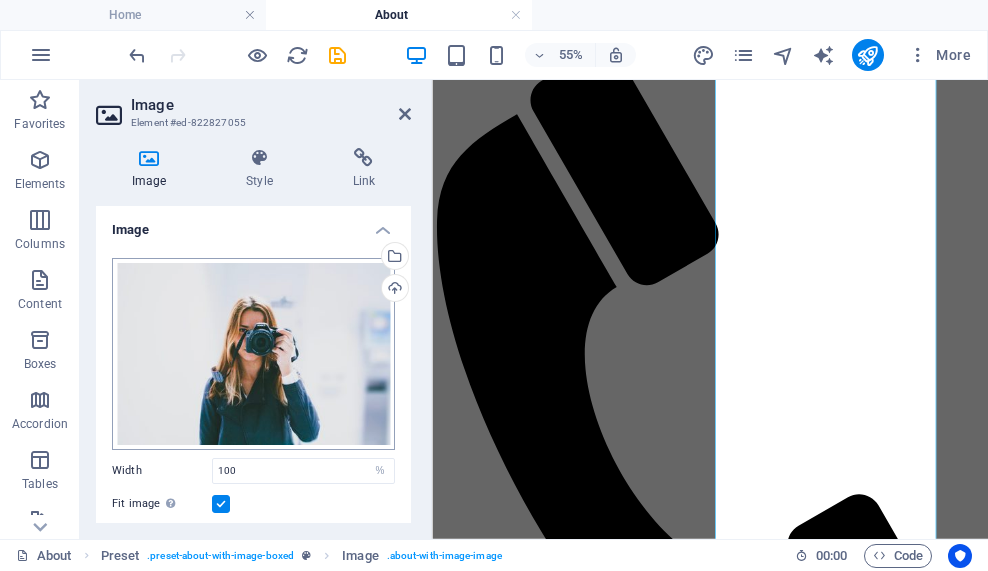 scroll, scrollTop: 0, scrollLeft: 0, axis: both 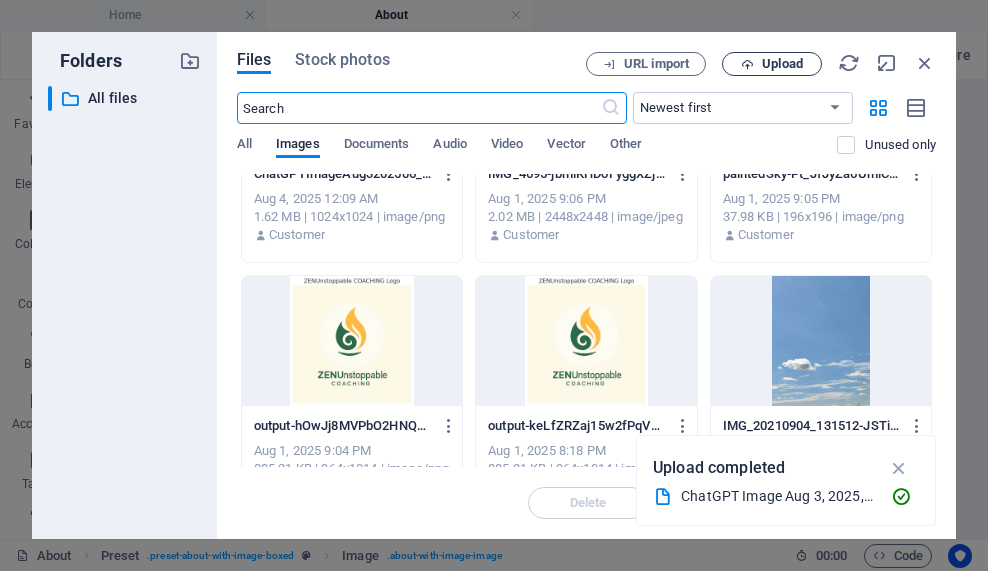 click at bounding box center [747, 64] 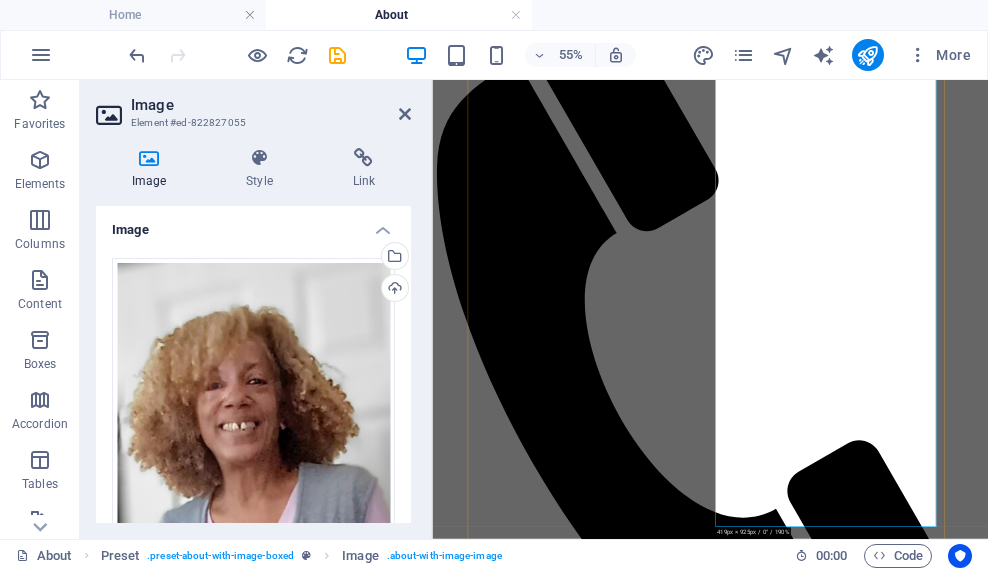 scroll, scrollTop: 500, scrollLeft: 0, axis: vertical 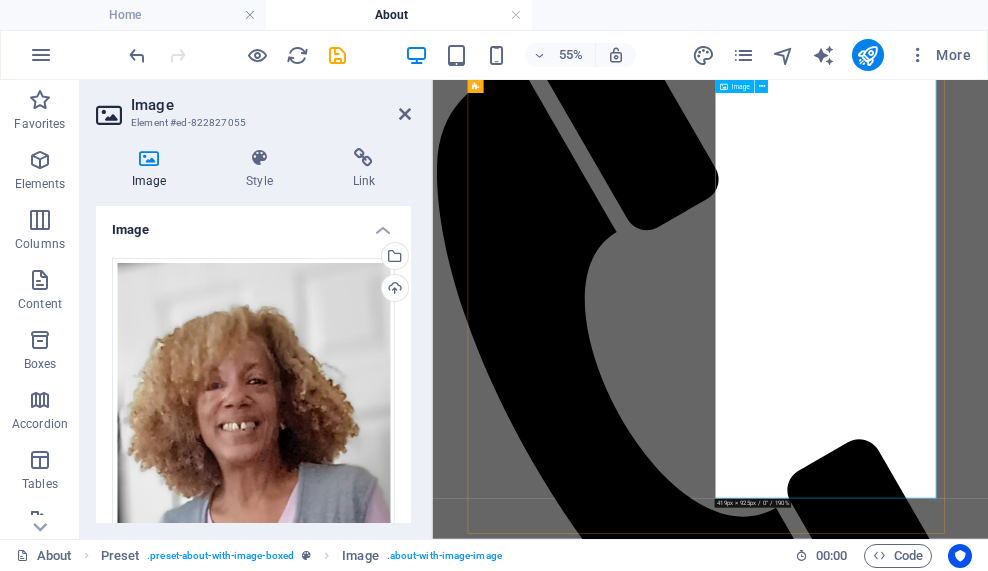 click at bounding box center [589, 2078] 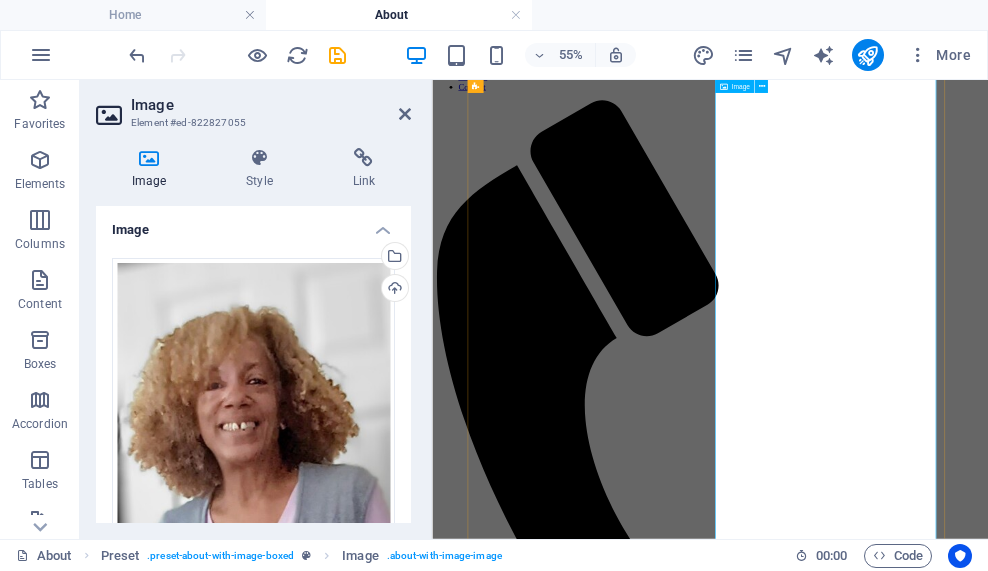 scroll, scrollTop: 300, scrollLeft: 0, axis: vertical 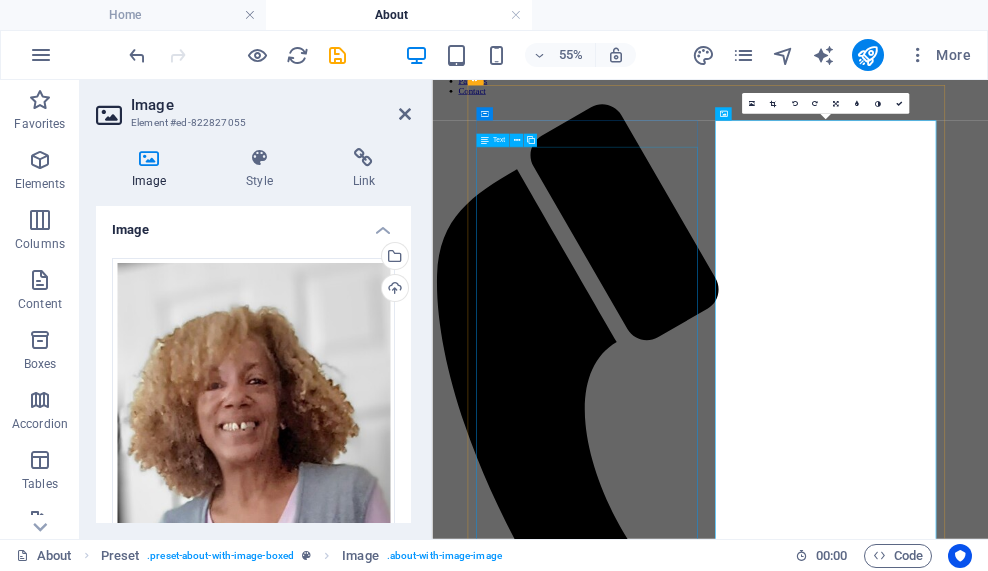 drag, startPoint x: 693, startPoint y: 563, endPoint x: 983, endPoint y: 380, distance: 342.91254 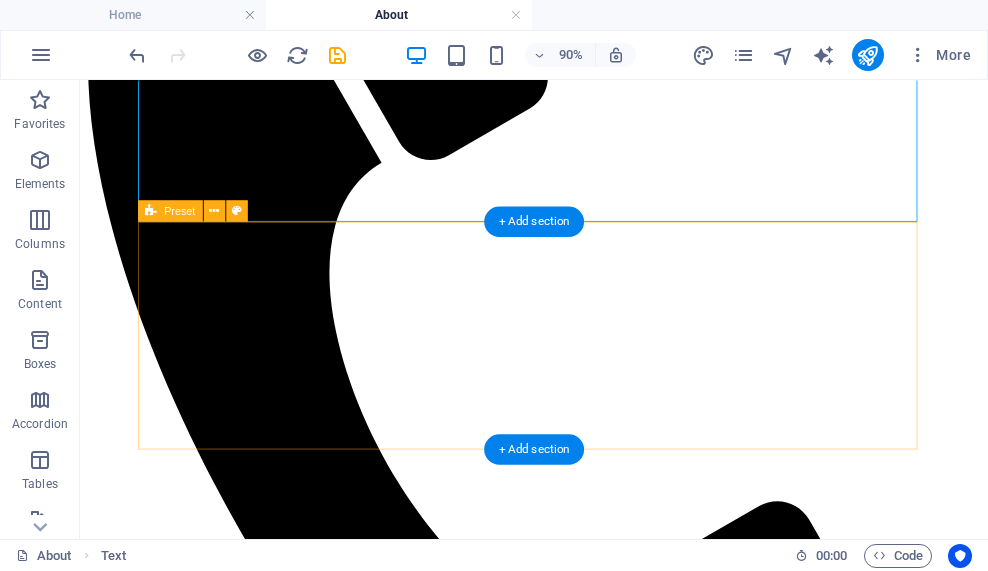 scroll, scrollTop: 700, scrollLeft: 0, axis: vertical 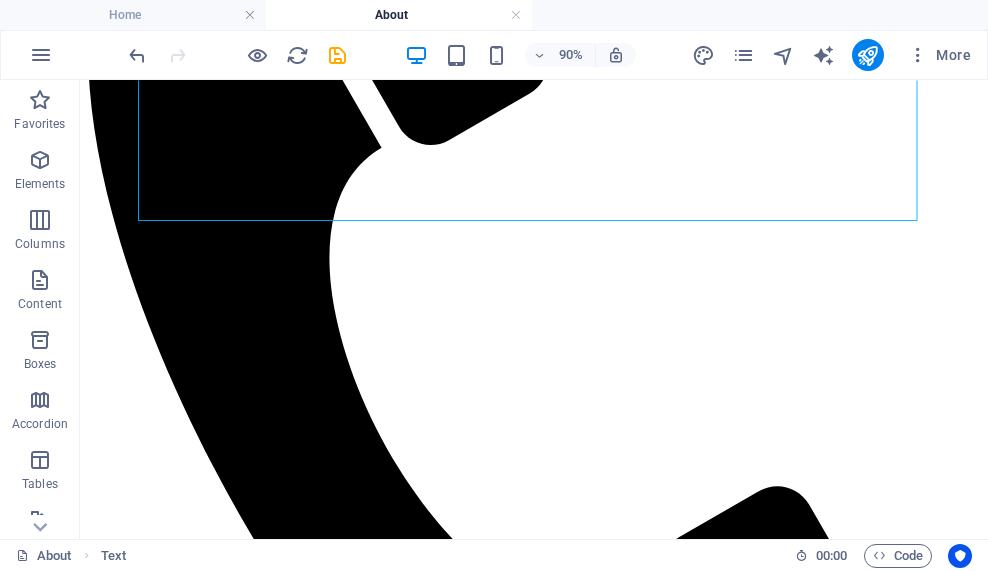 click on "Skip to main content
Home New page About Work News Partners Contact Hi, I’m Donna Fuentes. Certified Insight Coach. On my path to Master Coach. A woman who’s lived, listened, and learned how to meet people where they are—with heart, humor, and presence. Long before I called myself a coach, I was holding space. It just came naturally. People would stop me mid-day, mid-errand, mid-life—to talk. And somehow, those small conversations would shift something. That’s always been my gift: creating space where people feel safe to breathe, reflect, and notice what’s really going on inside. I don’t give advice. I don’t give “steps.” What I  do  offer is a grounded space to hear your own wisdom—clearly. ZenUnstoppable Coaching was born from everything I’ve lived, lost, built, and become. I’ve worked with executives. I’ve helped people find clarity in their homes and in their minds. I’ve reinvented my life more than once—and I bring every part of that with me into our work together. . you" at bounding box center (584, 923) 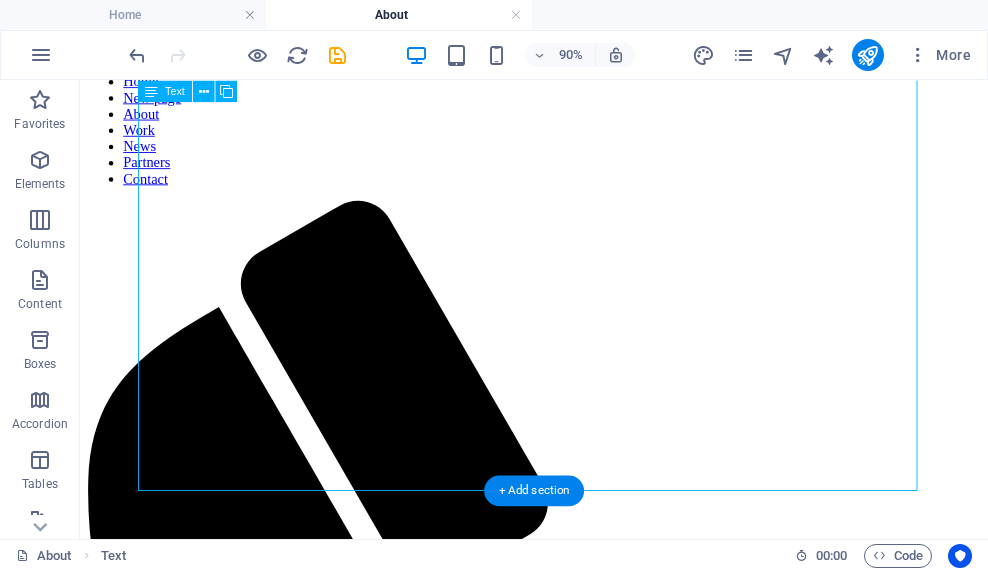 scroll, scrollTop: 0, scrollLeft: 0, axis: both 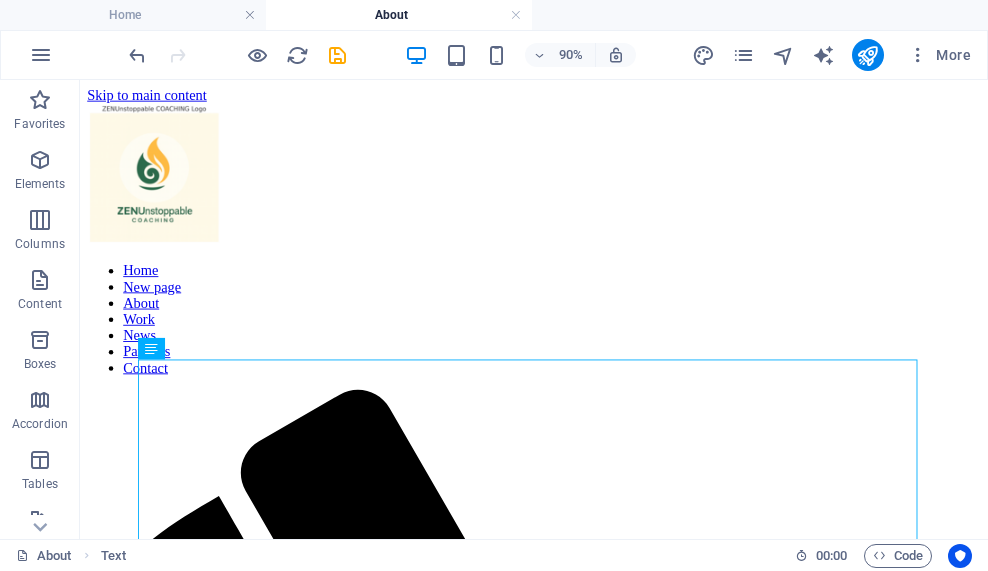click on "Skip to main content
Home New page About Work News Partners Contact Hi, I’m Donna Fuentes. Certified Insight Coach. On my path to Master Coach. A woman who’s lived, listened, and learned how to meet people where they are—with heart, humor, and presence. Long before I called myself a coach, I was holding space. It just came naturally. People would stop me mid-day, mid-errand, mid-life—to talk. And somehow, those small conversations would shift something. That’s always been my gift: creating space where people feel safe to breathe, reflect, and notice what’s really going on inside. I don’t give advice. I don’t give “steps.” What I  do  offer is a grounded space to hear your own wisdom—clearly. ZenUnstoppable Coaching was born from everything I’ve lived, lost, built, and become. I’ve worked with executives. I’ve helped people find clarity in their homes and in their minds. I’ve reinvented my life more than once—and I bring every part of that with me into our work together. . you" at bounding box center [584, 1623] 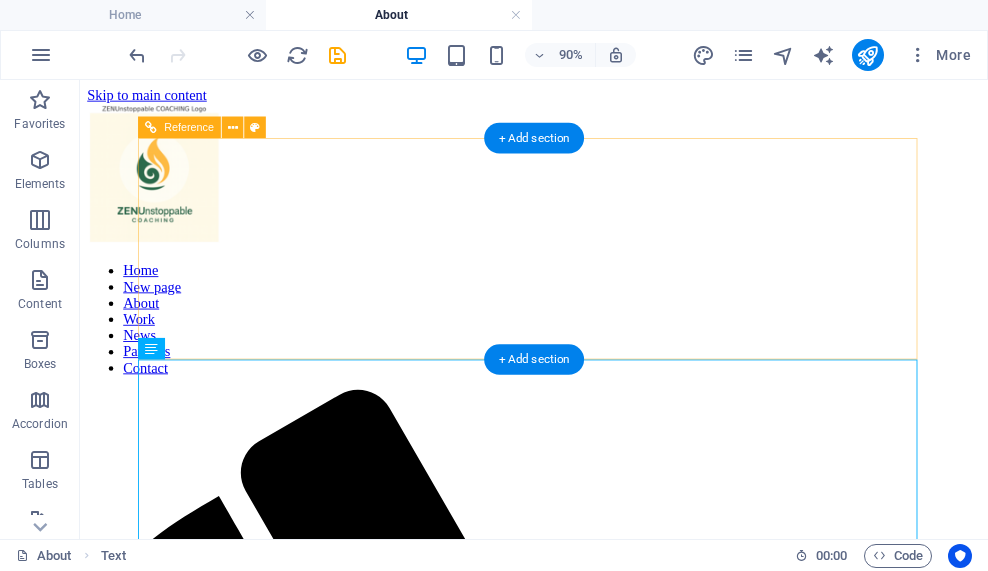 click at bounding box center [584, 186] 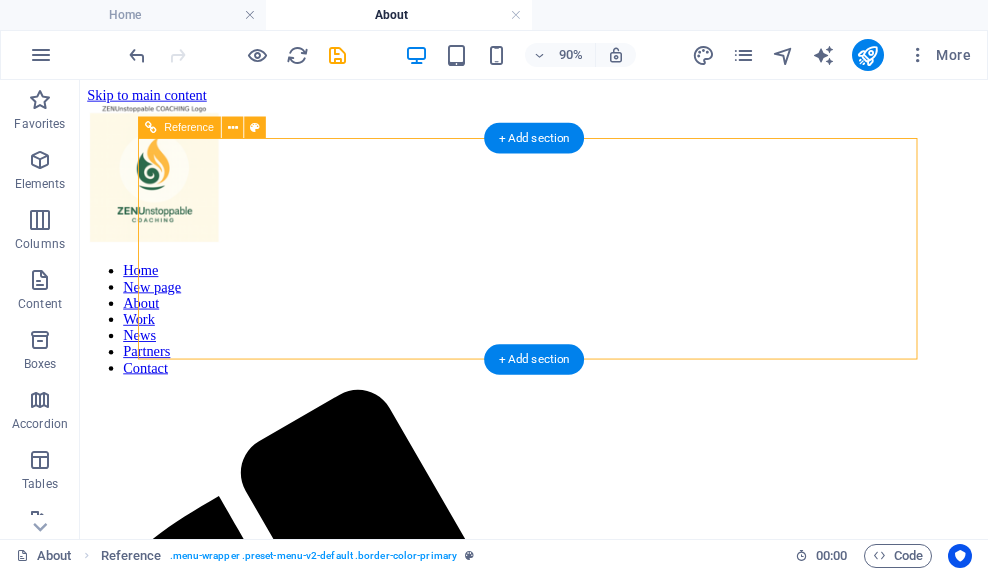 click at bounding box center [584, 186] 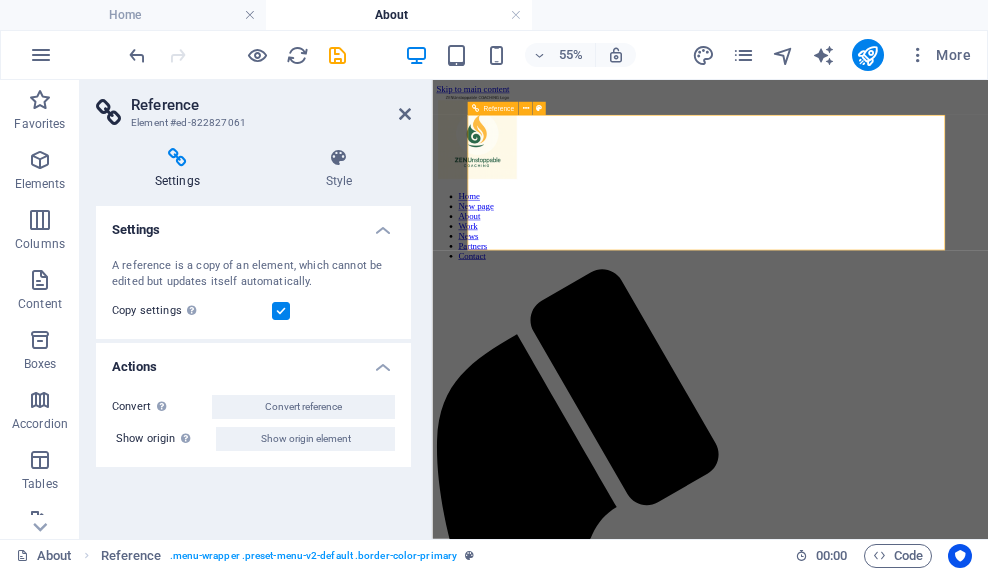 click at bounding box center (937, 186) 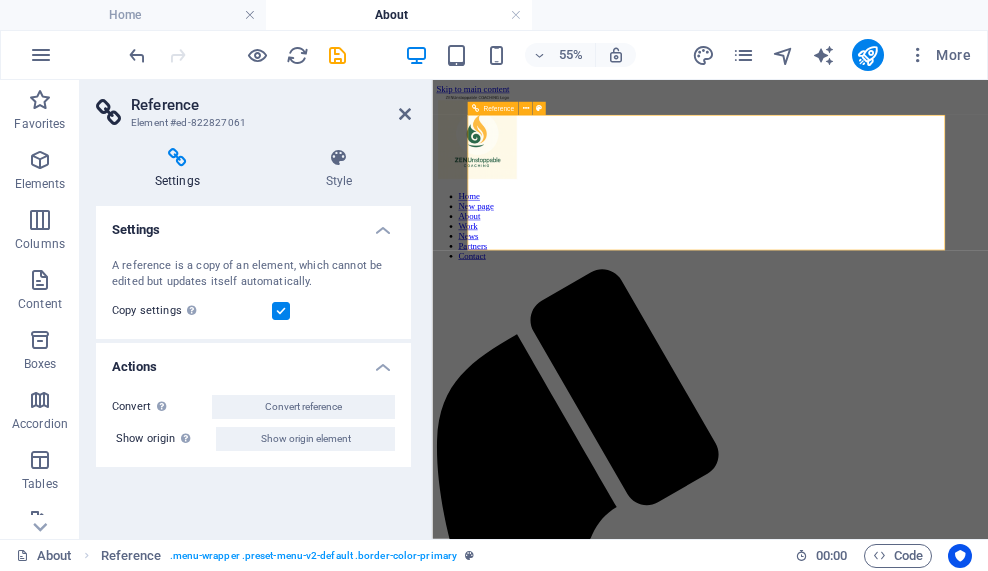 click at bounding box center [937, 186] 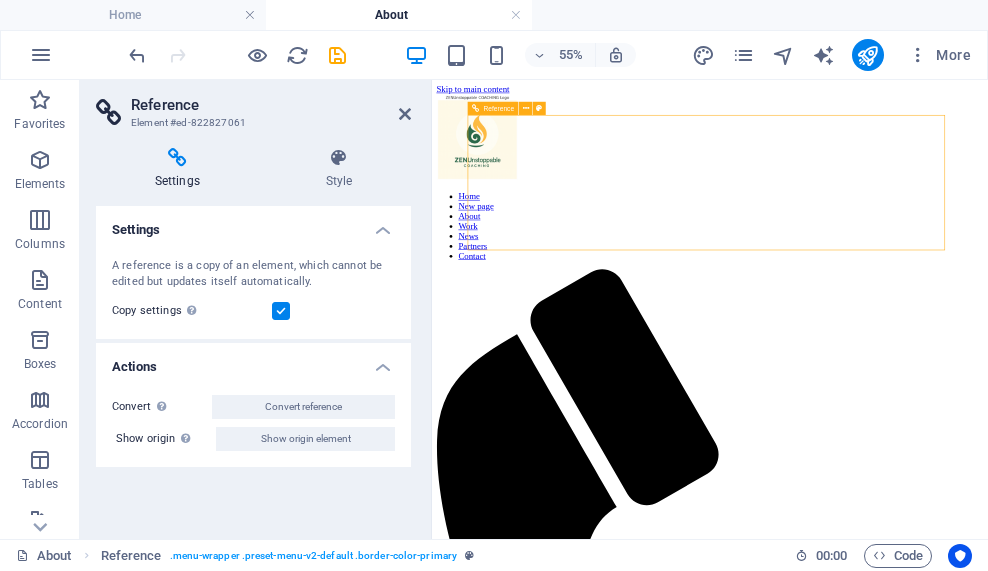 click at bounding box center (937, 186) 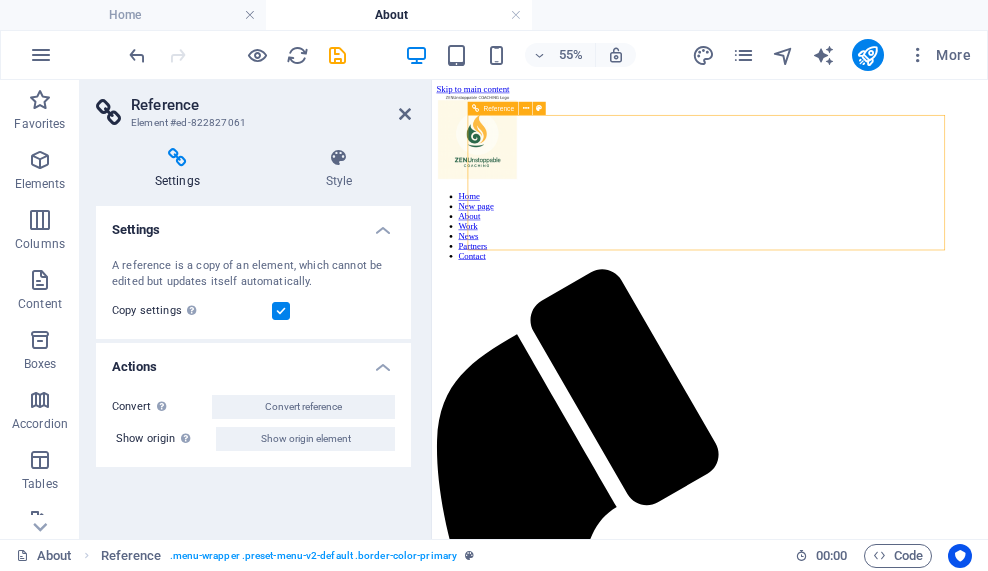 click at bounding box center [937, 186] 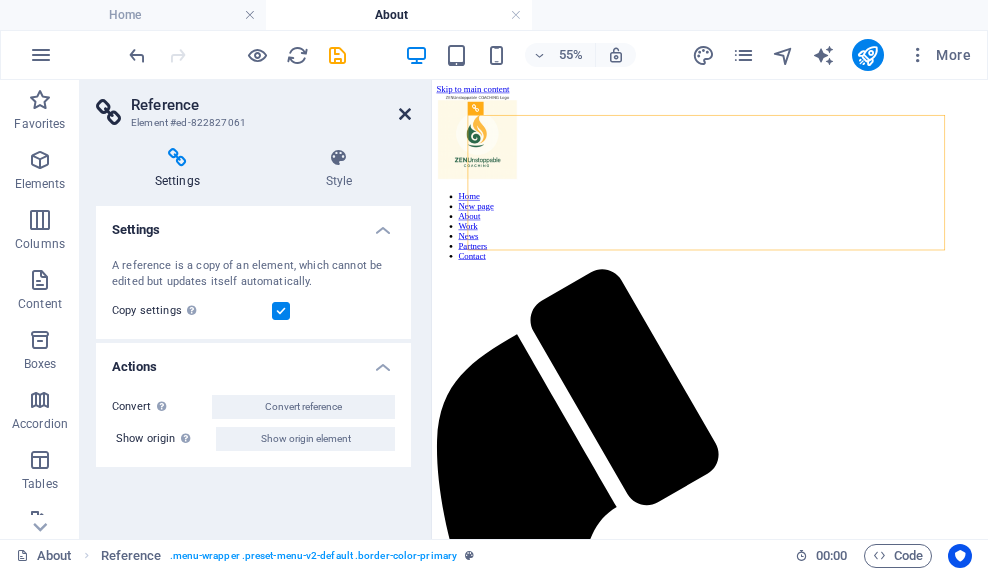 click at bounding box center (405, 114) 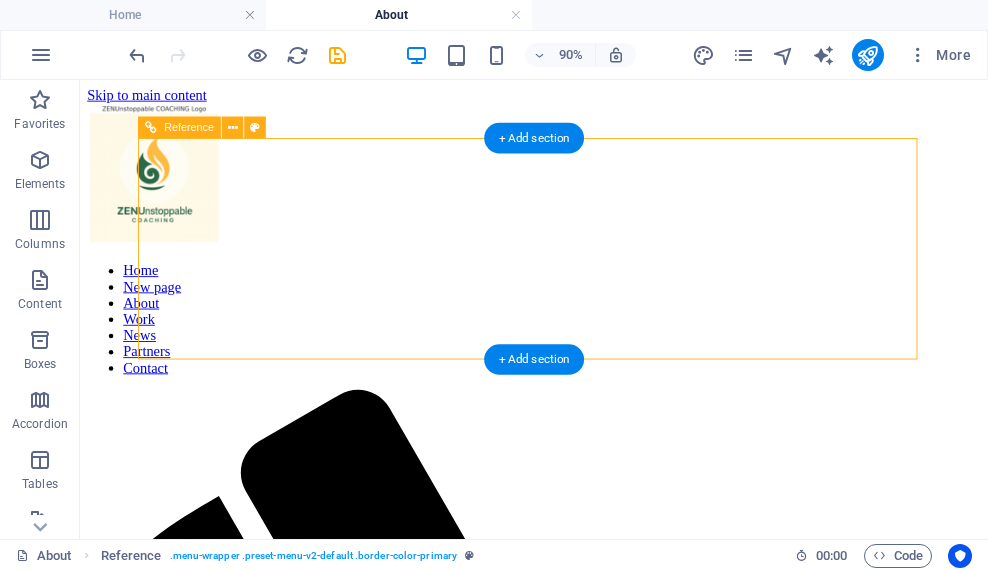 click on "Home New page About Work News Partners Contact" at bounding box center [584, 925] 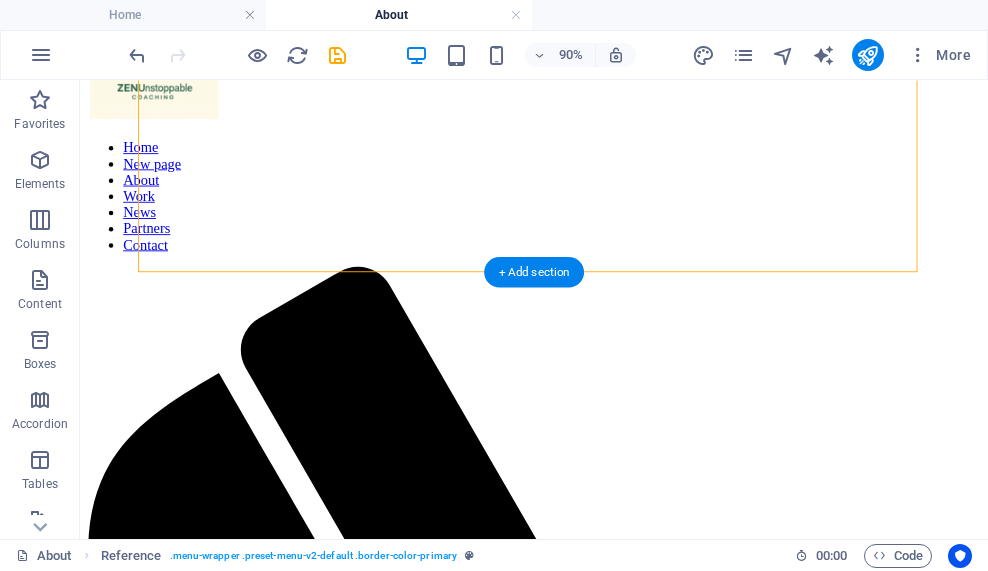 scroll, scrollTop: 200, scrollLeft: 0, axis: vertical 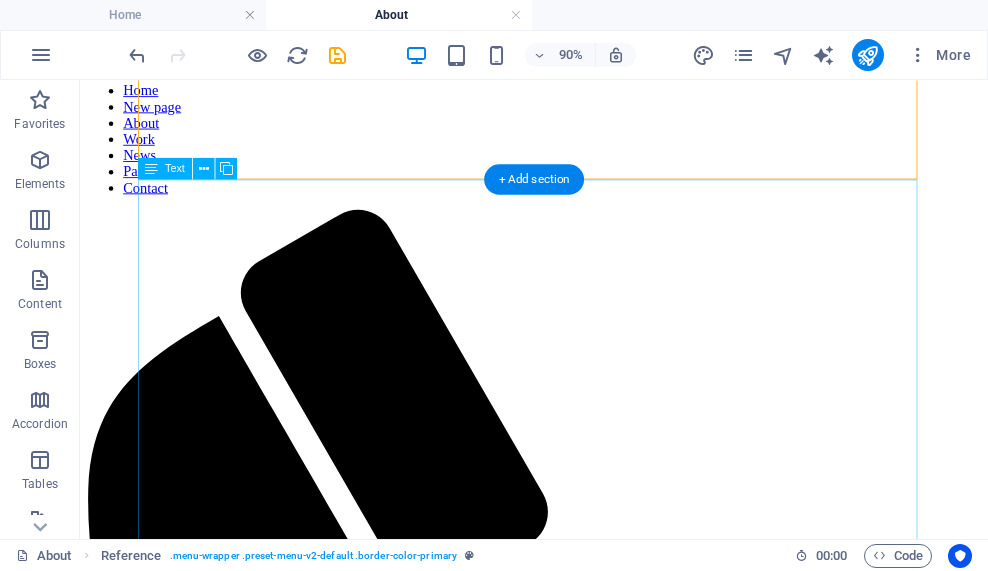 click on "Hi, I’m Donna Fuentes. Certified Insight Coach. On my path to Master Coach. A woman who’s lived, listened, and learned how to meet people where they are—with heart, humor, and presence. Long before I called myself a coach, I was holding space. It just came naturally. People would stop me mid-day, mid-errand, mid-life—to talk. And somehow, those small conversations would shift something. That’s always been my gift: creating space where people feel safe to breathe, reflect, and notice what’s really going on inside. I don’t give advice. I don’t give “steps.” What I  do  offer is a grounded space to hear your own wisdom—clearly. ZenUnstoppable Coaching was born from everything I’ve lived, lost, built, and become. I’ve worked with executives. I’ve helped people find clarity in their homes and in their minds. I’ve reinvented my life more than once—and I bring every part of that with me into our work together. My coaching is gentle, present, and powerful. hear yourself . you" at bounding box center [584, 1827] 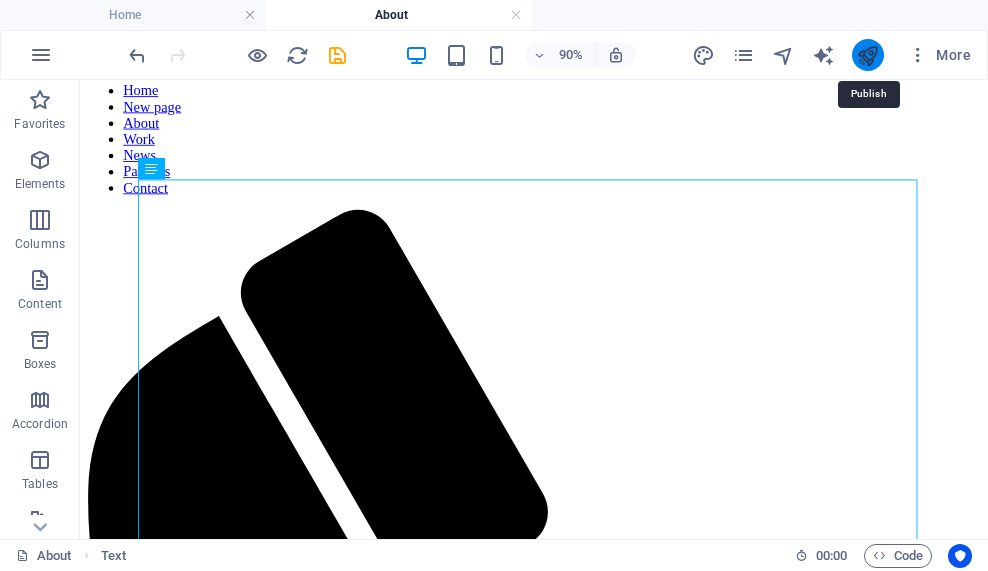 click at bounding box center (867, 55) 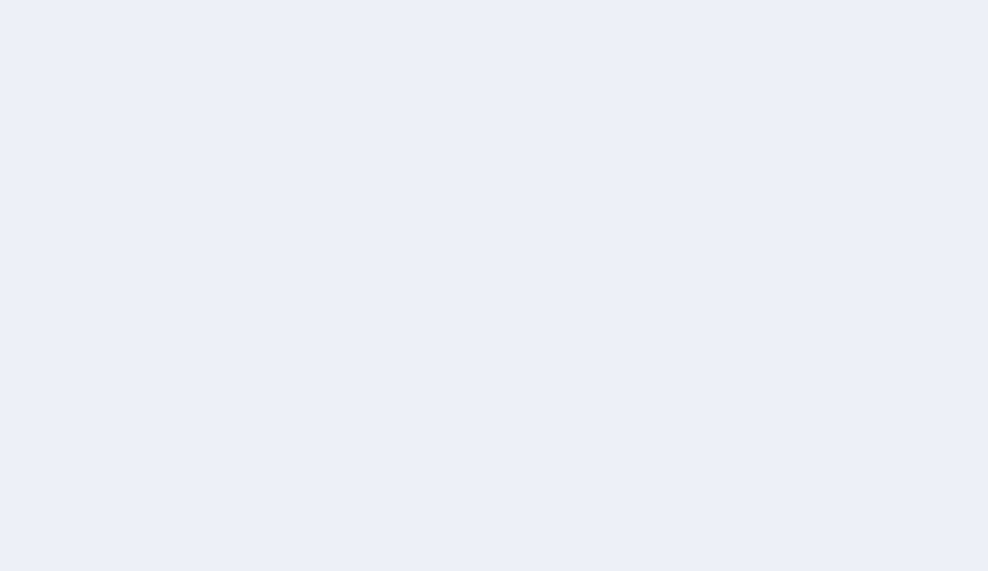 scroll, scrollTop: 0, scrollLeft: 0, axis: both 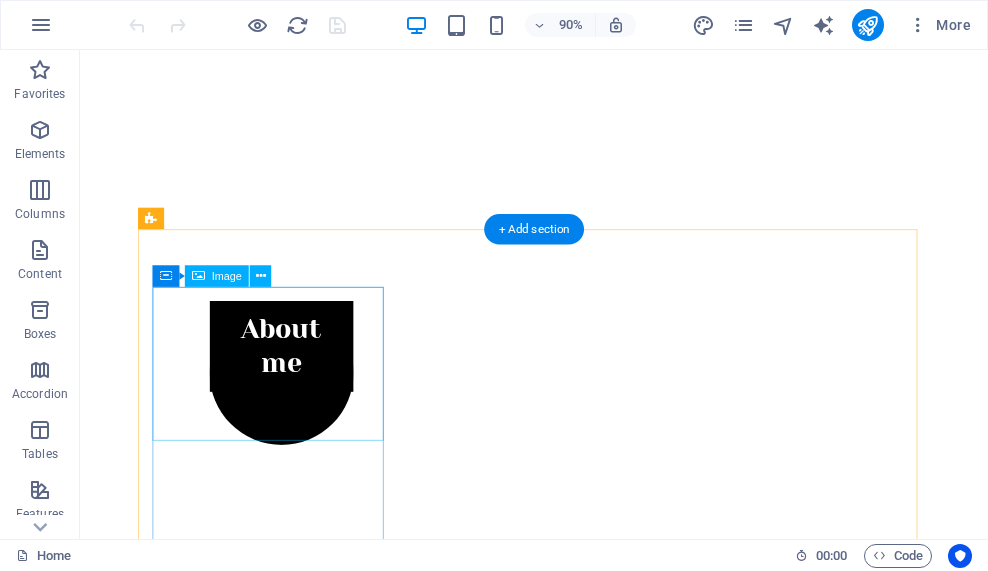 click at bounding box center (584, 1246) 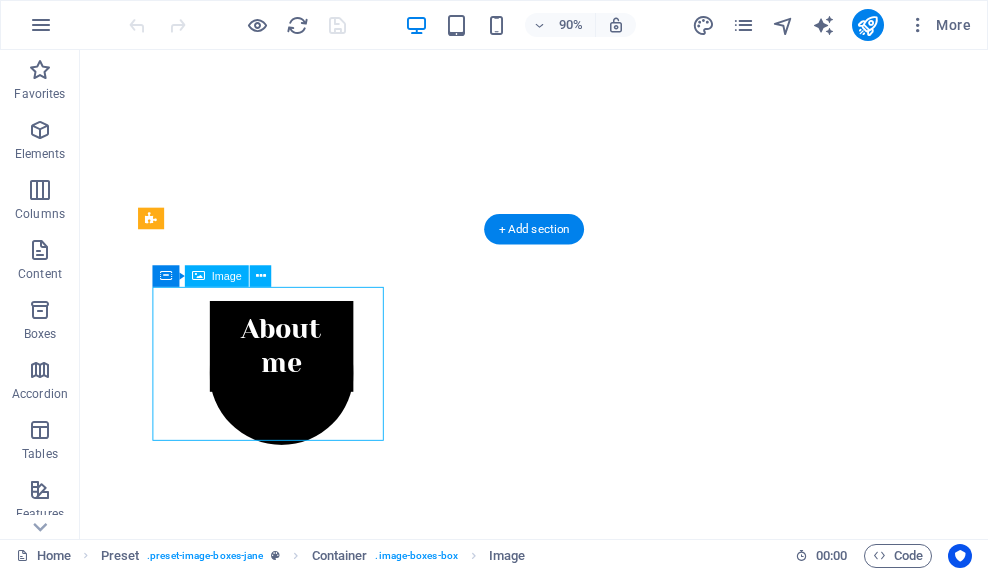click at bounding box center (584, 1246) 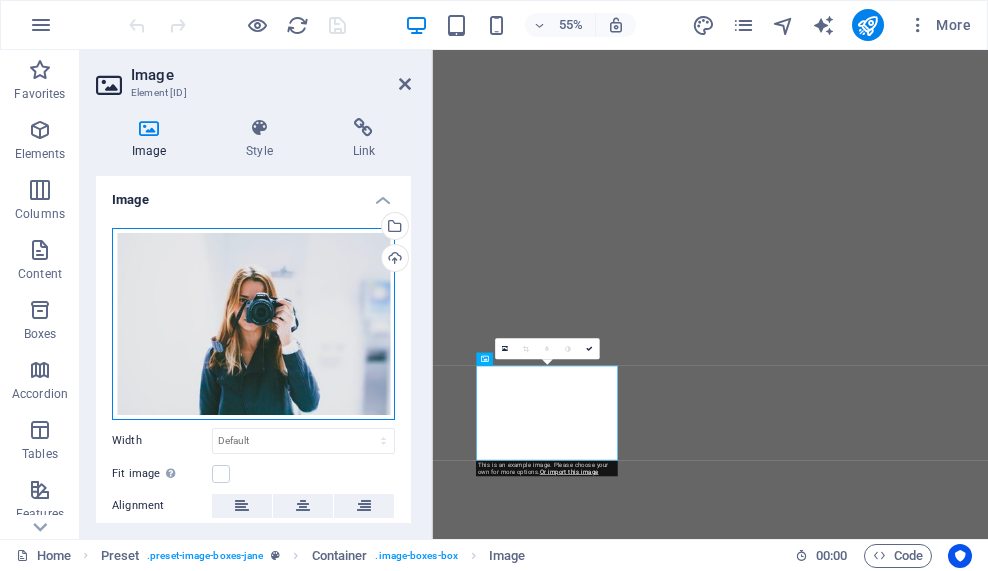 click on "Drag files here, click to choose files or select files from Files or our free stock photos & videos" at bounding box center [253, 324] 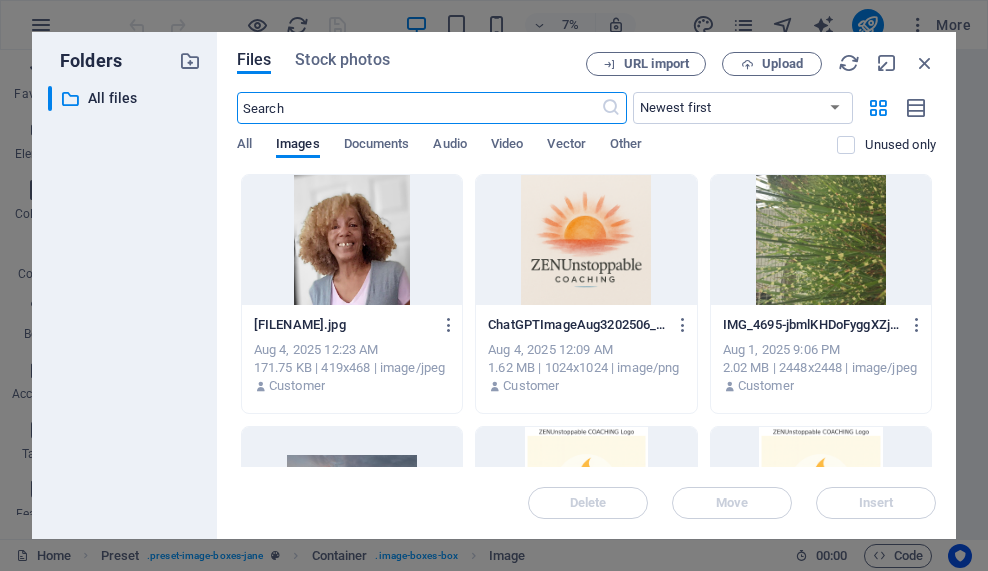 click at bounding box center [352, 240] 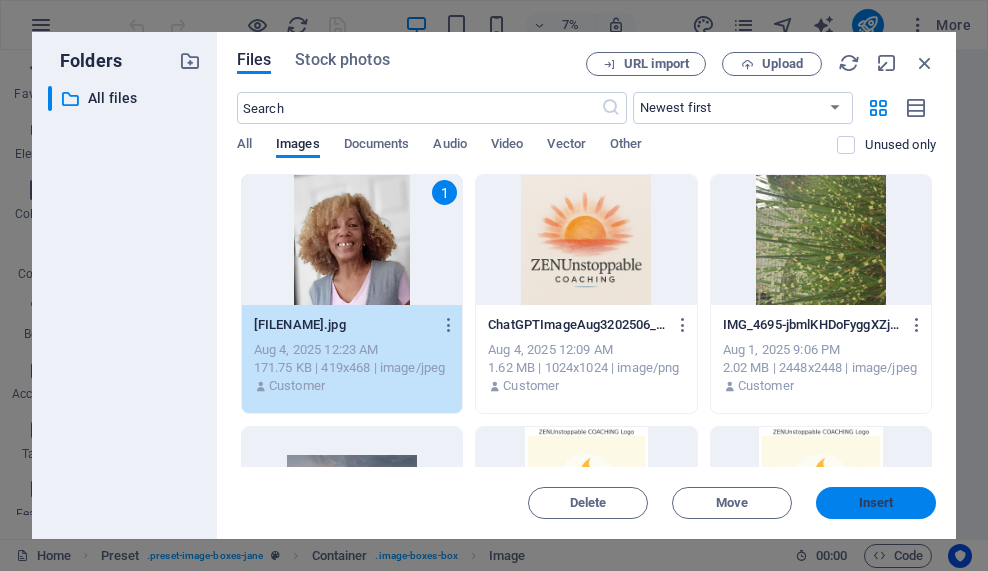 click on "Insert" at bounding box center (876, 503) 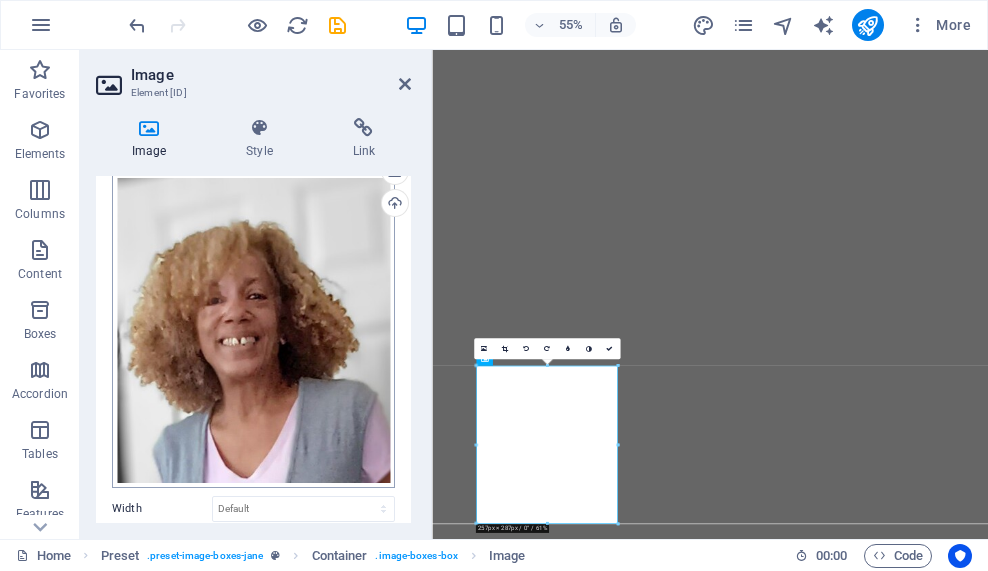 scroll, scrollTop: 274, scrollLeft: 0, axis: vertical 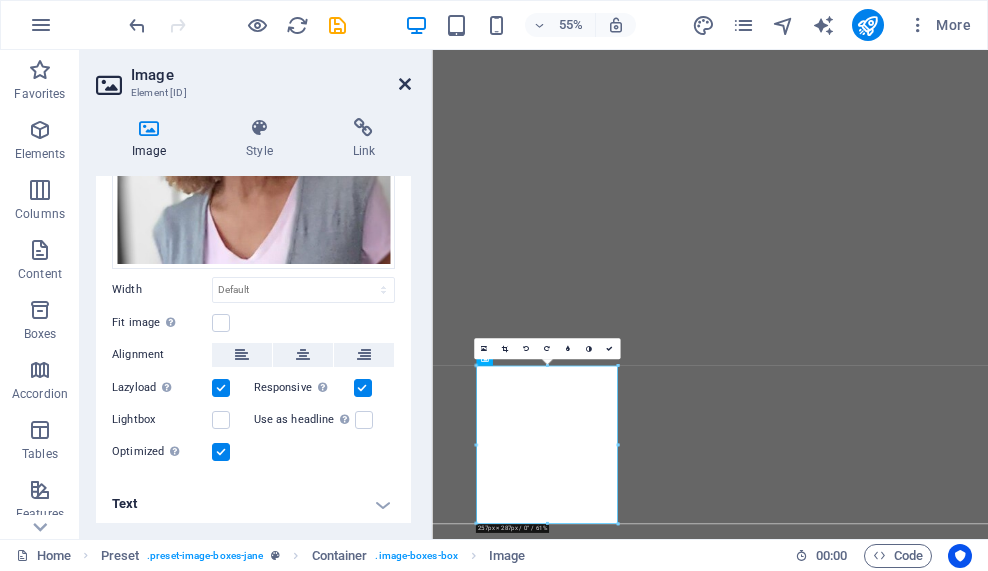 click at bounding box center [405, 84] 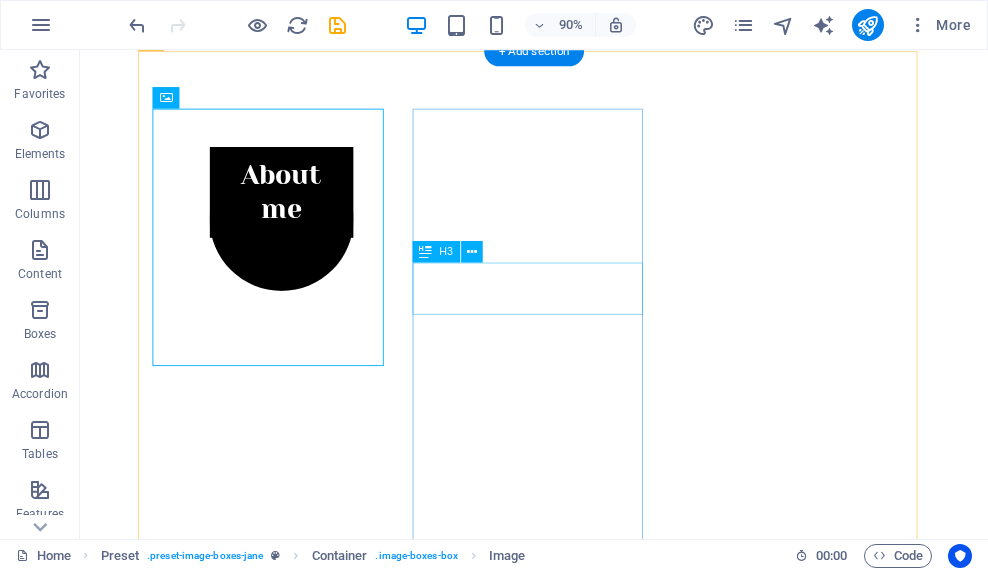 scroll, scrollTop: 792, scrollLeft: 0, axis: vertical 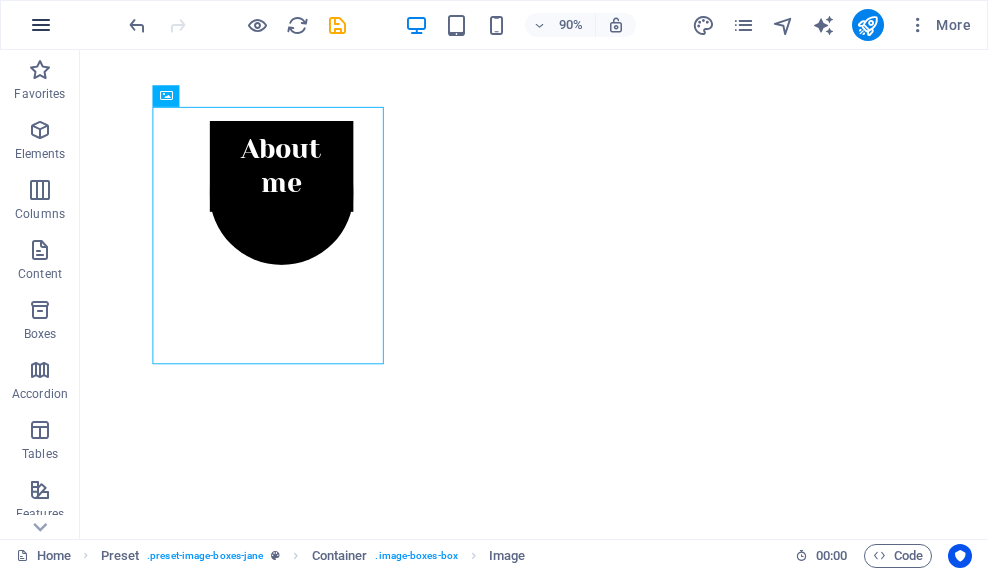 click at bounding box center [41, 25] 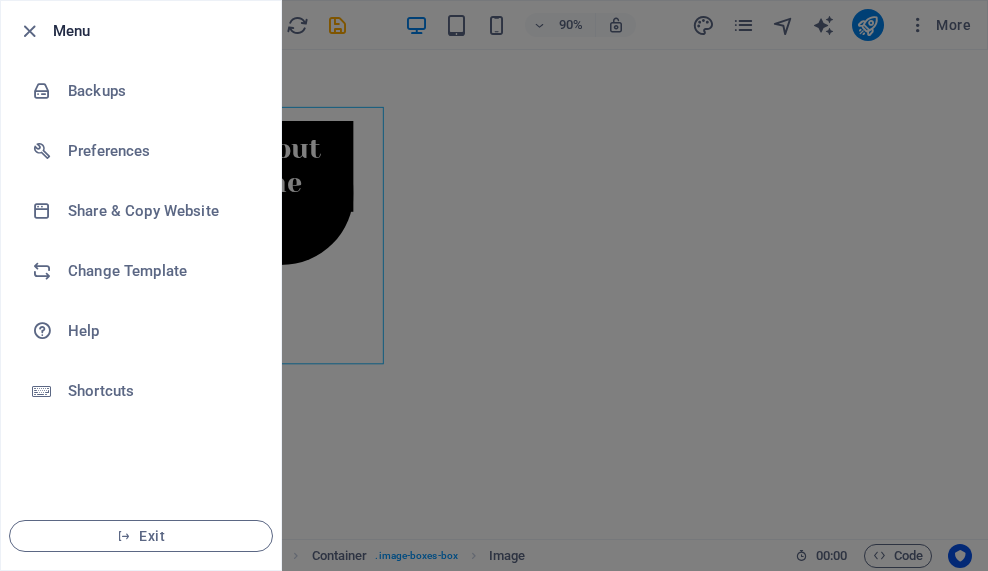 click at bounding box center [494, 285] 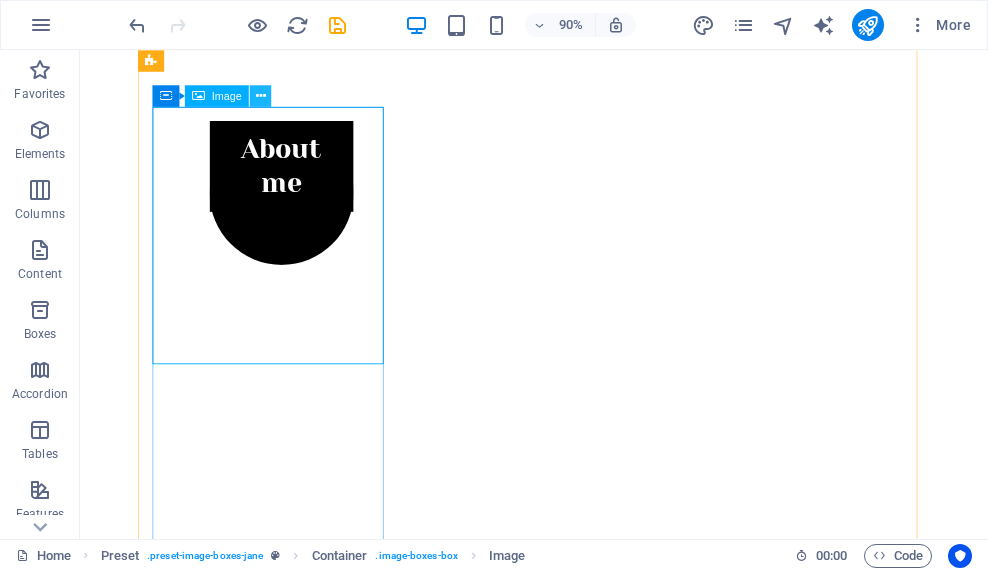 click at bounding box center (260, 95) 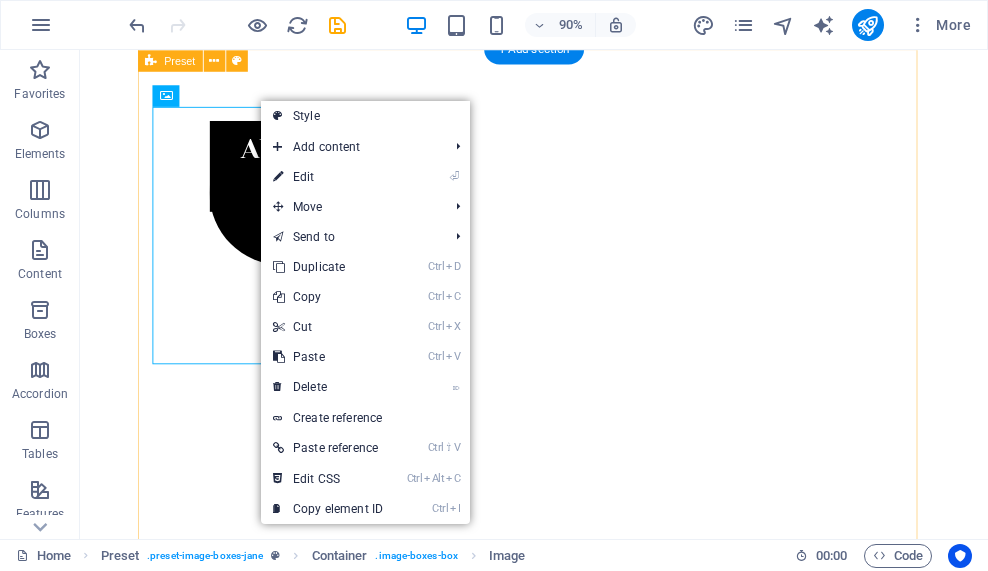 click on "About About Me I’m [FIRST] [LAST]. Most of the time, it starts with a simple question— “How are you doing today?” Not out of habit. Not to be polite. But because I actually want to know. Somewhere in that moment, something shifts. People pause. They answer honestly. And before long, we’re in a real conversation—one that matters. That’s been happening my whole life. Now, as a certified coach on my way to becoming a Master Coach, I’ve simply put language and structure around something I’ve always known how to do: hold space for people to feel seen, to hear themselves clearly, and to find the next step forward that actually fits. ZenUnstoppable Coaching isn’t about perfection or performance. It’s about  presence . It’s about slowing down enough to hear what’s real— then moving forward from that place with clarity, courage, and your own kind of power. I don’t offer advice. I offer space. I offer deep listening. This isn’t self-help. This isn’t a list of steps. see more Work you" at bounding box center [584, 2993] 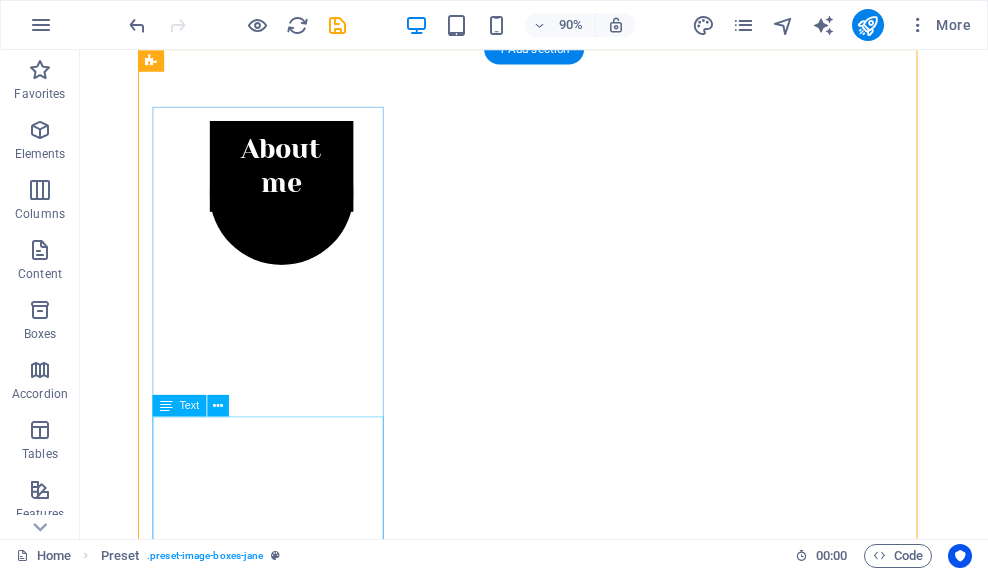 click on "About Me I’m [FIRST] [LAST]. Most of the time, it starts with a simple question— “How are you doing today?” Not out of habit. Not to be polite. But because I actually want to know. Somewhere in that moment, something shifts. People pause. They answer honestly. And before long, we’re in a real conversation—one that matters. That’s been happening my whole life. Now, as a certified coach on my way to becoming a Master Coach, I’ve simply put language and structure around something I’ve always known how to do: hold space for people to feel seen, to hear themselves clearly, and to find the next step forward that actually fits. ZenUnstoppable Coaching isn’t about perfection or performance. It’s about  presence . It’s about slowing down enough to hear what’s real— then moving forward from that place with clarity, courage, and your own kind of power. I don’t offer advice. I offer space. I offer deep listening. This isn’t self-help. This isn’t a list of steps." at bounding box center [584, 1776] 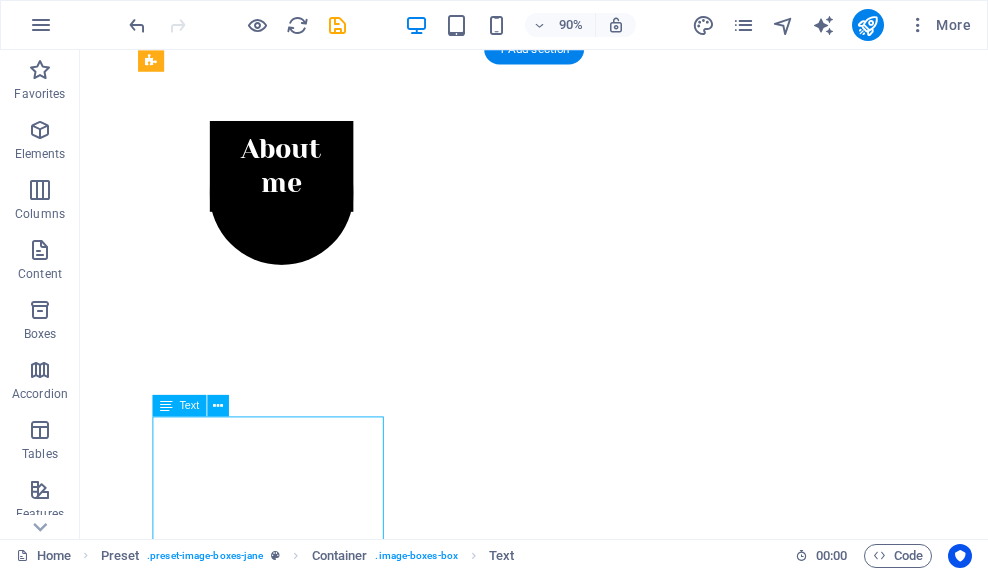 click on "About Me I’m [FIRST] [LAST]. Most of the time, it starts with a simple question— “How are you doing today?” Not out of habit. Not to be polite. But because I actually want to know. Somewhere in that moment, something shifts. People pause. They answer honestly. And before long, we’re in a real conversation—one that matters. That’s been happening my whole life. Now, as a certified coach on my way to becoming a Master Coach, I’ve simply put language and structure around something I’ve always known how to do: hold space for people to feel seen, to hear themselves clearly, and to find the next step forward that actually fits. ZenUnstoppable Coaching isn’t about perfection or performance. It’s about  presence . It’s about slowing down enough to hear what’s real— then moving forward from that place with clarity, courage, and your own kind of power. I don’t offer advice. I offer space. I offer deep listening. This isn’t self-help. This isn’t a list of steps." at bounding box center (584, 1776) 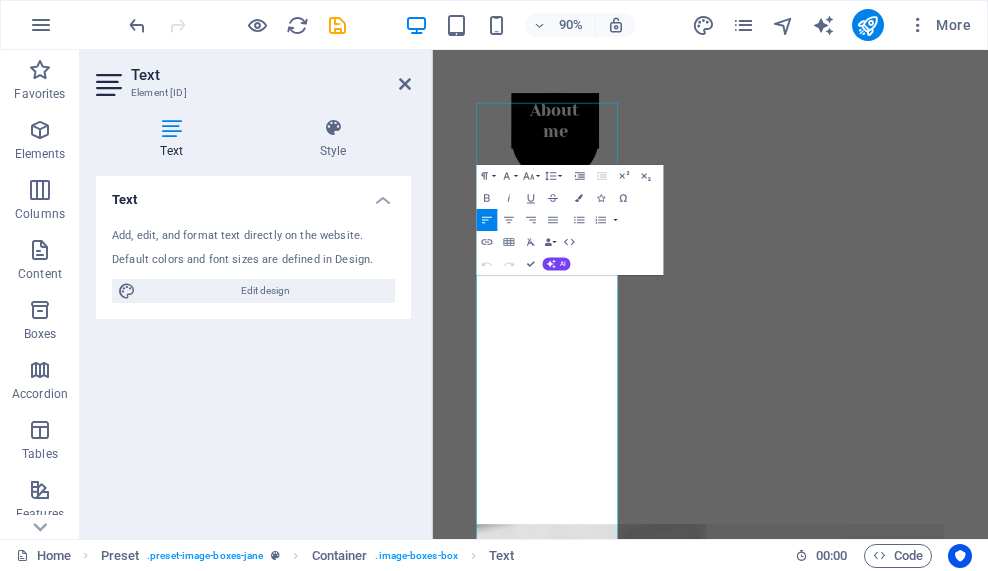 scroll, scrollTop: 1103, scrollLeft: 0, axis: vertical 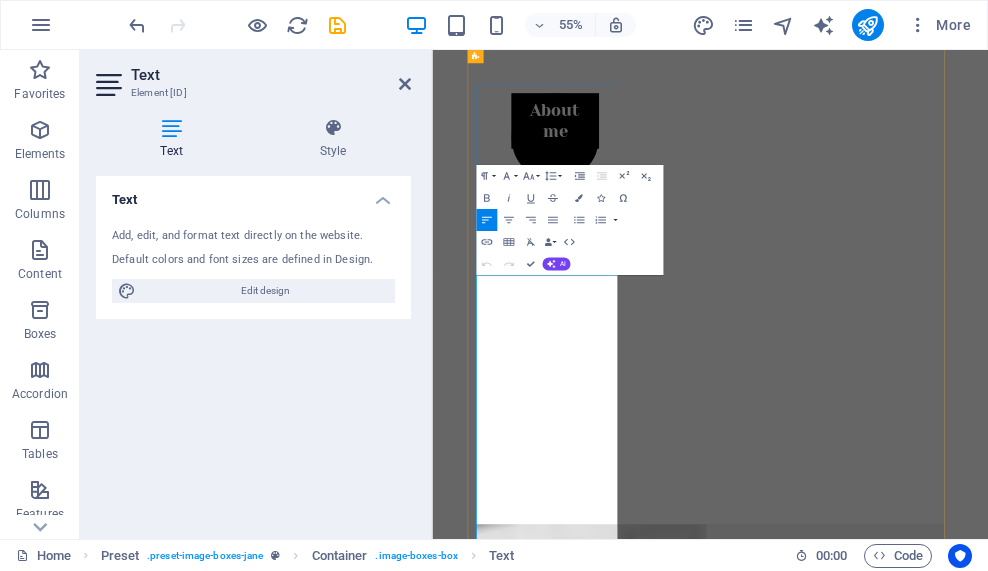 drag, startPoint x: 730, startPoint y: 484, endPoint x: 513, endPoint y: 439, distance: 221.61679 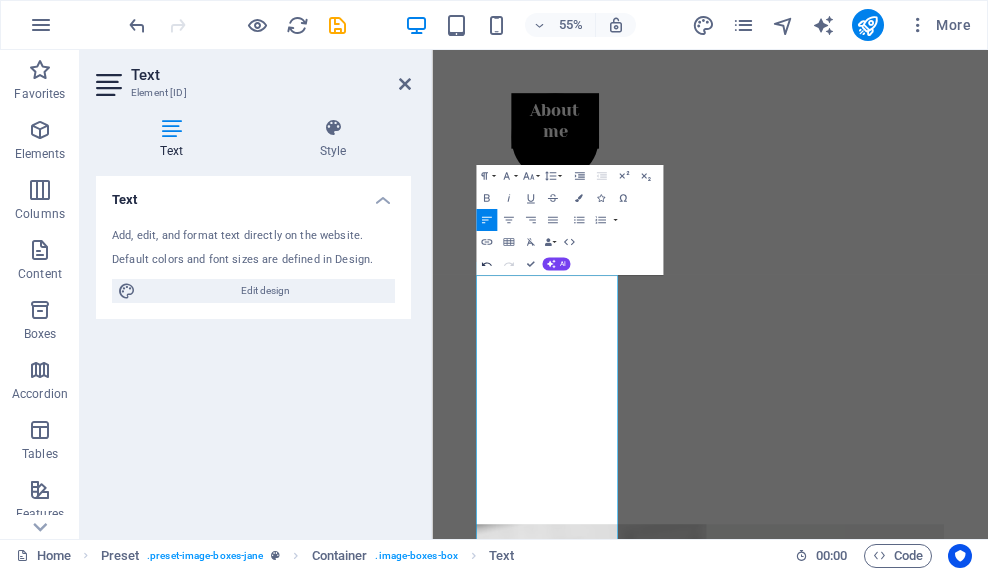 type 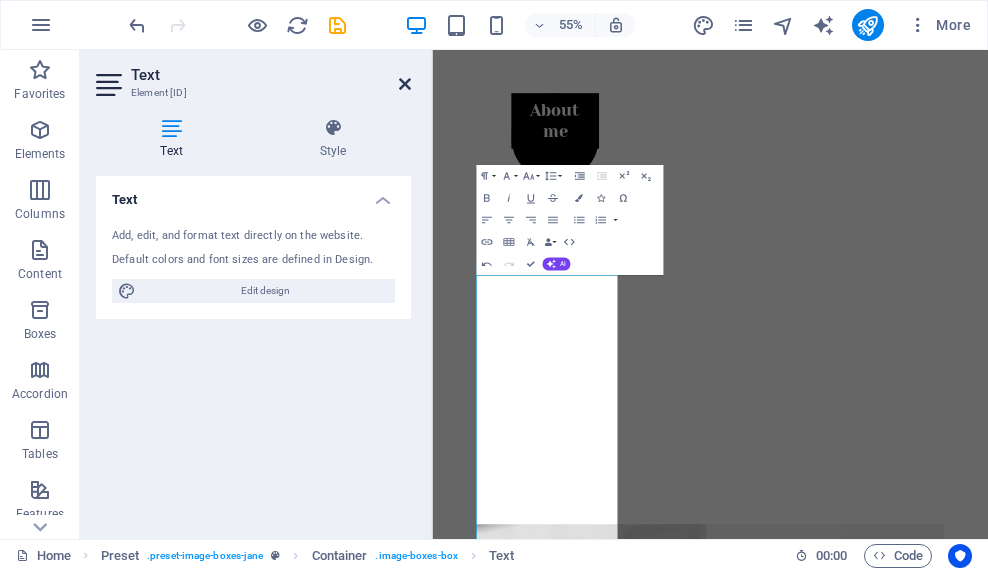 click at bounding box center [405, 84] 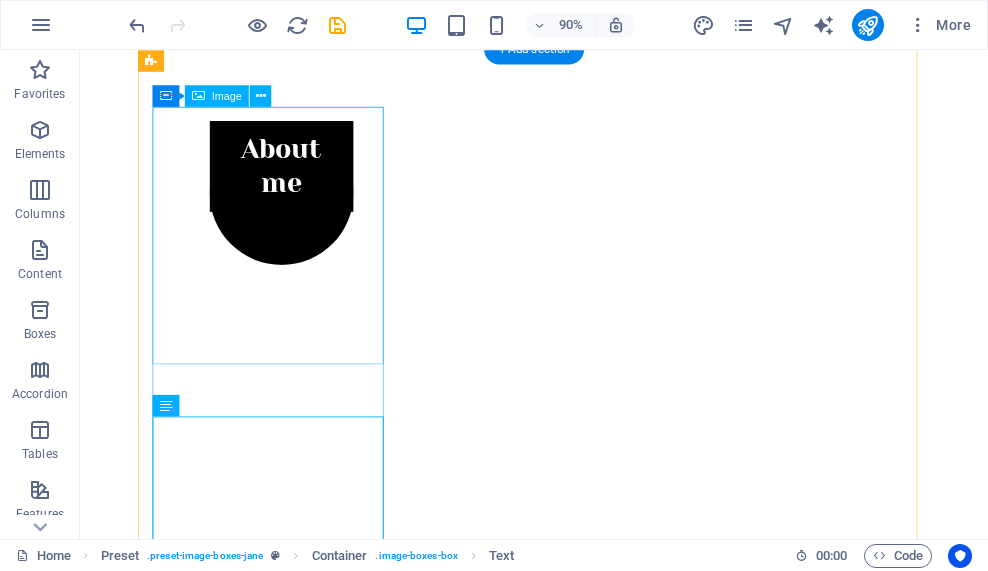 scroll, scrollTop: 892, scrollLeft: 0, axis: vertical 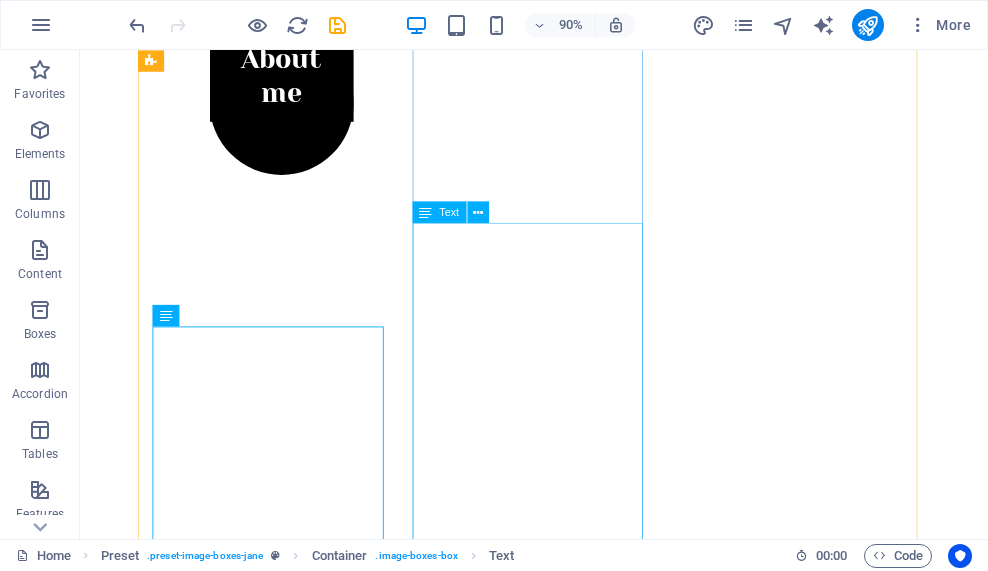 click on "Work With Me You don’t have to come with a five-year plan. You don’t need to be polished or ready. You just have to be willing to slow down—and get honest. That’s where we begin. At ZenUnstoppable Coaching, I offer grounded, present-moment conversations that help you reconnect with what’s already true inside you. No pressure. No performance. Just space to notice, feel, and begin again. ✦ What I Offer 1:1 Coaching Sessions For when you need to pause, reflect, and shift something that’s been stuck. 60-minute session | $90 3-Session Bundle For those moments when one session isn’t enough—and you want space to go deeper. 3 sessions | $250 6-Week Coaching Series A supportive rhythm—one session per week—designed for steady inner movement and lasting clarity. 6 sessions over 6 weeks | $480 What It’s Like to Work Together I don’t give advice. I don’t lead with answers. I ask the kind of grounded, thoughtful questions that help  you This isn’t coaching that tries to fix you." at bounding box center [584, 3212] 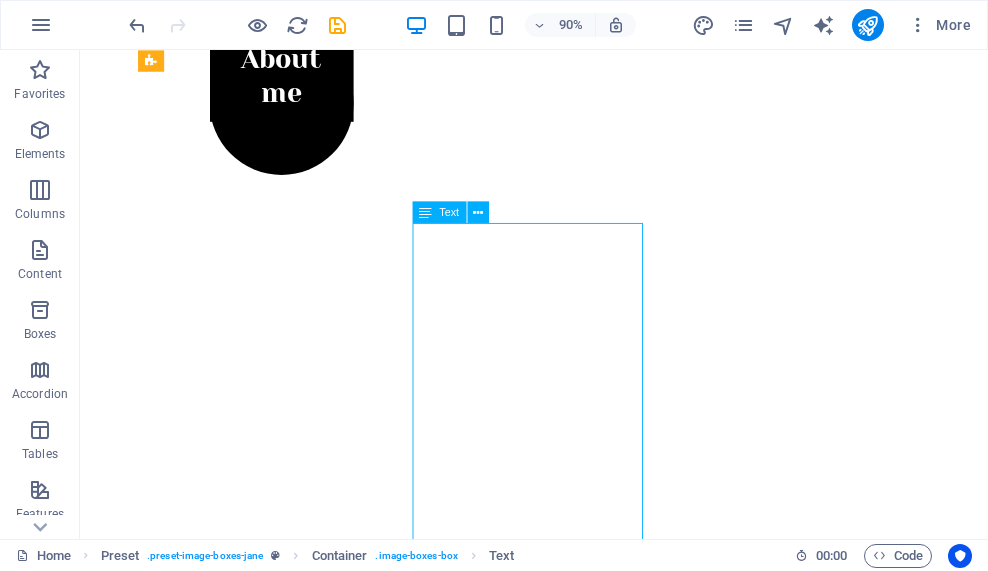 click on "Work With Me You don’t have to come with a five-year plan. You don’t need to be polished or ready. You just have to be willing to slow down—and get honest. That’s where we begin. At ZenUnstoppable Coaching, I offer grounded, present-moment conversations that help you reconnect with what’s already true inside you. No pressure. No performance. Just space to notice, feel, and begin again. ✦ What I Offer 1:1 Coaching Sessions For when you need to pause, reflect, and shift something that’s been stuck. 60-minute session | $90 3-Session Bundle For those moments when one session isn’t enough—and you want space to go deeper. 3 sessions | $250 6-Week Coaching Series A supportive rhythm—one session per week—designed for steady inner movement and lasting clarity. 6 sessions over 6 weeks | $480 What It’s Like to Work Together I don’t give advice. I don’t lead with answers. I ask the kind of grounded, thoughtful questions that help  you This isn’t coaching that tries to fix you." at bounding box center (584, 3212) 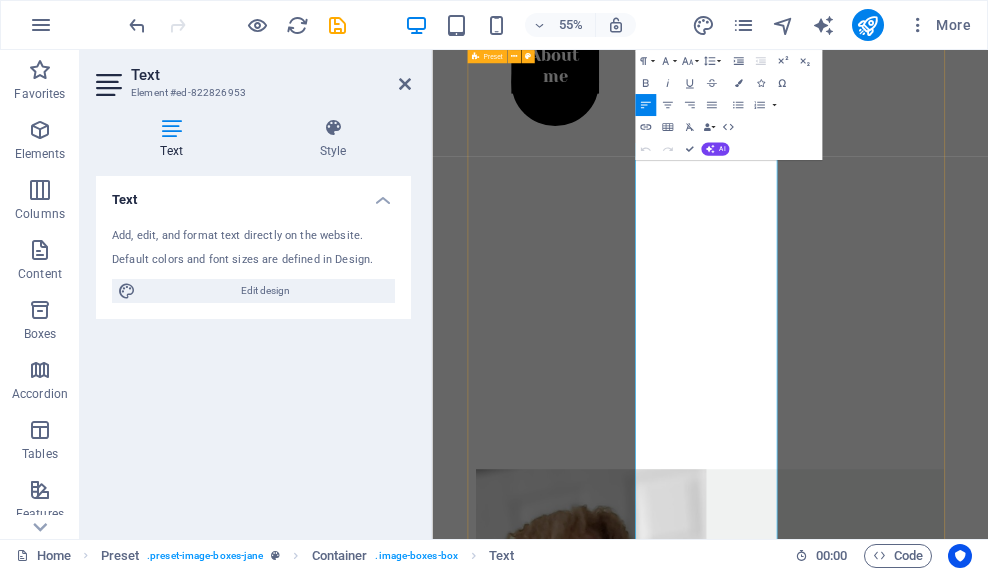 scroll, scrollTop: 1203, scrollLeft: 0, axis: vertical 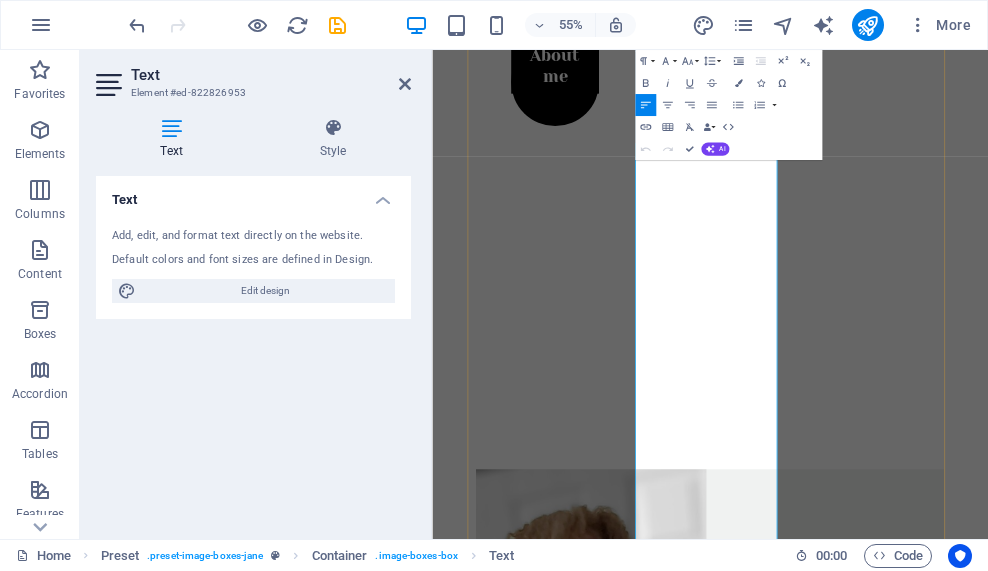 click on "Work With Me" at bounding box center (937, 2859) 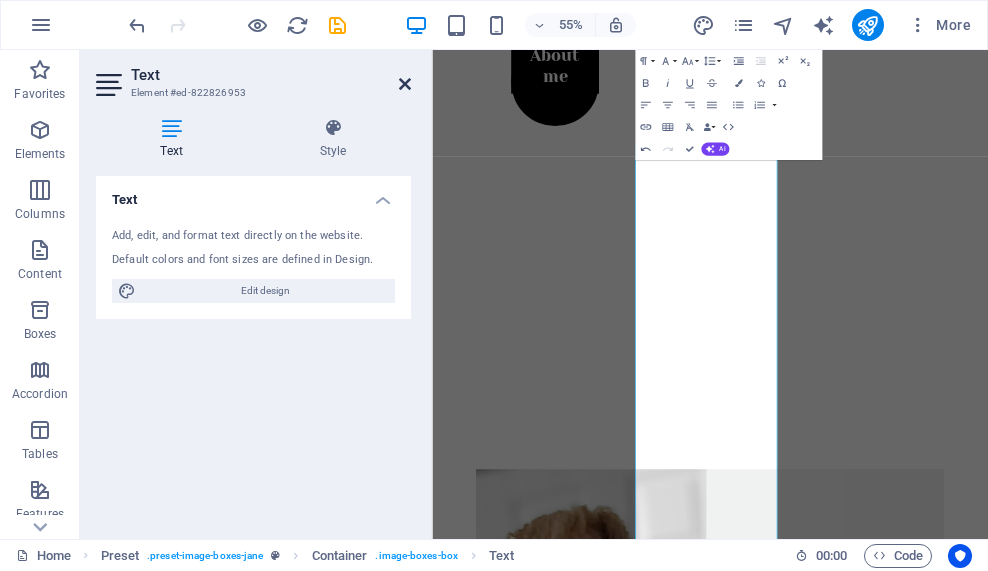 click at bounding box center (405, 84) 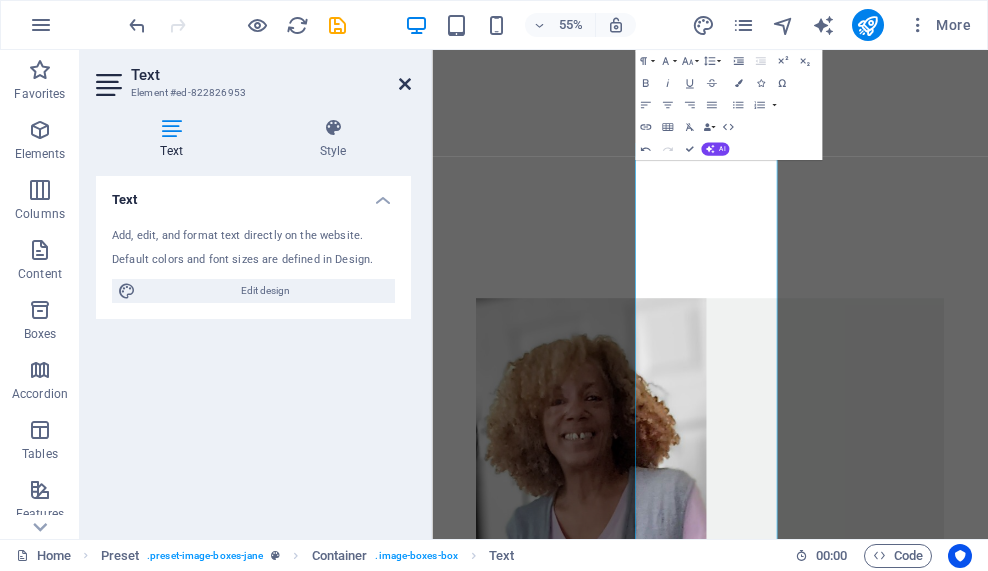 scroll, scrollTop: 892, scrollLeft: 0, axis: vertical 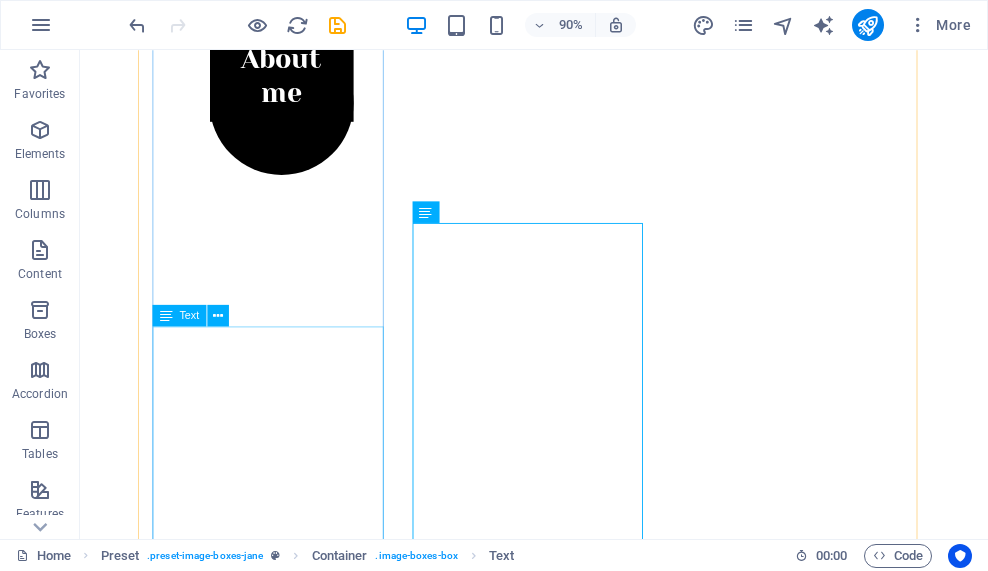 click on "ME I’m [FIRST] [LAST]. Most of the time, it starts with a simple question— “How are you doing today?” Not out of habit. Not to be polite. But because I actually want to know. Somewhere in that moment, something shifts. People pause. They answer honestly. And before long, we’re in a real conversation—one that matters. That’s been happening my whole life. Now, as a certified coach on my way to becoming a Master Coach, I’ve simply put language and structure around something I’ve always known how to do: hold space for people to feel seen, to hear themselves clearly, and to find the next step forward that actually fits. ZenUnstoppable Coaching isn’t about perfection or performance. It’s about  presence . It’s about slowing down enough to hear what’s real— then moving forward from that place with clarity, courage, and your own kind of power. I don’t offer advice. I offer space. I offer deep listening. This isn’t self-help. This isn’t a list of steps." at bounding box center [584, 1676] 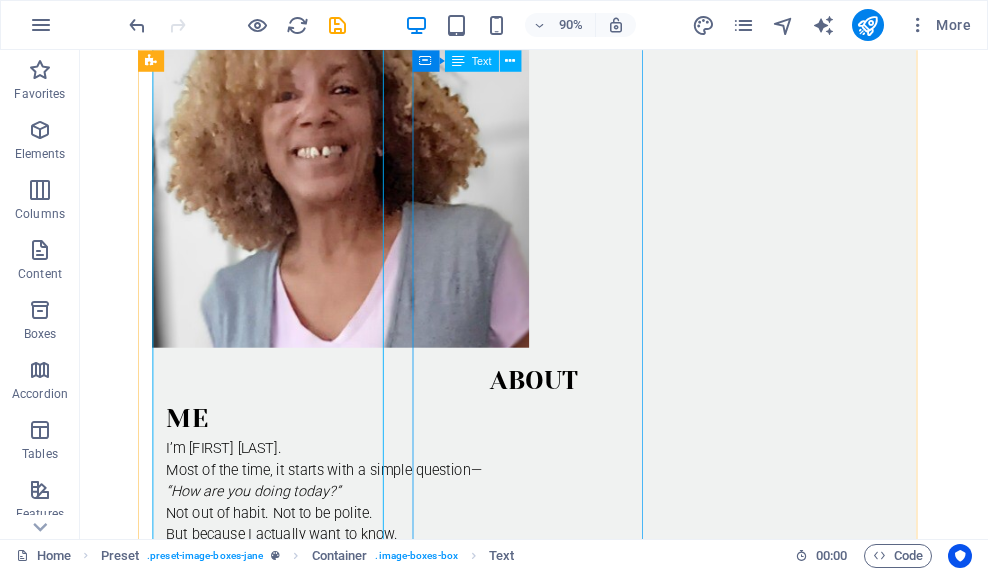 scroll, scrollTop: 1592, scrollLeft: 0, axis: vertical 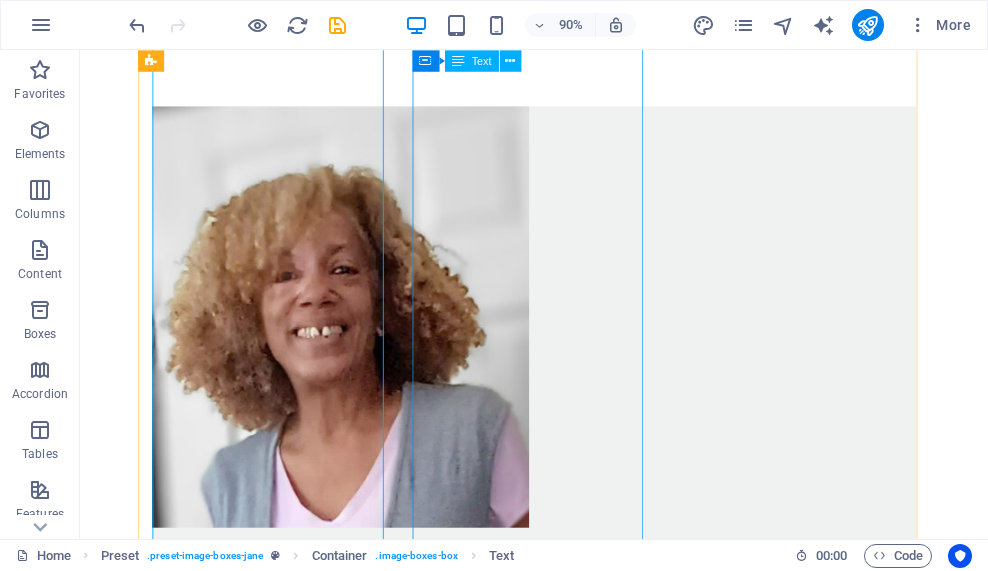 click on "With Me You don’t have to come with a five-year plan. You don’t need to be polished or ready. You just have to be willing to slow down—and get honest. That’s where we begin. At ZenUnstoppable Coaching, I offer grounded, present-moment conversations that help you reconnect with what’s already true inside you. No pressure. No performance. Just space to notice, feel, and begin again. ✦ What I Offer 1:1 Coaching Sessions For when you need to pause, reflect, and shift something that’s been stuck. 60-minute session | $90 3-Session Bundle For those moments when one session isn’t enough—and you want space to go deeper. 3 sessions | $250 6-Week Coaching Series A supportive rhythm—one session per week—designed for steady inner movement and lasting clarity. 6 sessions over 6 weeks | $480 What It’s Like to Work Together I don’t give advice. I don’t lead with answers. I ask the kind of grounded, thoughtful questions that help  you Our sessions move at your pace, led by your insight—not mine." at bounding box center [584, 2512] 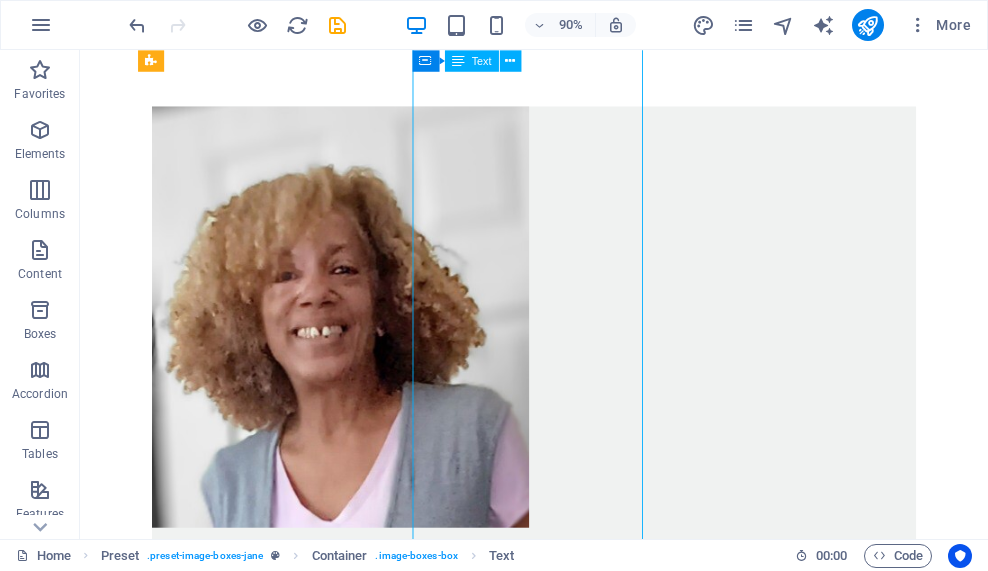 click on "With Me You don’t have to come with a five-year plan. You don’t need to be polished or ready. You just have to be willing to slow down—and get honest. That’s where we begin. At ZenUnstoppable Coaching, I offer grounded, present-moment conversations that help you reconnect with what’s already true inside you. No pressure. No performance. Just space to notice, feel, and begin again. ✦ What I Offer 1:1 Coaching Sessions For when you need to pause, reflect, and shift something that’s been stuck. 60-minute session | $90 3-Session Bundle For those moments when one session isn’t enough—and you want space to go deeper. 3 sessions | $250 6-Week Coaching Series A supportive rhythm—one session per week—designed for steady inner movement and lasting clarity. 6 sessions over 6 weeks | $480 What It’s Like to Work Together I don’t give advice. I don’t lead with answers. I ask the kind of grounded, thoughtful questions that help  you Our sessions move at your pace, led by your insight—not mine." at bounding box center [584, 2512] 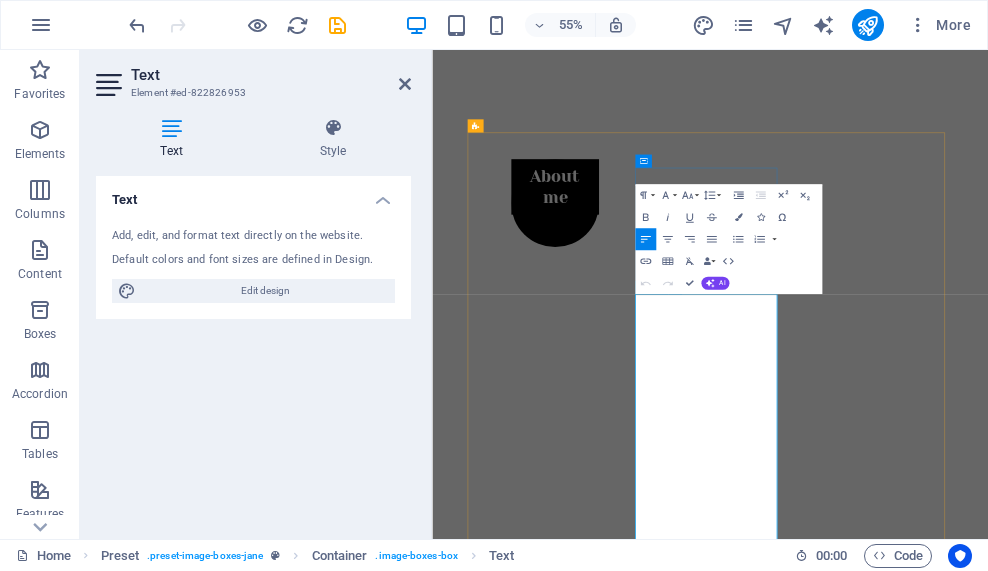 scroll, scrollTop: 951, scrollLeft: 0, axis: vertical 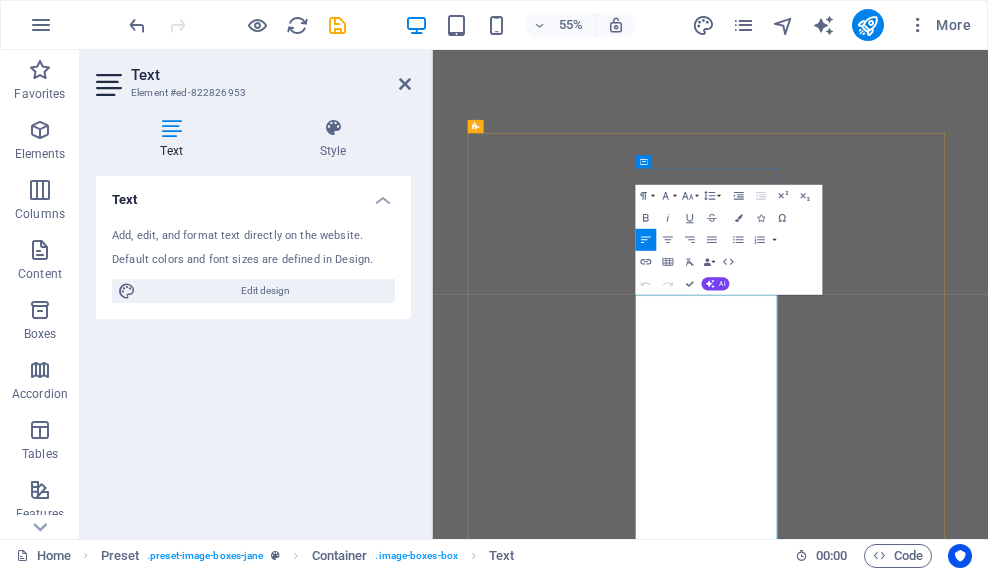 click on "With Me" at bounding box center (937, 3111) 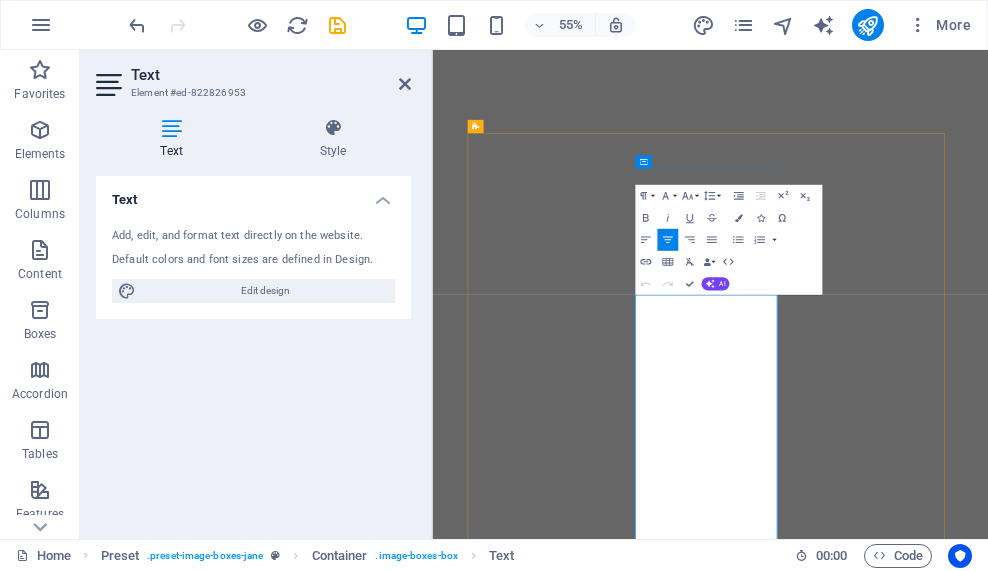 click on "With Me" at bounding box center [937, 3111] 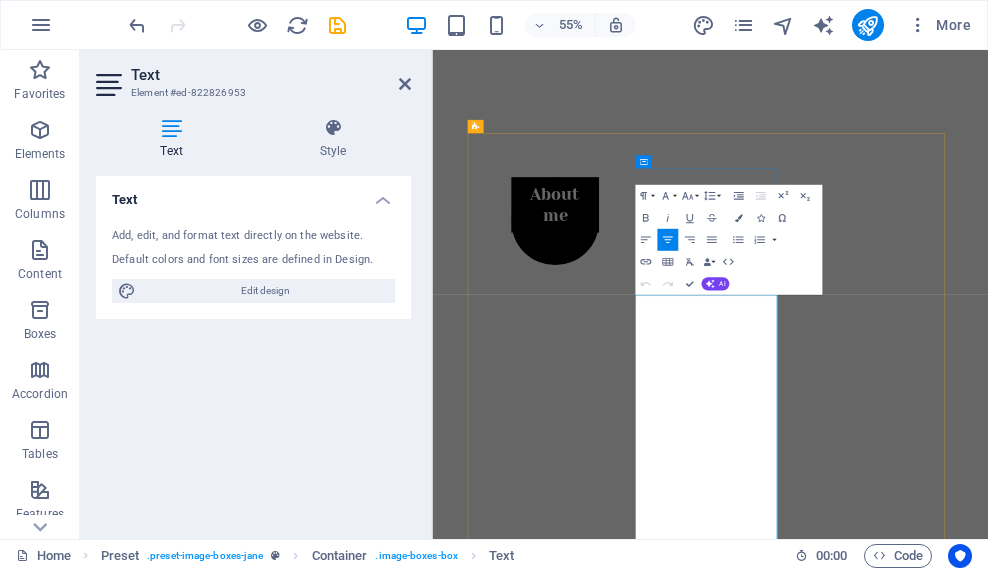drag, startPoint x: 817, startPoint y: 542, endPoint x: 899, endPoint y: 888, distance: 355.584 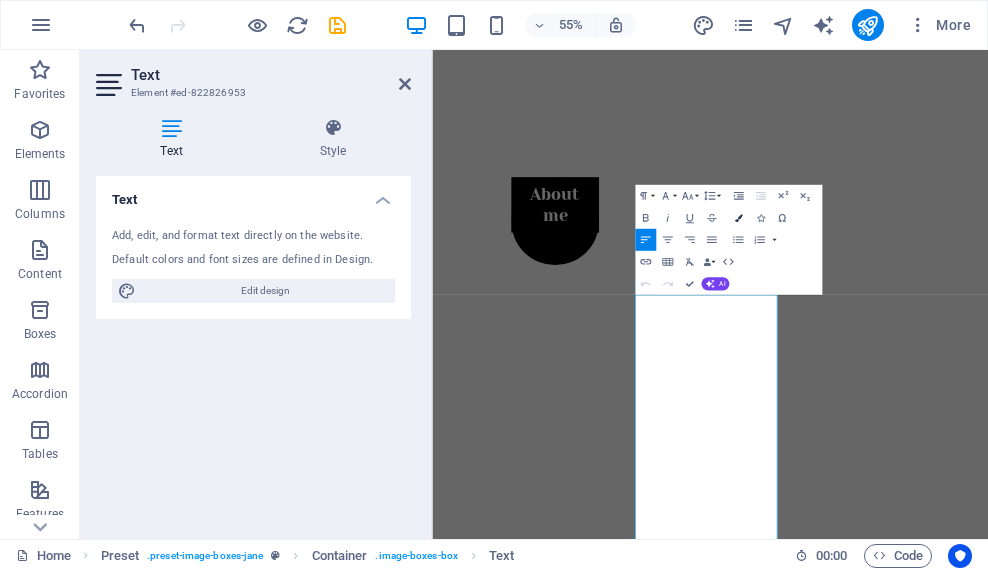 click at bounding box center (738, 218) 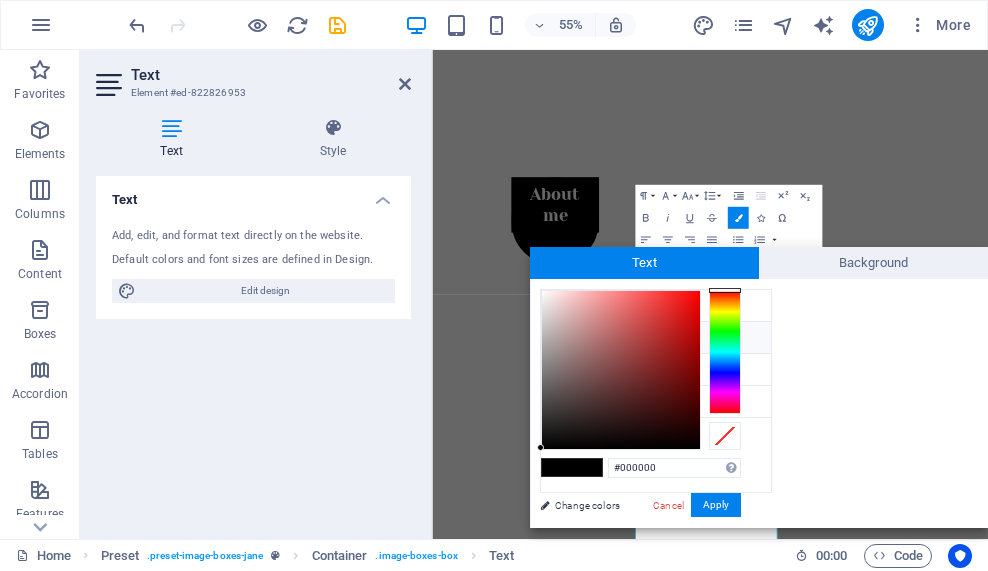 drag, startPoint x: 684, startPoint y: 461, endPoint x: 597, endPoint y: 434, distance: 91.09336 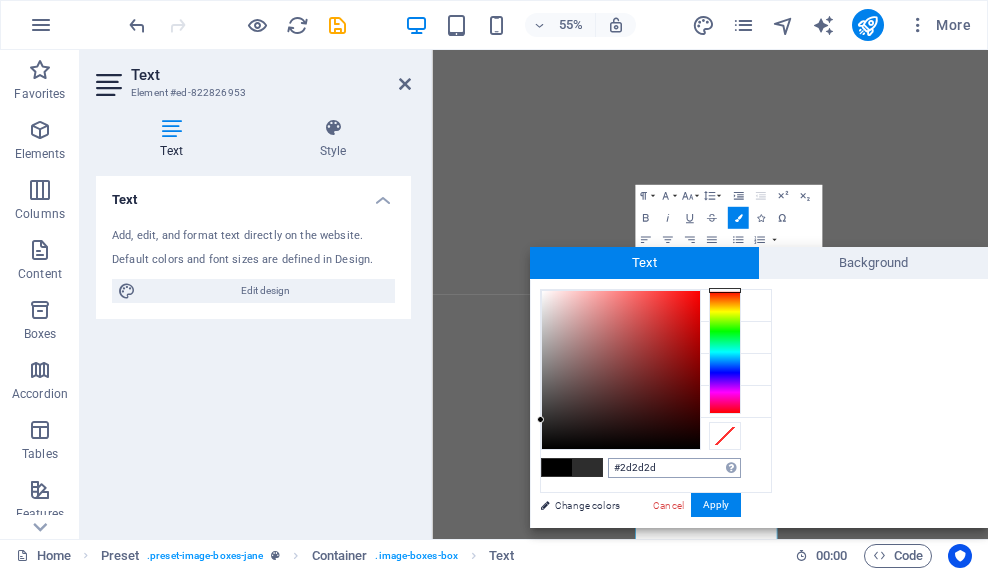 type on "#2d2d2d" 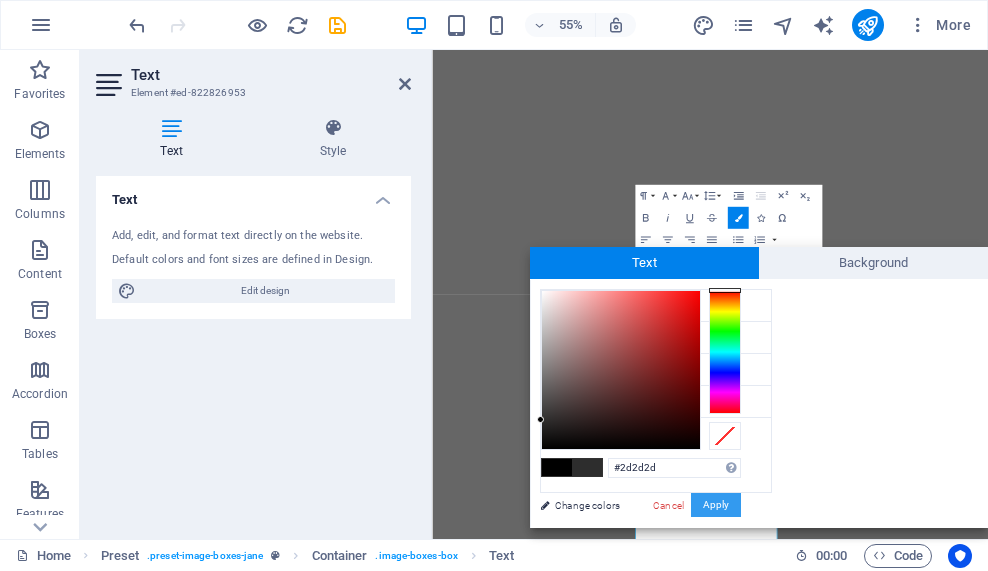 click on "Apply" at bounding box center (716, 505) 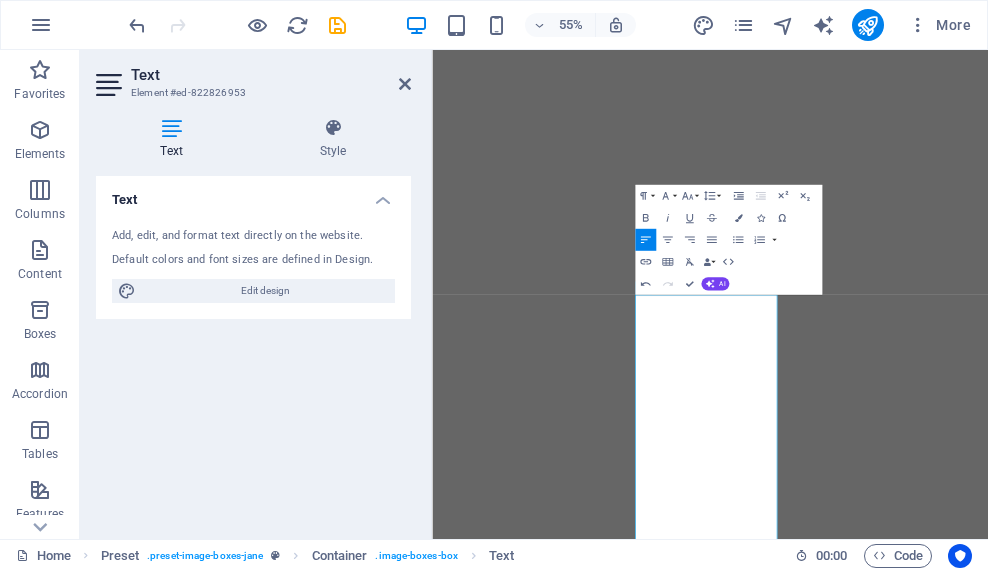 click on "Skip to main content
Home New page About Work Partners Contact About me My work Drop content here or  Add elements  Paste clipboard Contact About ME I’m [FIRST] [LAST]. Most of the time, it starts with a simple question— “How are you doing today?” Not out of habit. Not to be polite. But because I actually want to know. Somewhere in that moment, something shifts. People pause. They answer honestly. And before long, we’re in a real conversation—one that matters. That’s been happening my whole life. Now, as a certified coach on my way to becoming a Master Coach, I’ve simply put language and structure around something I’ve always known how to do: hold space for people to feel seen, to hear themselves clearly, and to find the next step forward that actually fits. ZenUnstoppable Coaching isn’t about perfection or performance. It’s about  presence . It’s about slowing down enough to hear what’s real— then moving forward from that place This is coaching that honors your humanity." at bounding box center [937, 2449] 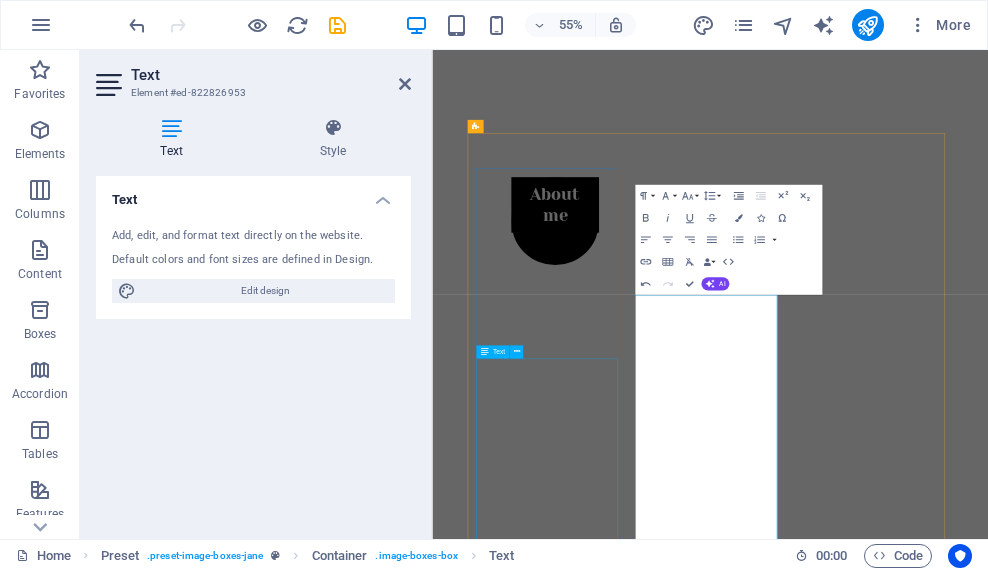 click on "ME I’m [FIRST] [LAST]. Most of the time, it starts with a simple question— “How are you doing today?” Not out of habit. Not to be polite. But because I actually want to know. Somewhere in that moment, something shifts. People pause. They answer honestly. And before long, we’re in a real conversation—one that matters. That’s been happening my whole life. Now, as a certified coach on my way to becoming a Master Coach, I’ve simply put language and structure around something I’ve always known how to do: hold space for people to feel seen, to hear themselves clearly, and to find the next step forward that actually fits. ZenUnstoppable Coaching isn’t about perfection or performance. It’s about  presence . It’s about slowing down enough to hear what’s real— then moving forward from that place with clarity, courage, and your own kind of power. I don’t offer advice. I offer space. I offer deep listening. This isn’t self-help. This isn’t a list of steps." at bounding box center [937, 1928] 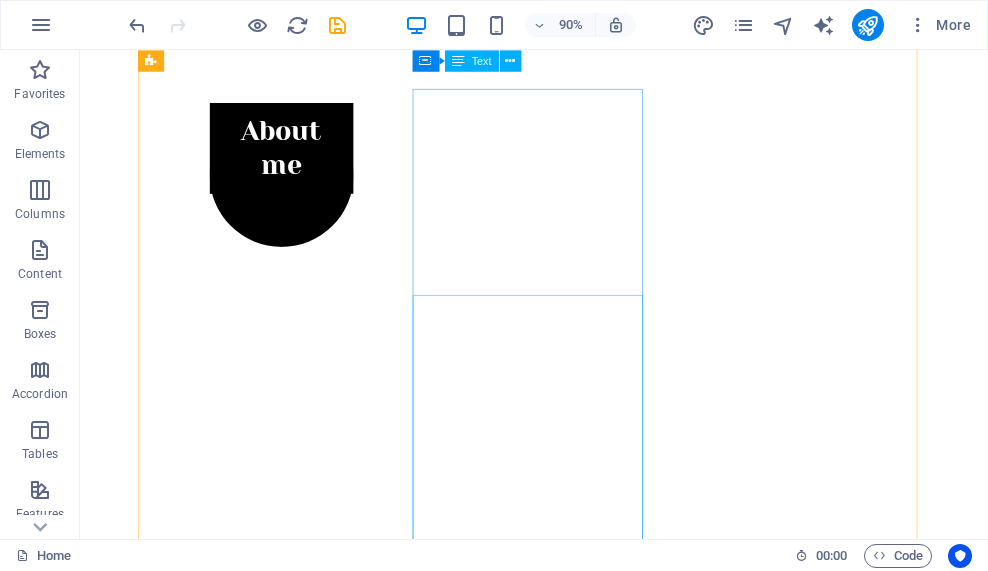 scroll, scrollTop: 751, scrollLeft: 0, axis: vertical 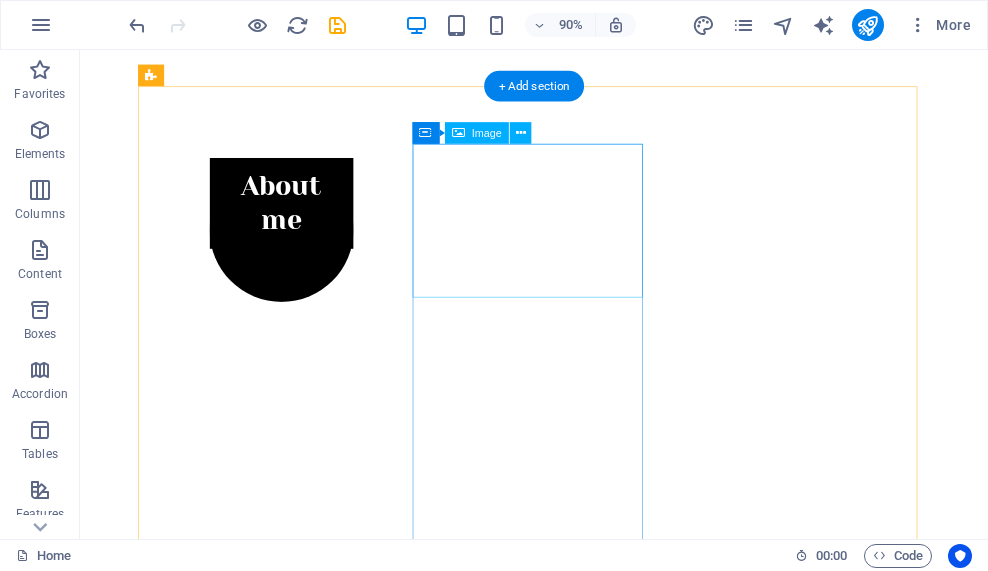 click at bounding box center (584, 2580) 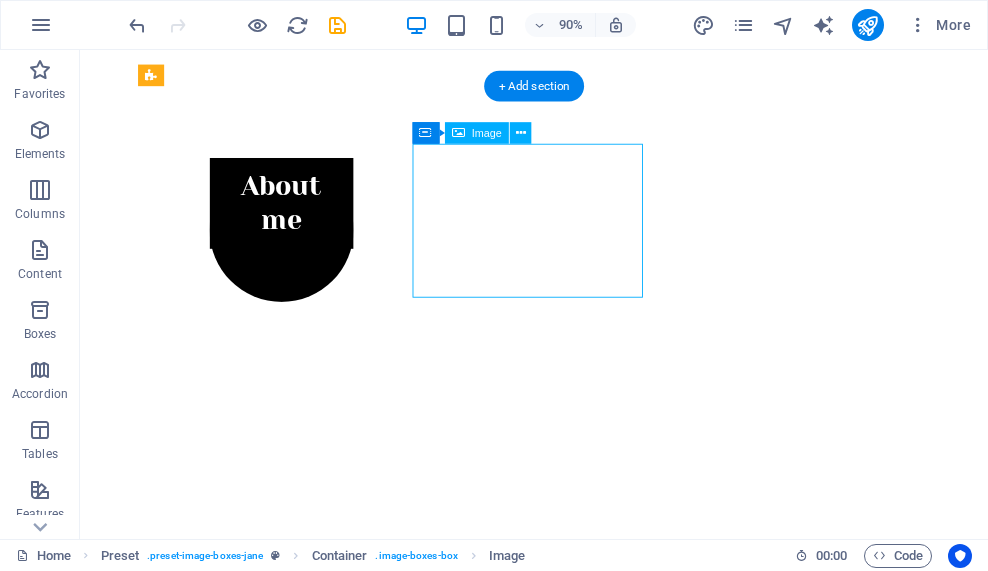 click at bounding box center (584, 2580) 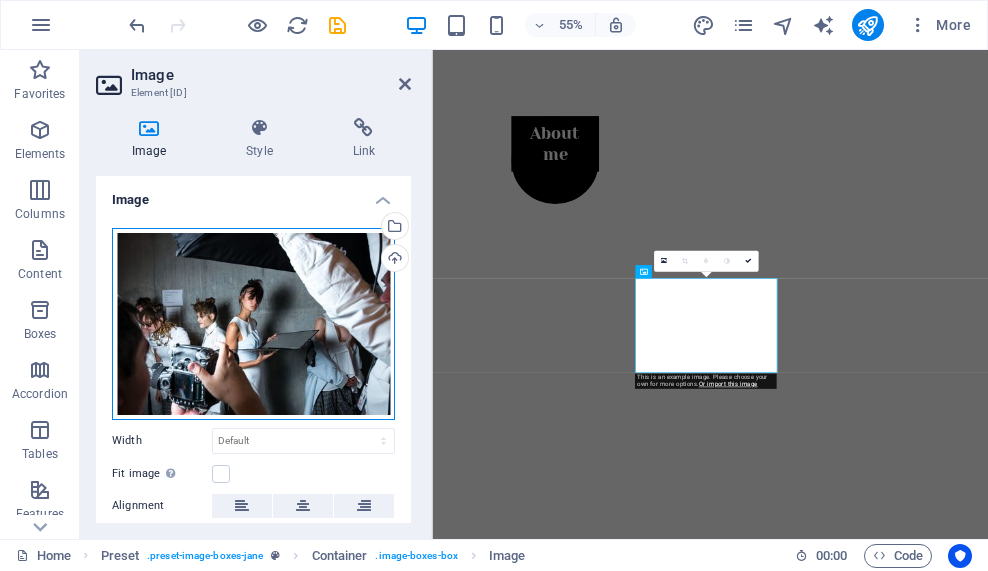 click on "Drag files here, click to choose files or select files from Files or our free stock photos & videos" at bounding box center [253, 324] 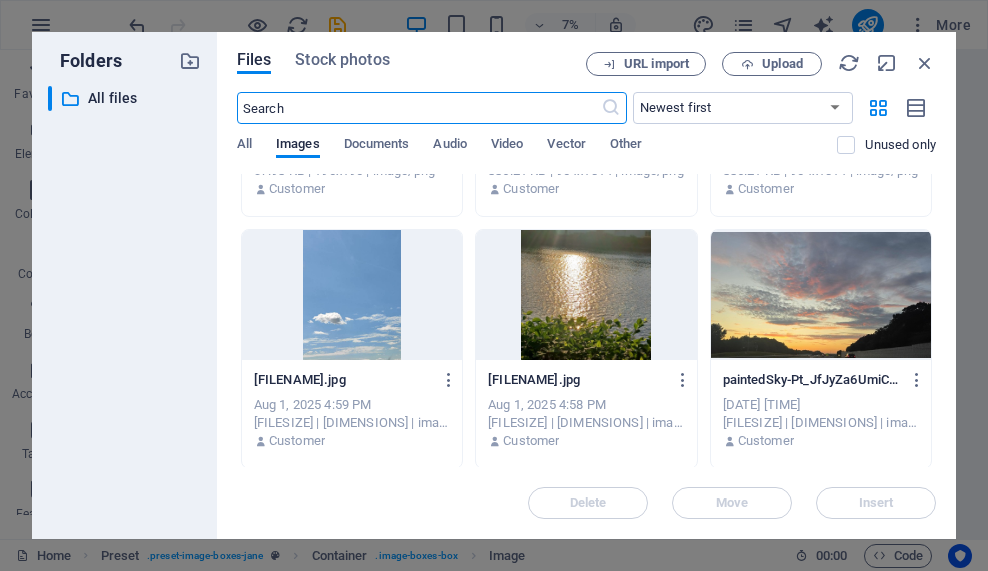 scroll, scrollTop: 451, scrollLeft: 0, axis: vertical 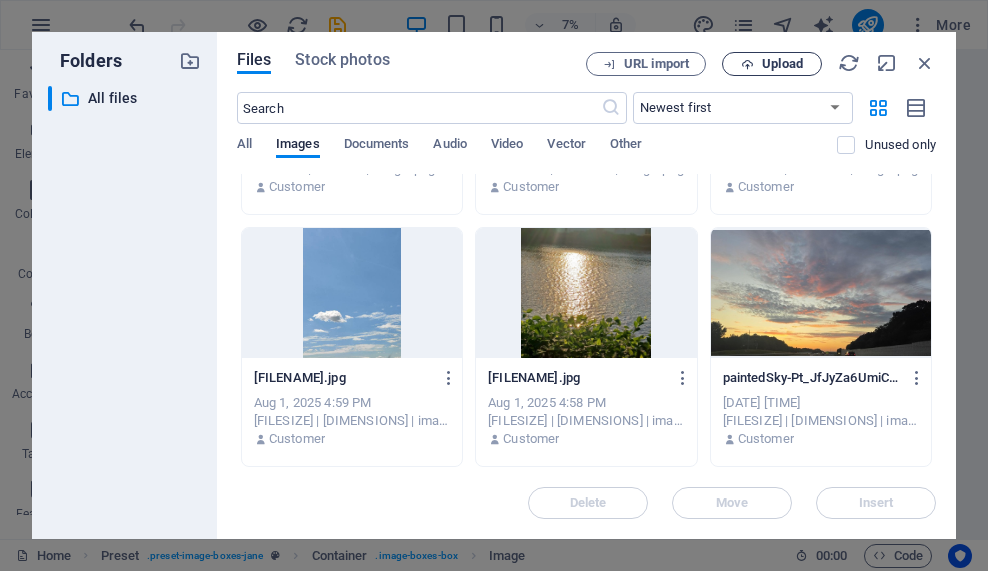 click on "Upload" at bounding box center [782, 64] 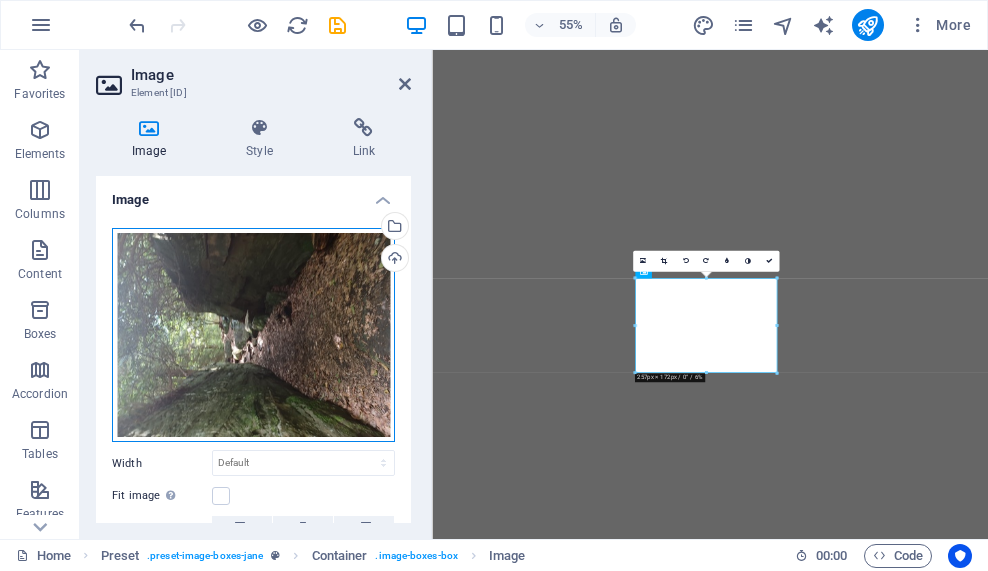 click on "Drag files here, click to choose files or select files from Files or our free stock photos & videos" at bounding box center (253, 335) 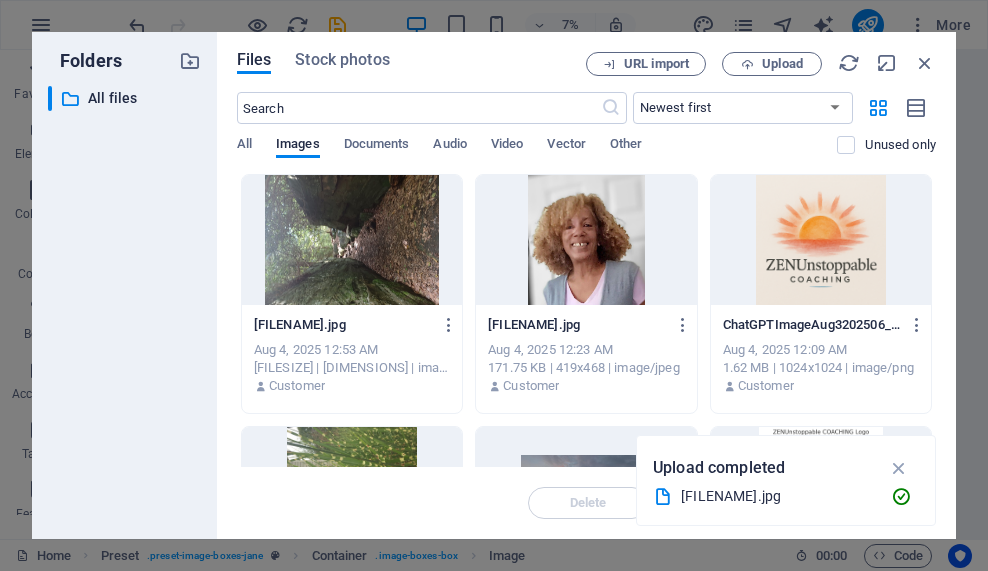 click at bounding box center [352, 240] 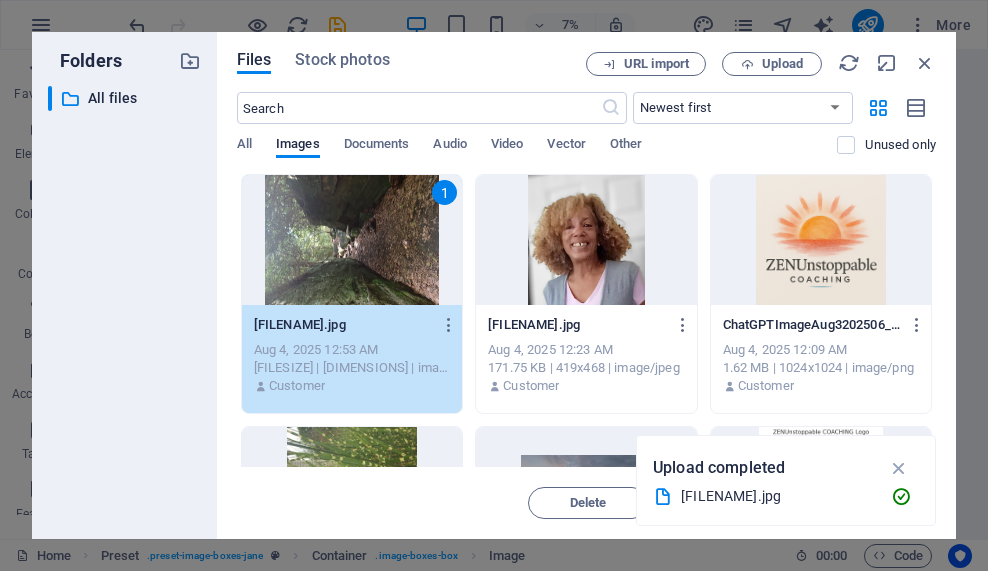 click on "1" at bounding box center [352, 240] 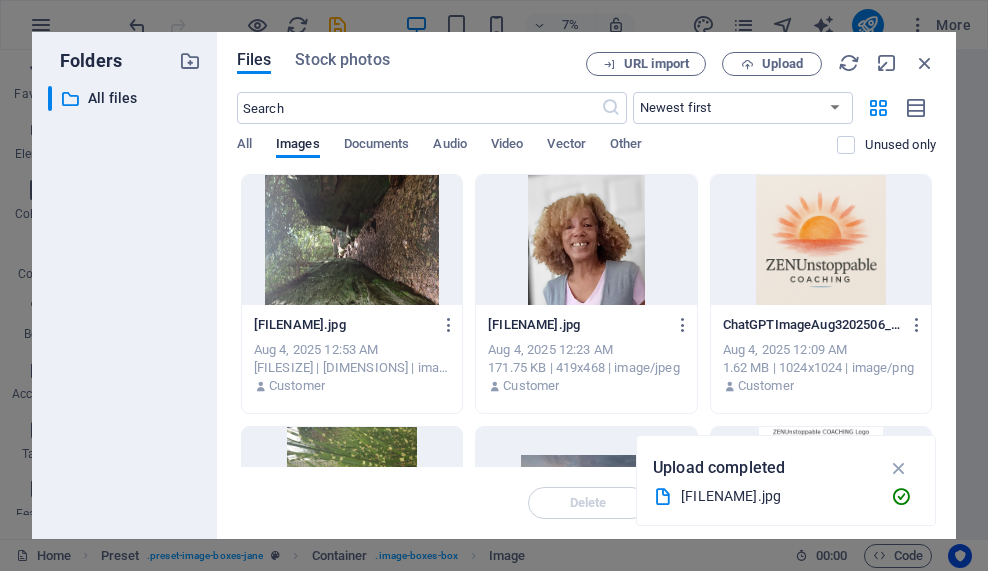 click at bounding box center (352, 240) 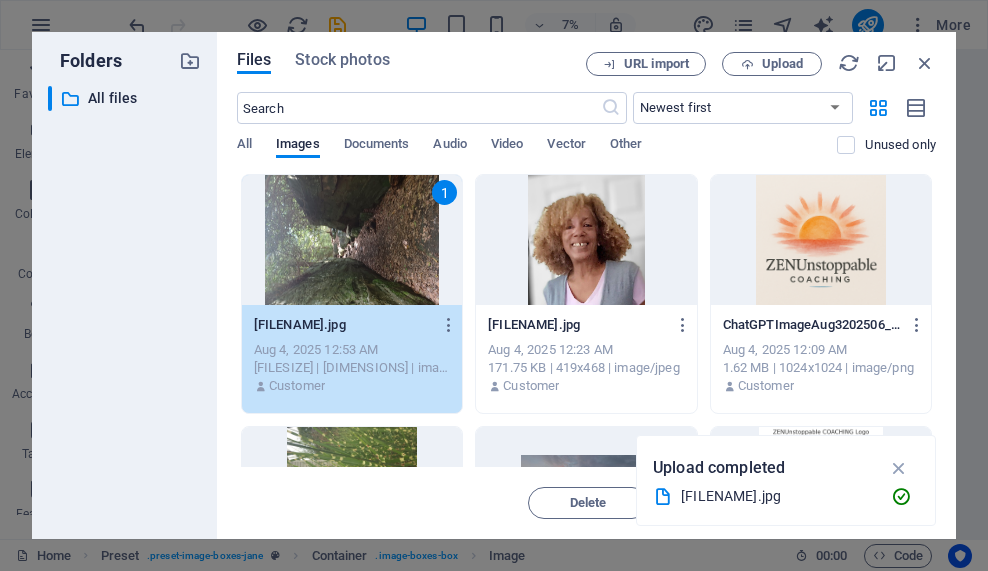 click on "​ All files All files" at bounding box center [124, 304] 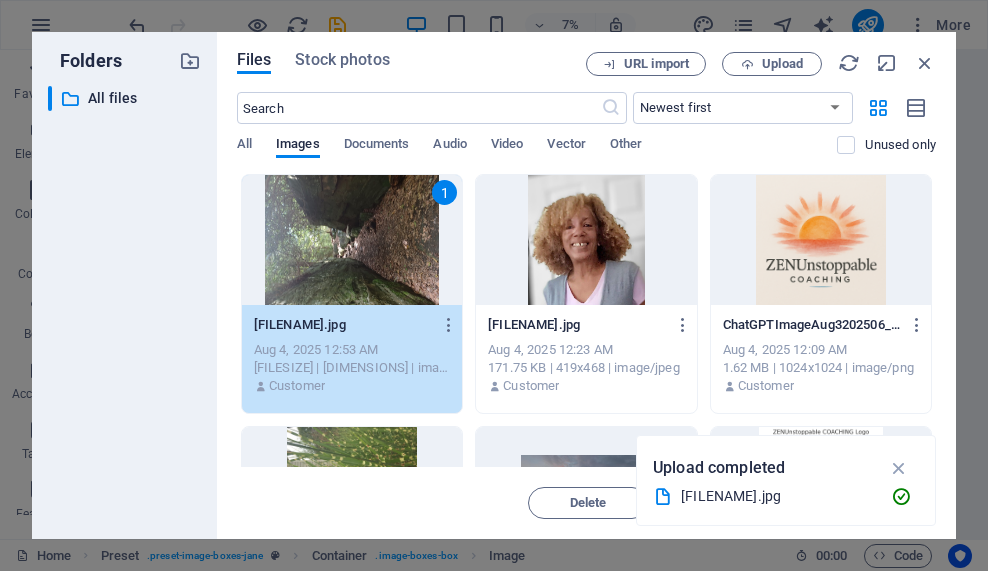 click on "​ All files All files" at bounding box center [124, 304] 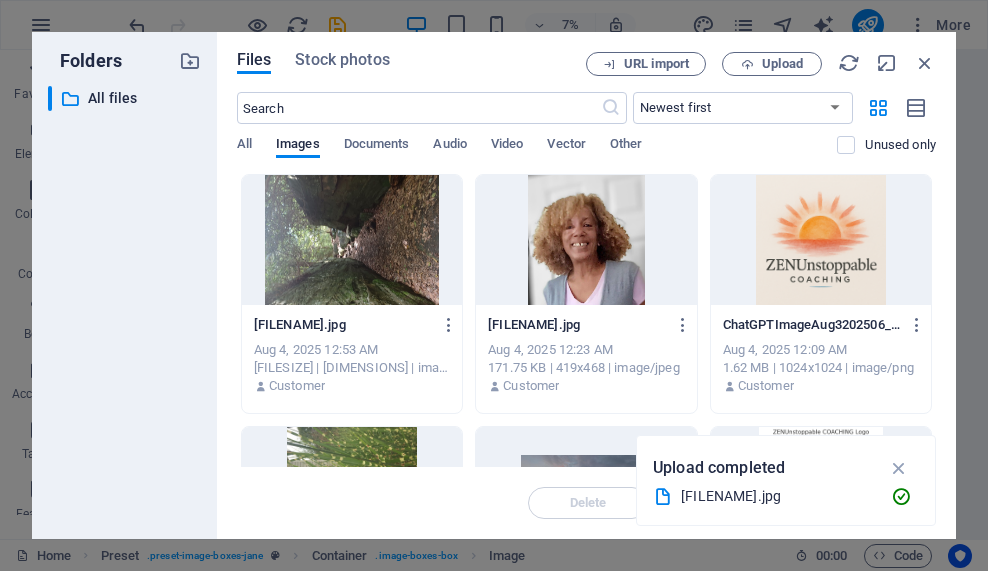 click at bounding box center (352, 240) 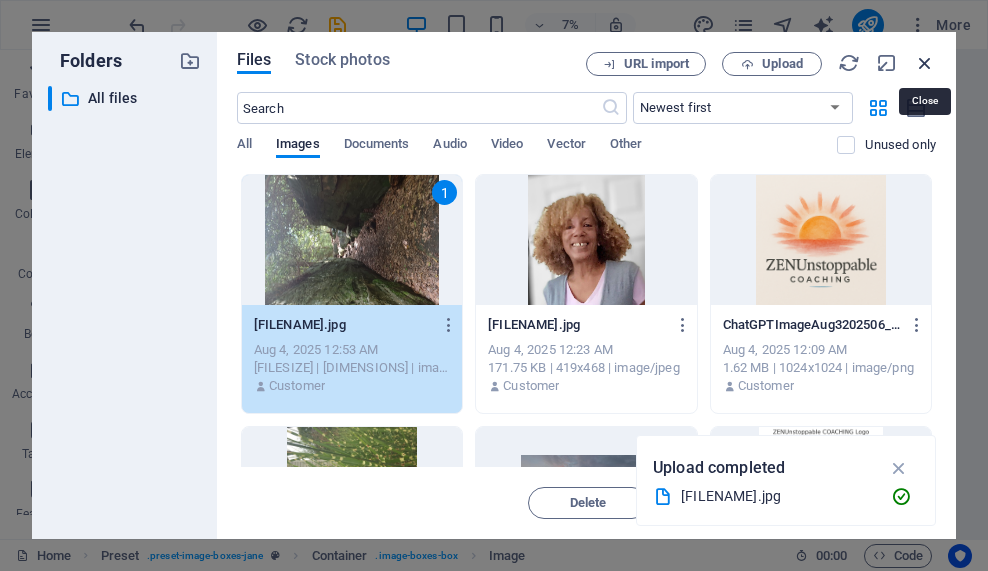 drag, startPoint x: 929, startPoint y: 64, endPoint x: 767, endPoint y: 123, distance: 172.4094 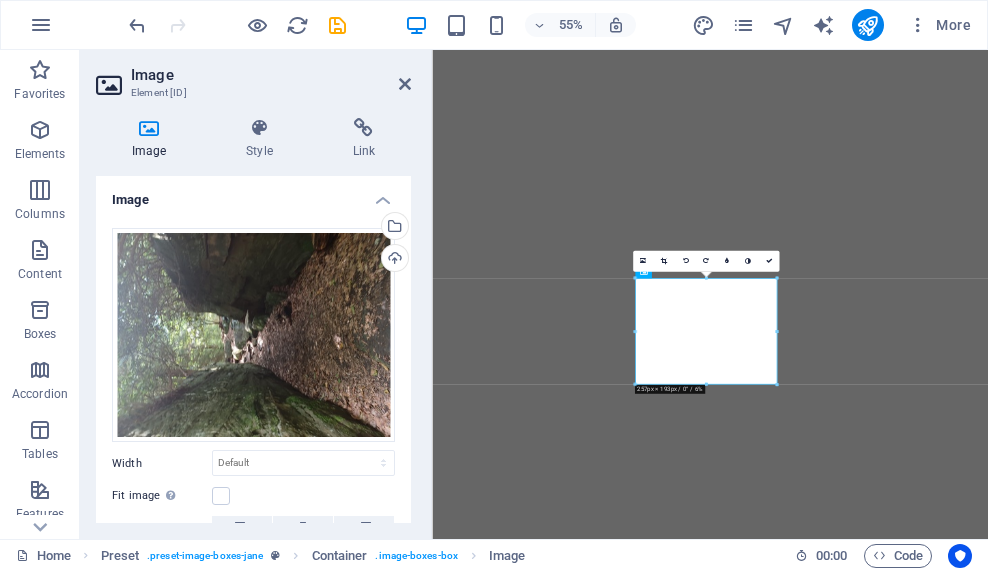 click on "Skip to main content
Home New page About Work Partners Contact About me My work Drop content here or  Add elements  Paste clipboard Contact About ME I’m [FIRST] [LAST]. Most of the time, it starts with a simple question— “How are you doing today?” Not out of habit. Not to be polite. But because I actually want to know. Somewhere in that moment, something shifts. People pause. They answer honestly. And before long, we’re in a real conversation—one that matters. That’s been happening my whole life. Now, as a certified coach on my way to becoming a Master Coach, I’ve simply put language and structure around something I’ve always known how to do: hold space for people to feel seen, to hear themselves clearly, and to find the next step forward that actually fits. ZenUnstoppable Coaching isn’t about perfection or performance. It’s about  presence . It’s about slowing down enough to hear what’s real— then moving forward from that place This is coaching that honors your humanity." at bounding box center [937, 5545] 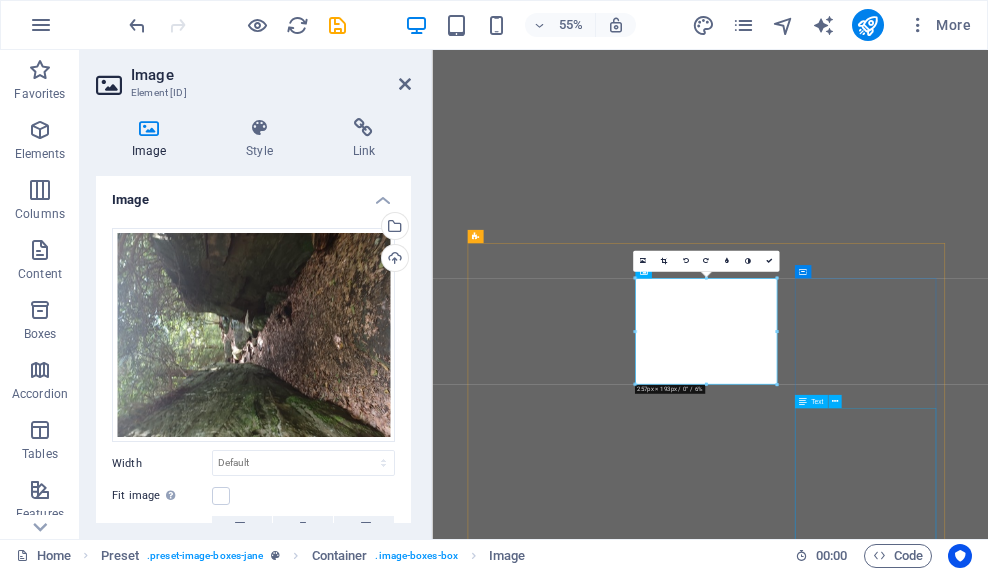 click on "Let’s Begin If something in you is stirring—something quiet but steady—you don’t have to figure it all out today. You just have to start the conversation. Whether you’re ready to book a session or you have a question before you begin, I’d love to hear from you. You’re invited. ✦ Book a Session 📅  Schedule Now Choose a single session, bundle, or series—and start where you are. ✦ Reach Out Not quite ready to book? No problem. Feel free to send a message using the form below, or email me directly at: ✉️ [EMAIL] I’ll respond personally—and with care. ✦ Want to Talk First? You can also schedule a free 15-minute conversation if you’d like to feel things out before committing. 📞  Schedule a Quick Call" at bounding box center [937, 10915] 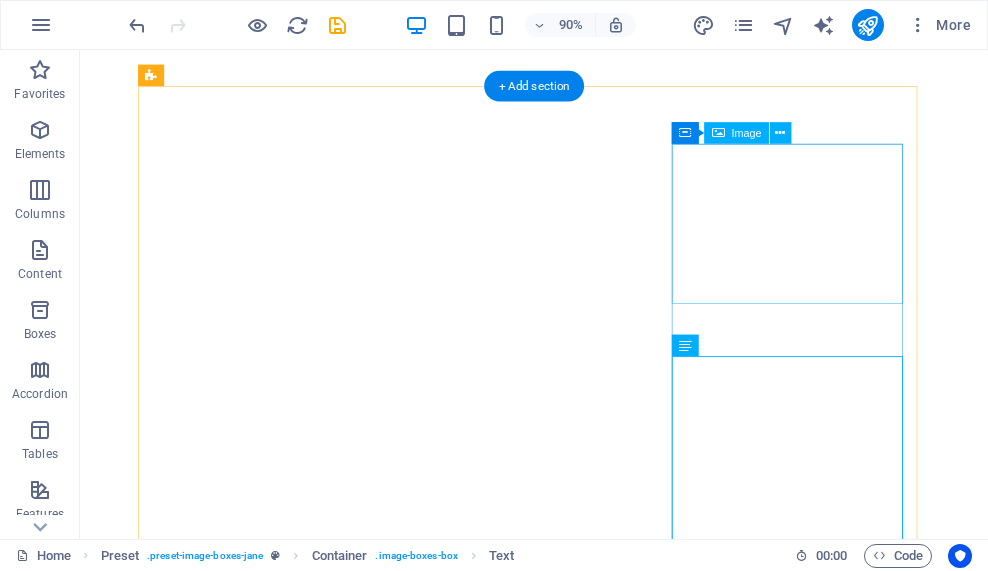 click at bounding box center (584, 10274) 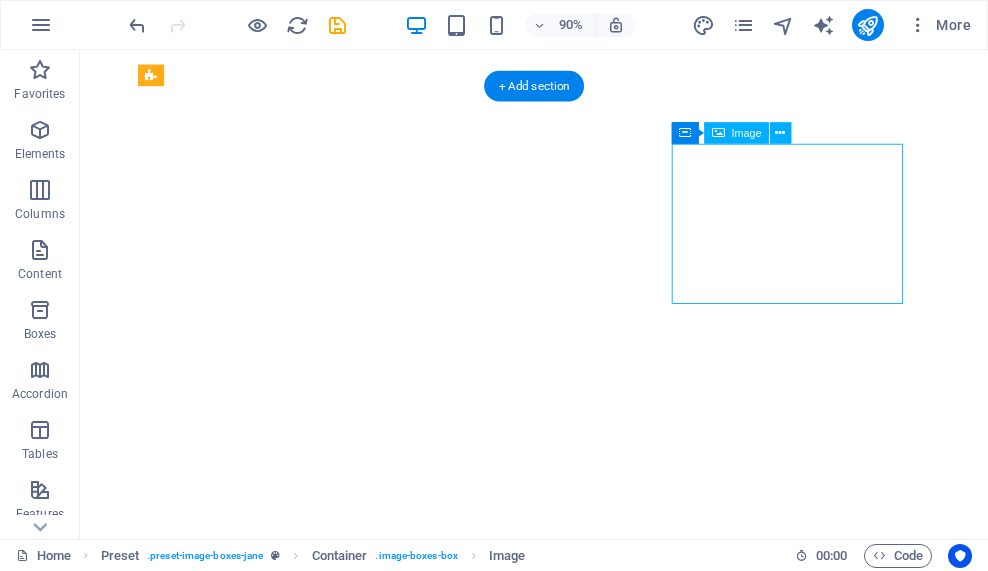 click at bounding box center (584, 10274) 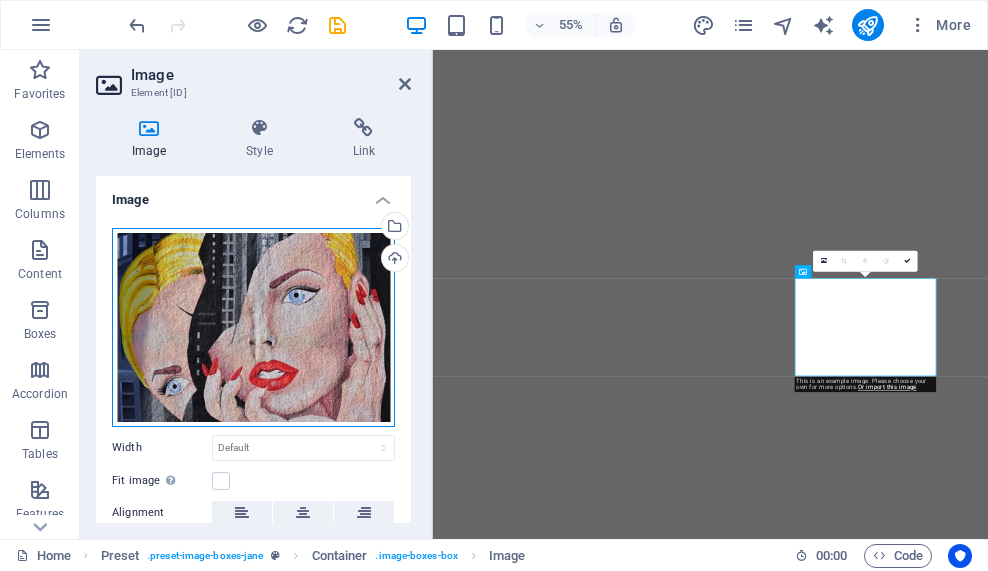click on "Drag files here, click to choose files or select files from Files or our free stock photos & videos" at bounding box center [253, 327] 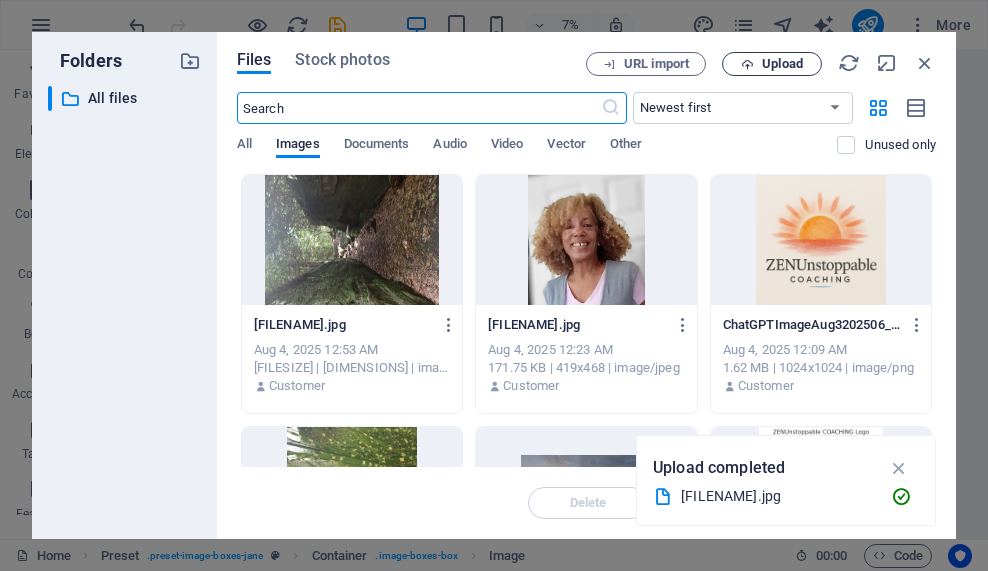 click on "Upload" at bounding box center (772, 64) 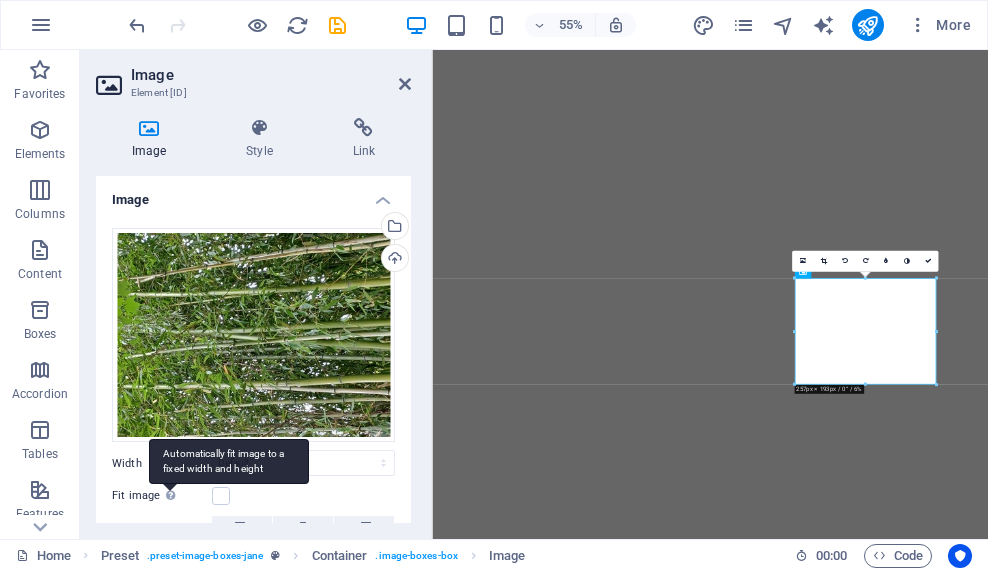 click on "Automatically fit image to a fixed width and height" at bounding box center (229, 461) 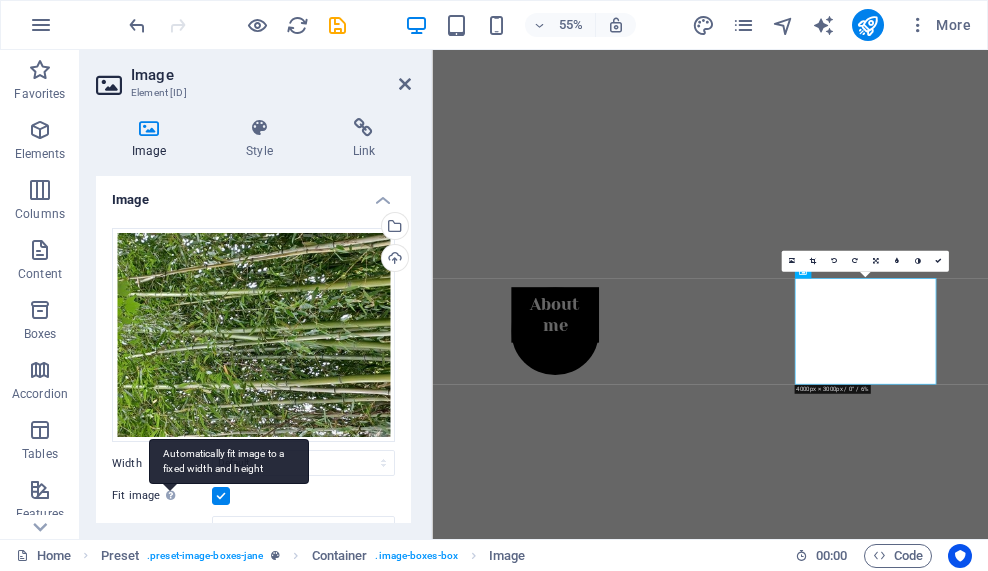 click on "Automatically fit image to a fixed width and height" at bounding box center (229, 461) 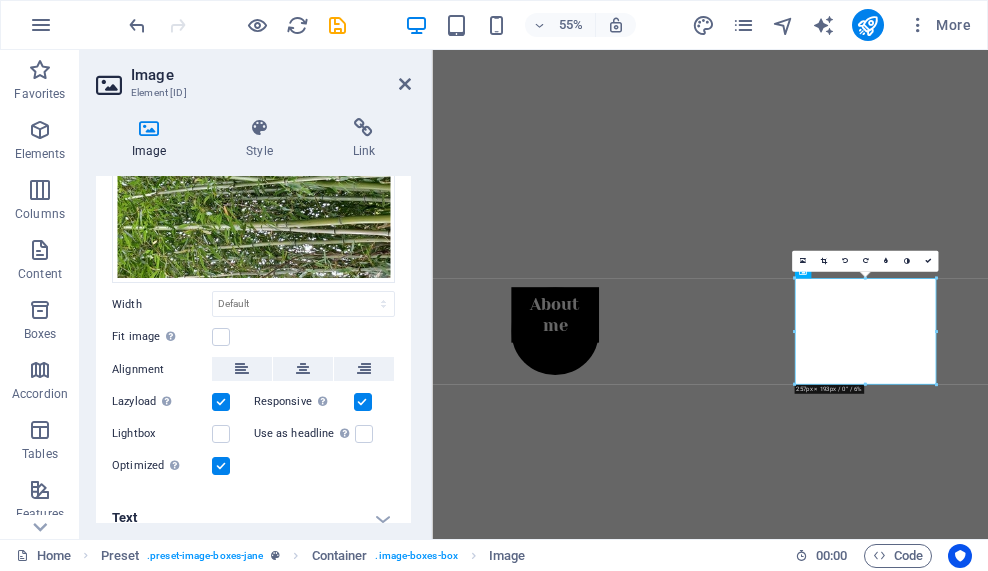 scroll, scrollTop: 175, scrollLeft: 0, axis: vertical 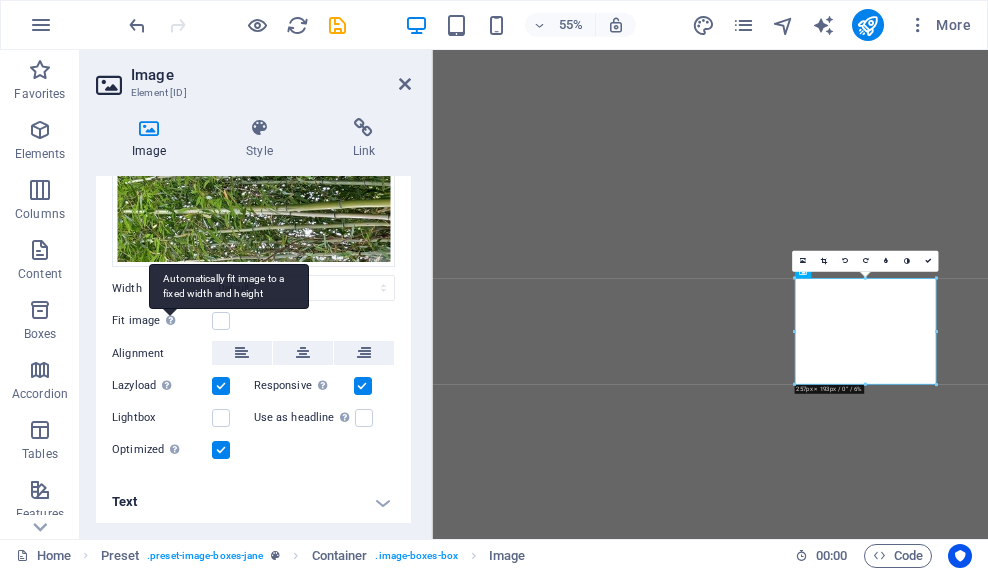 click on "Automatically fit image to a fixed width and height" at bounding box center [229, 286] 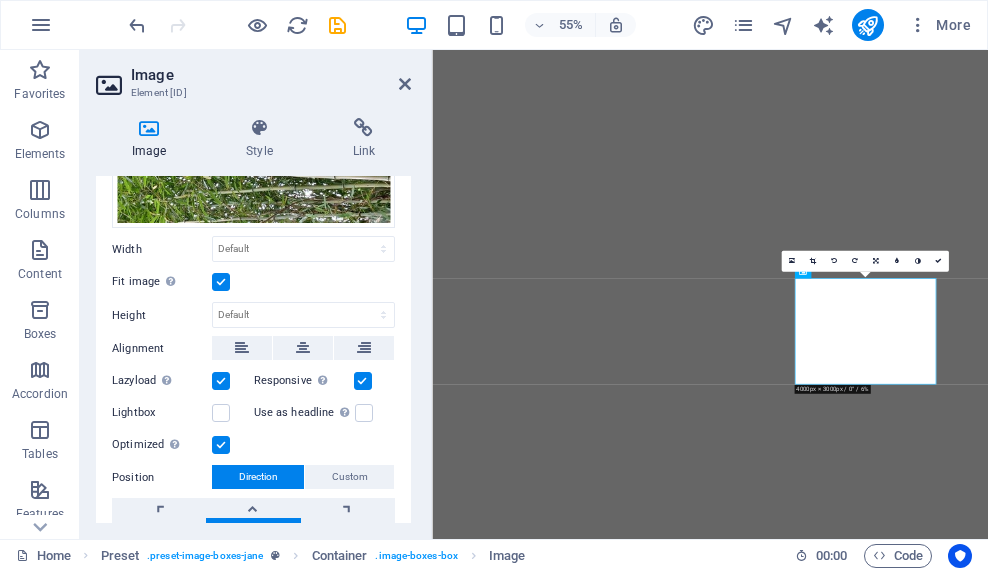 scroll, scrollTop: 310, scrollLeft: 0, axis: vertical 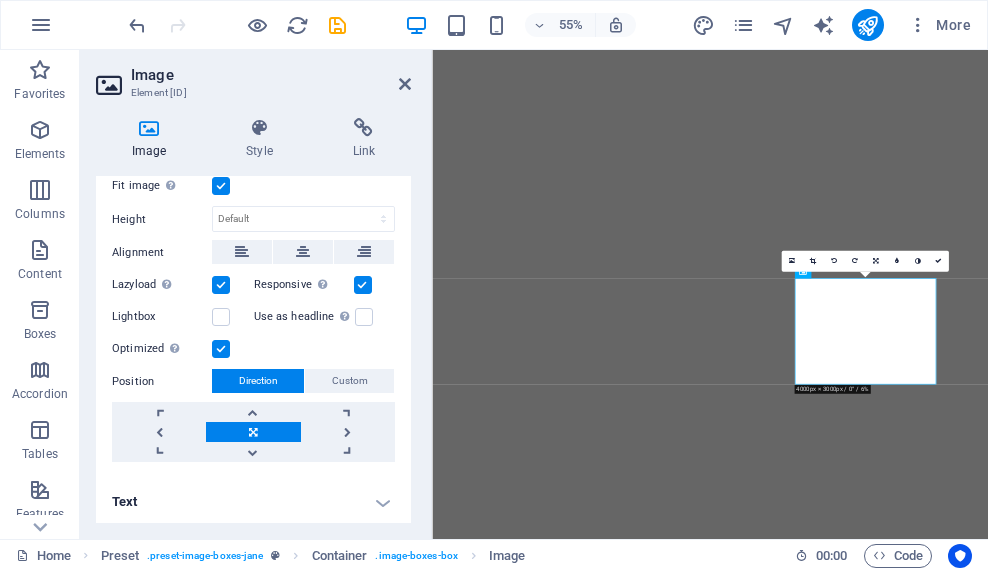 click on "Direction" at bounding box center [258, 381] 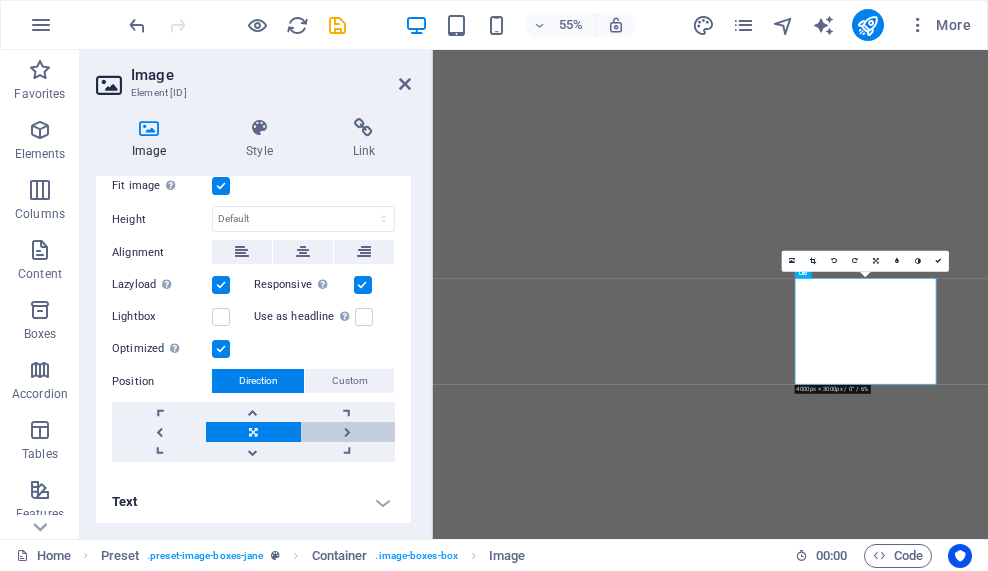 click at bounding box center [348, 432] 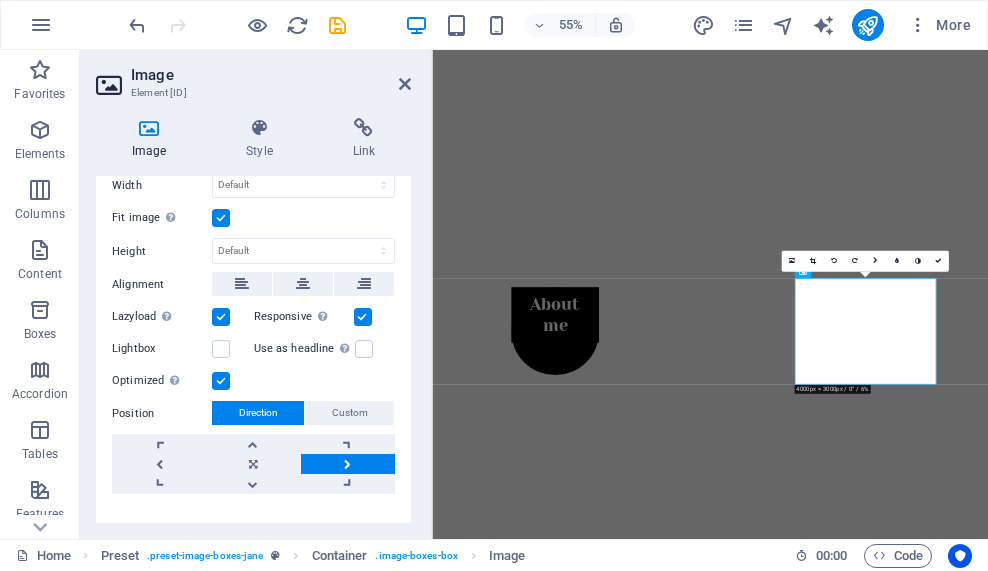 scroll, scrollTop: 310, scrollLeft: 0, axis: vertical 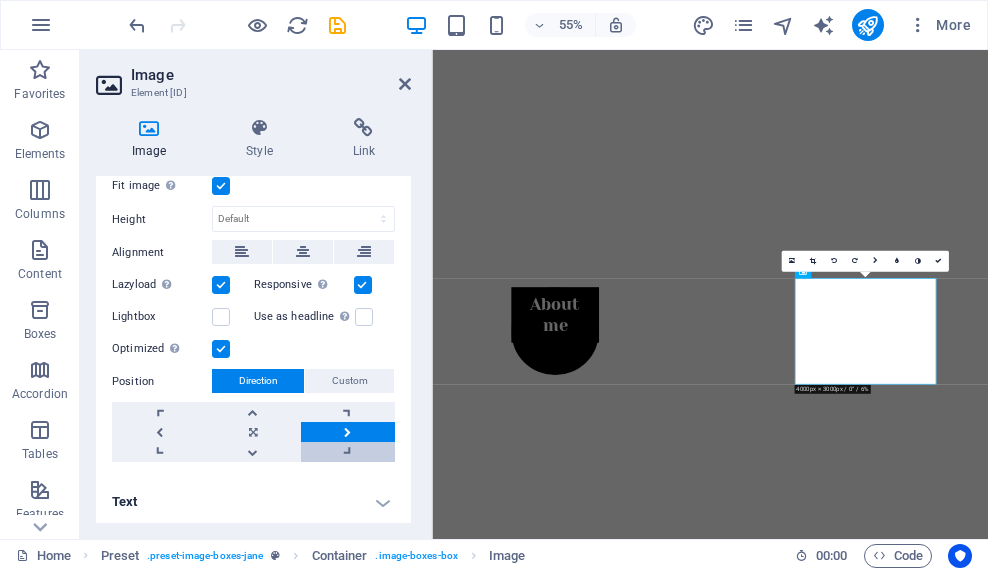 click at bounding box center (348, 452) 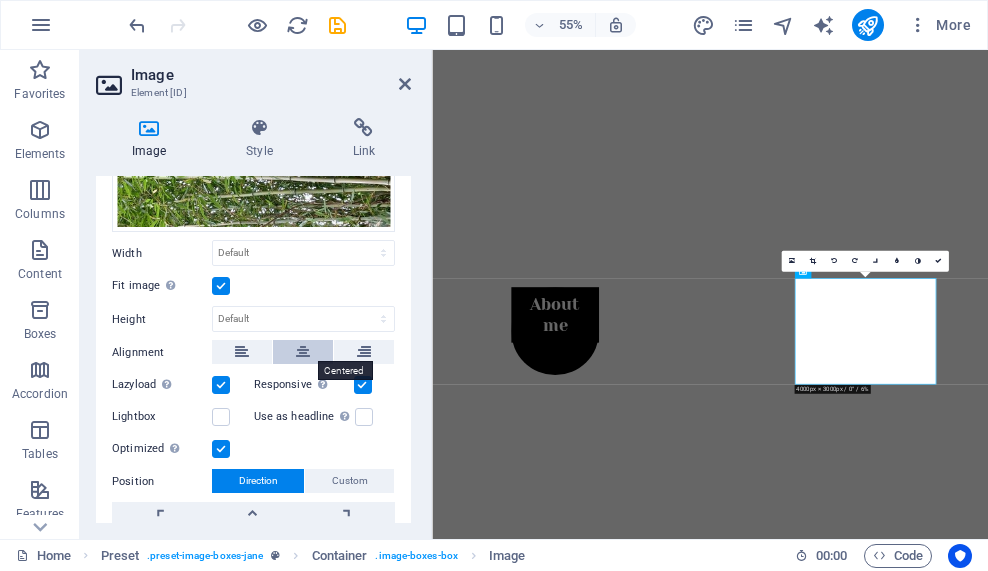 scroll, scrollTop: 310, scrollLeft: 0, axis: vertical 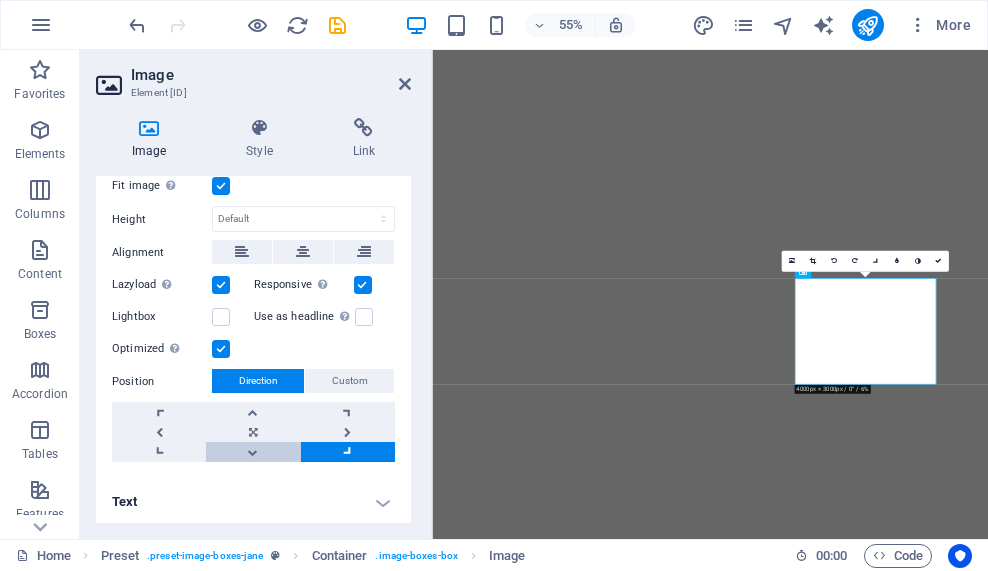 click at bounding box center (253, 452) 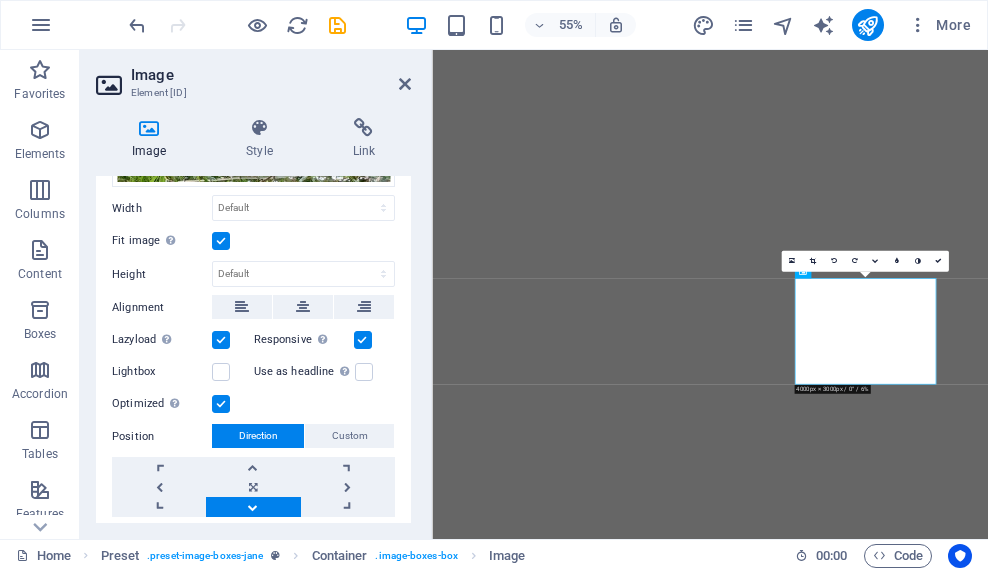 scroll, scrollTop: 300, scrollLeft: 0, axis: vertical 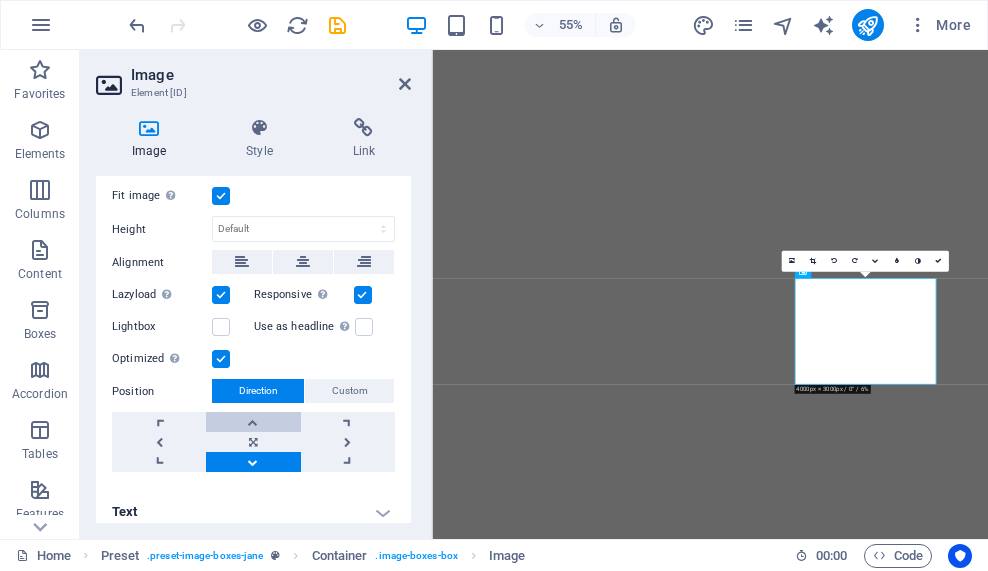 click at bounding box center (253, 422) 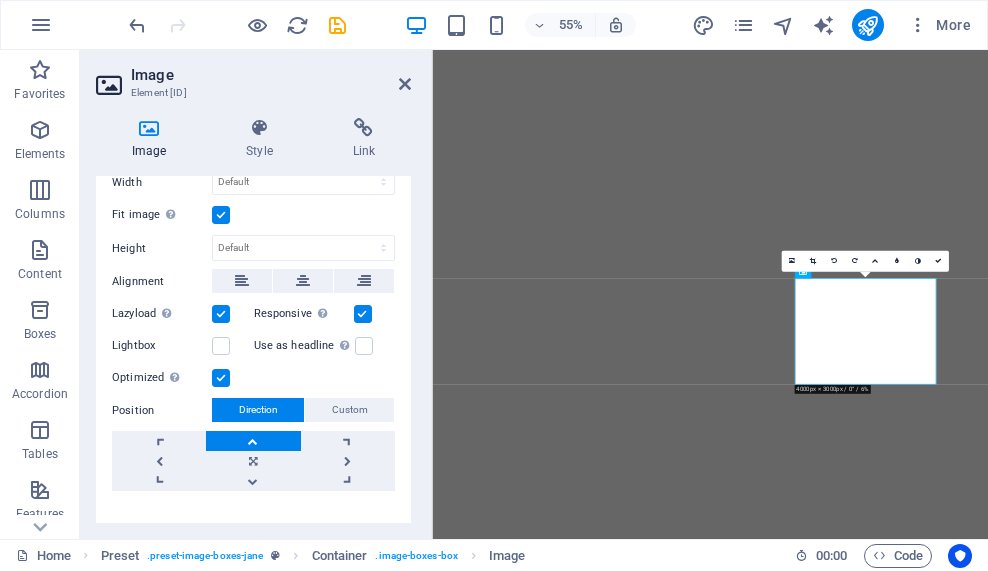 scroll, scrollTop: 300, scrollLeft: 0, axis: vertical 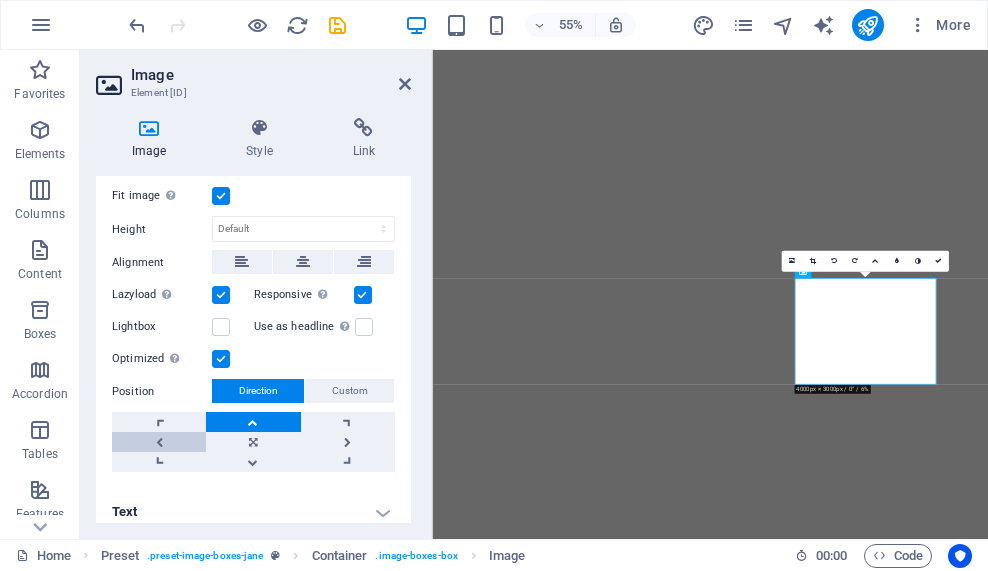 click at bounding box center (159, 442) 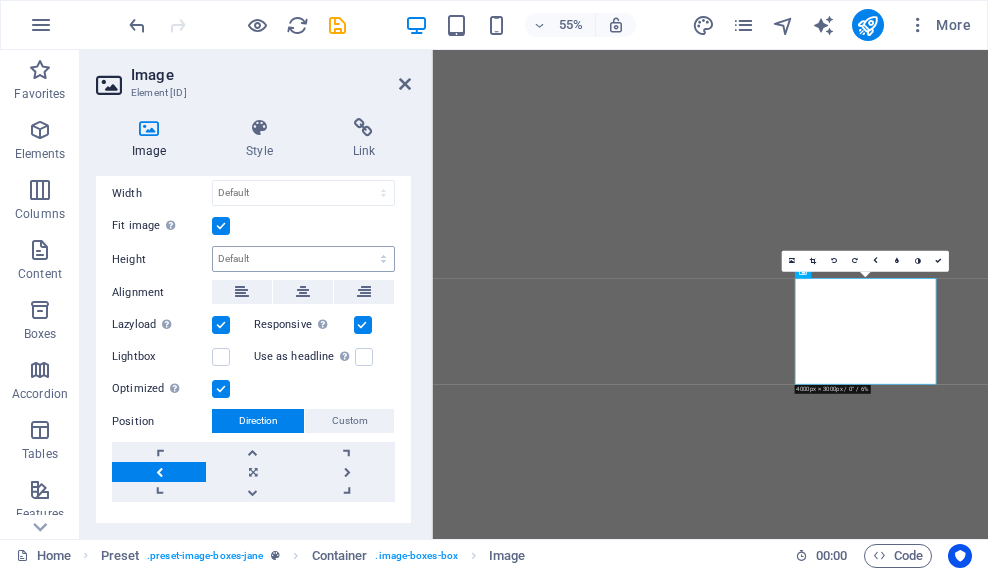 scroll, scrollTop: 300, scrollLeft: 0, axis: vertical 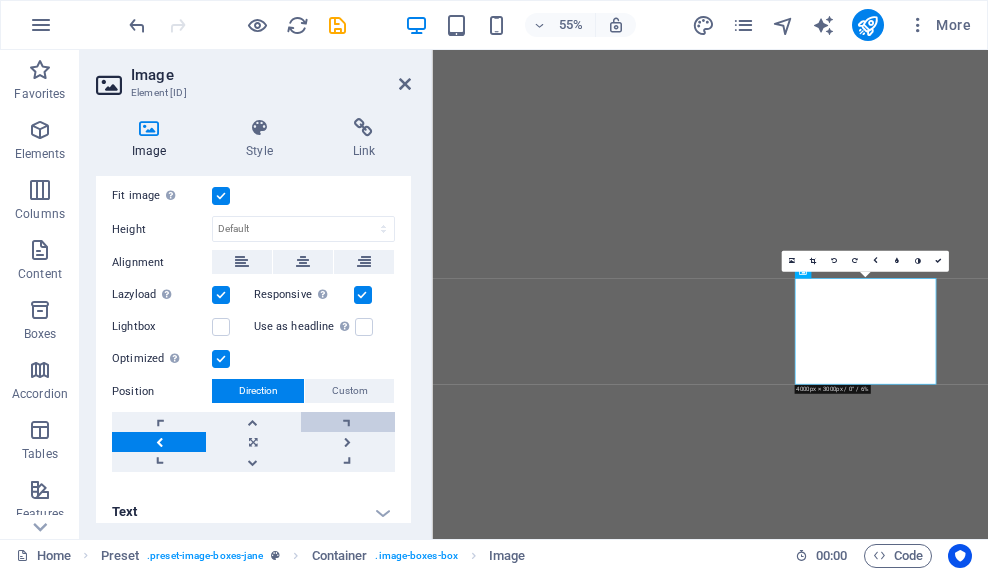 click at bounding box center [348, 422] 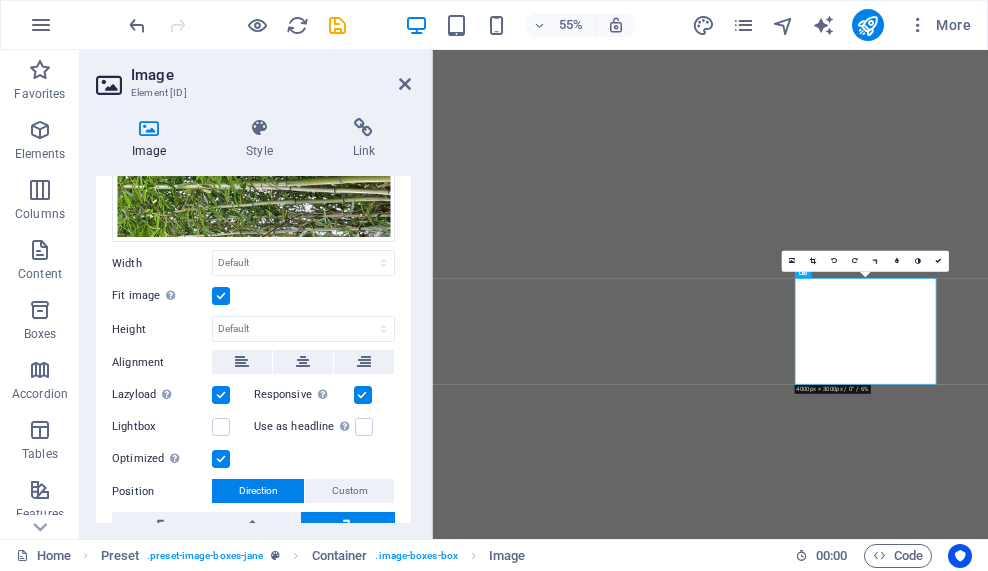 scroll, scrollTop: 300, scrollLeft: 0, axis: vertical 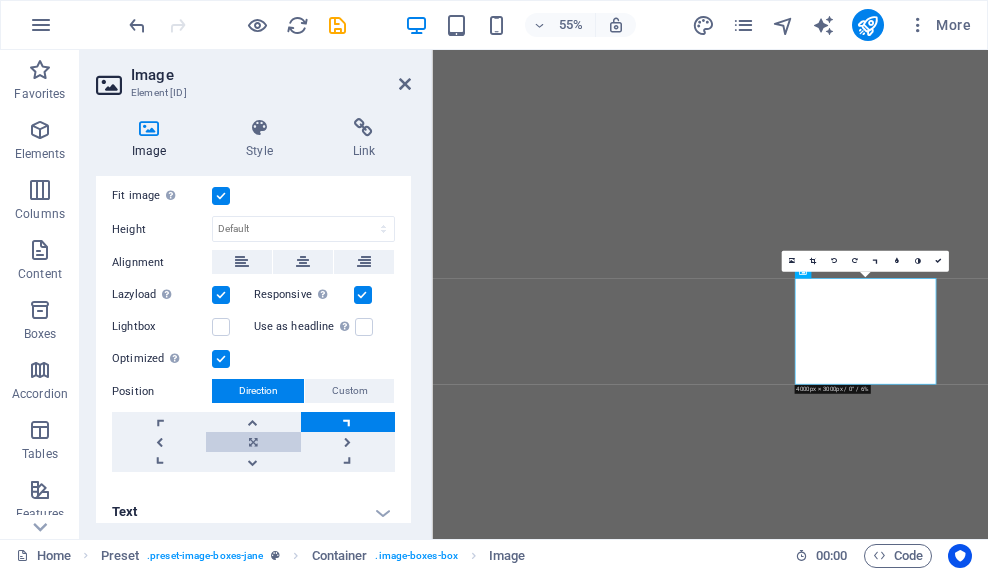 click at bounding box center (253, 442) 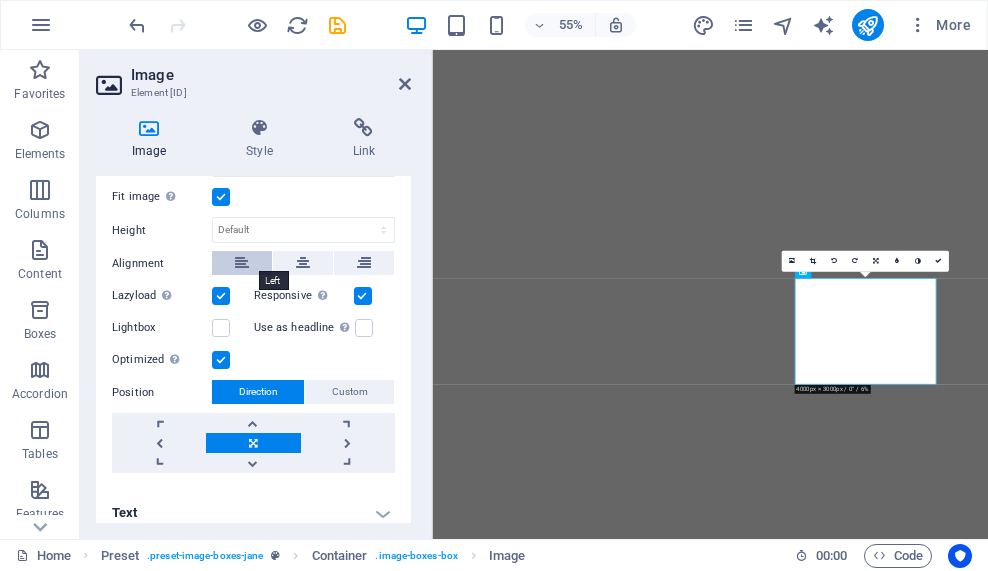 scroll, scrollTop: 300, scrollLeft: 0, axis: vertical 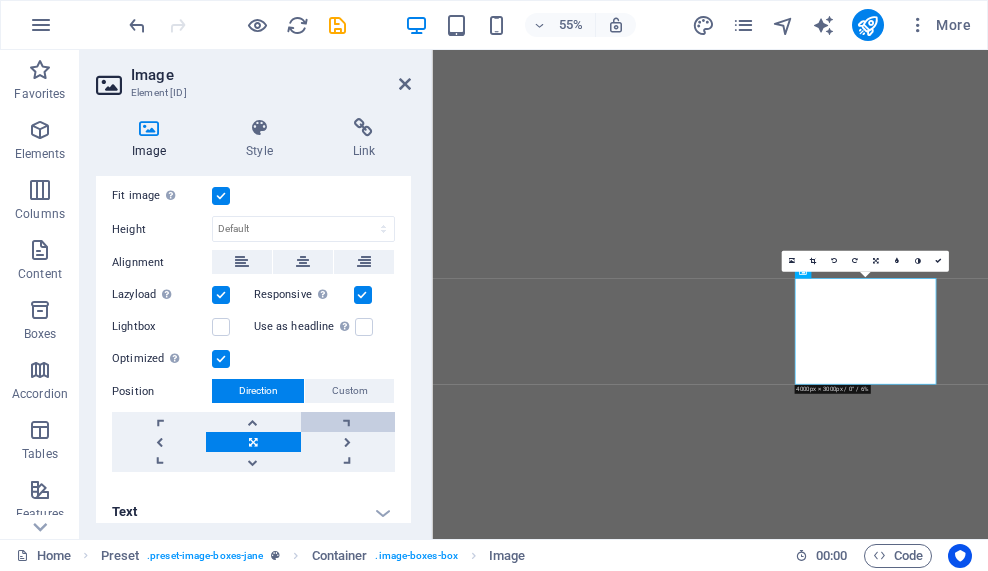 click at bounding box center (348, 422) 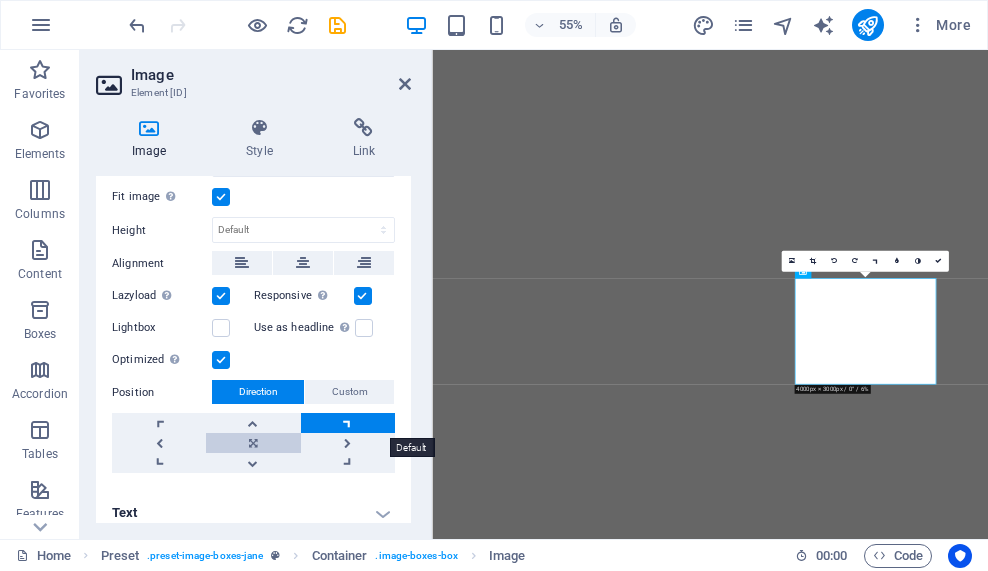 scroll, scrollTop: 300, scrollLeft: 0, axis: vertical 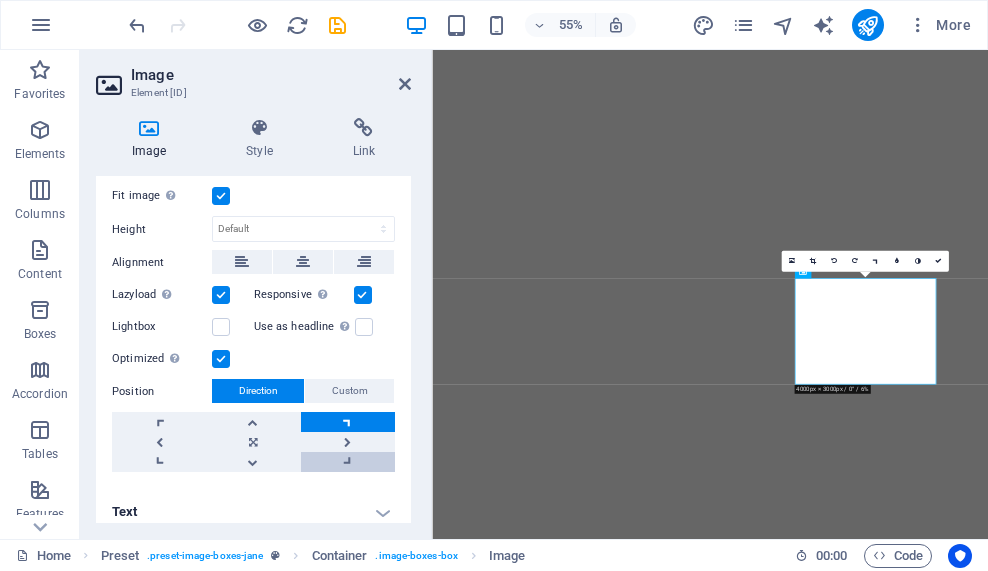 click at bounding box center [348, 462] 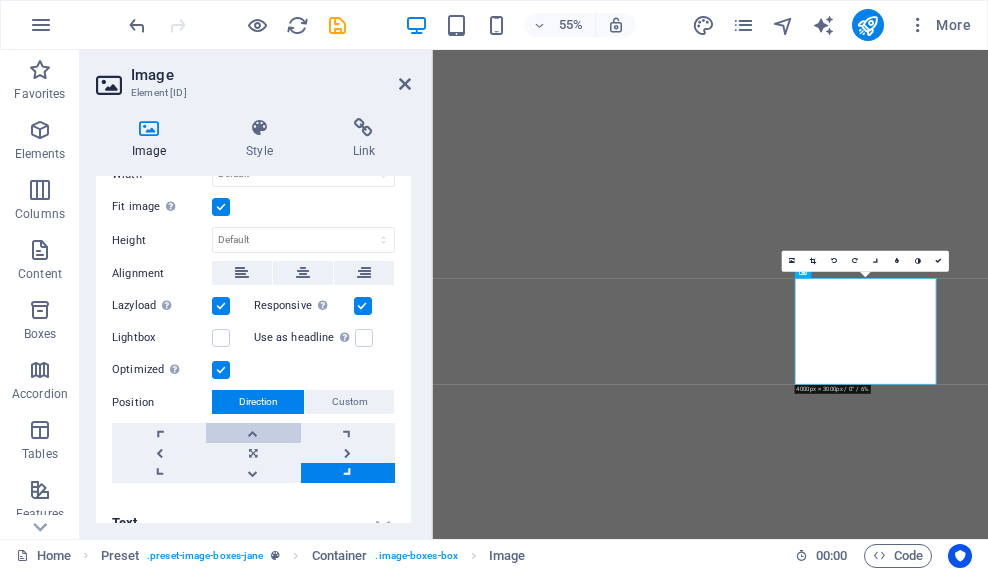 scroll, scrollTop: 300, scrollLeft: 0, axis: vertical 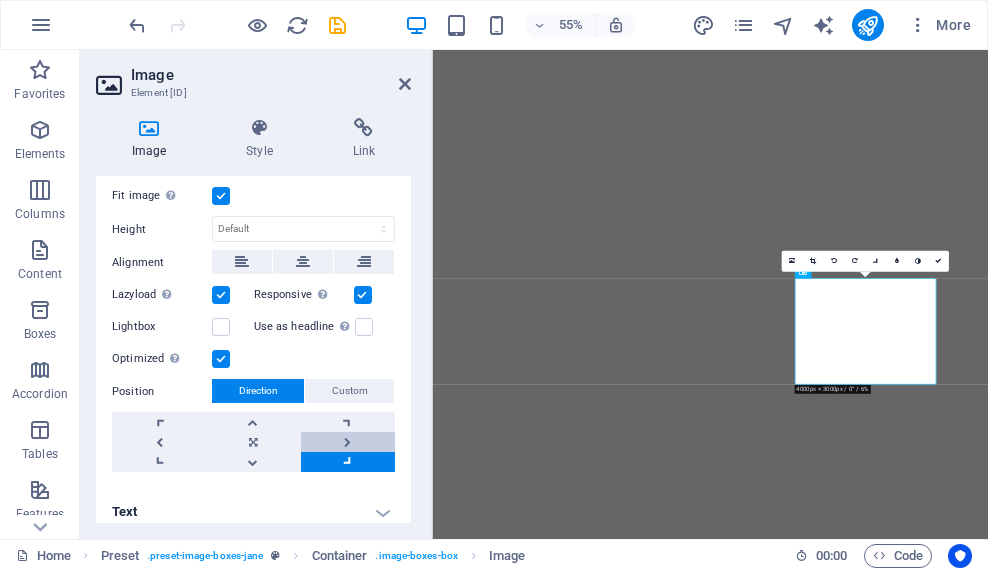 click at bounding box center [348, 442] 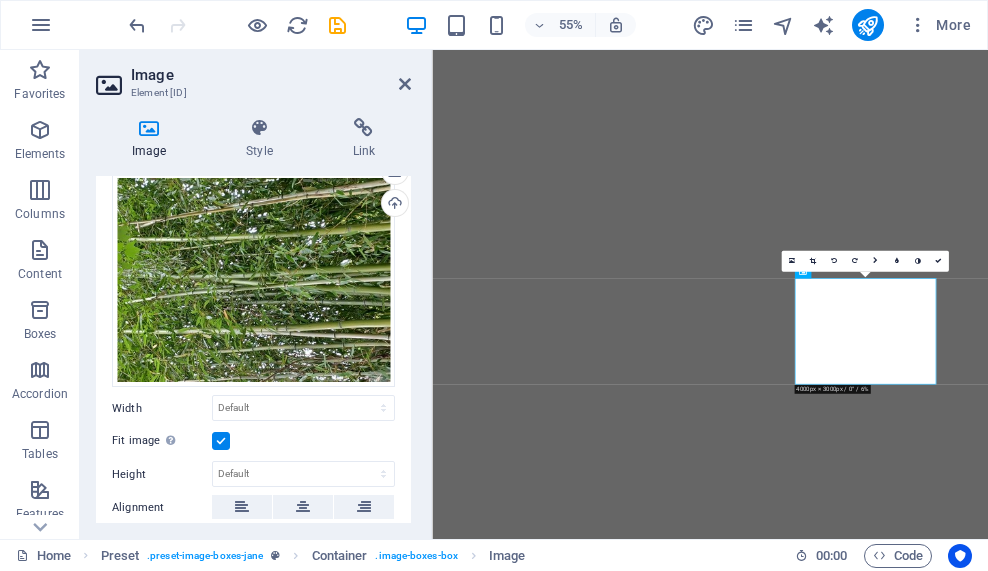 scroll, scrollTop: 0, scrollLeft: 0, axis: both 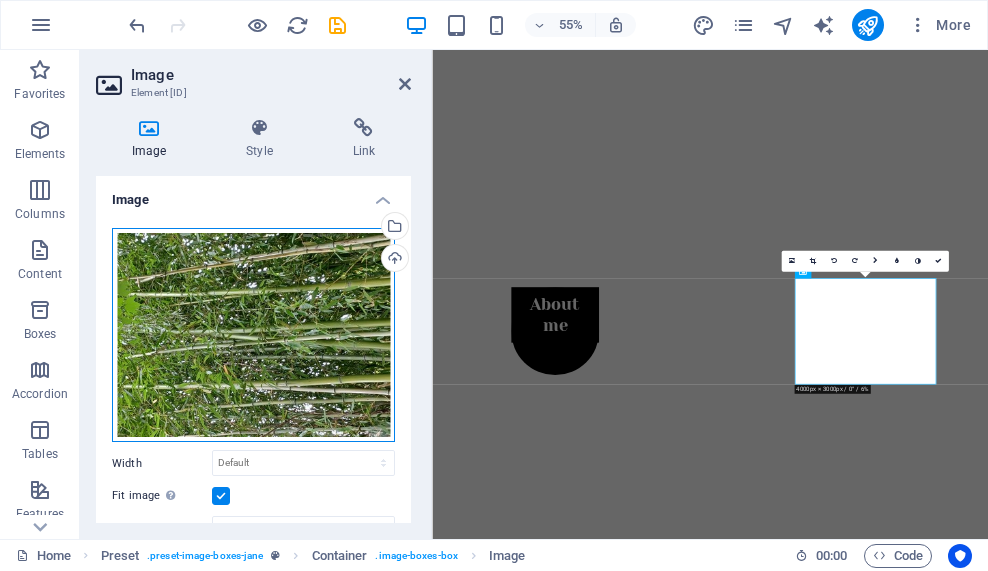 drag, startPoint x: 253, startPoint y: 352, endPoint x: 270, endPoint y: 367, distance: 22.671568 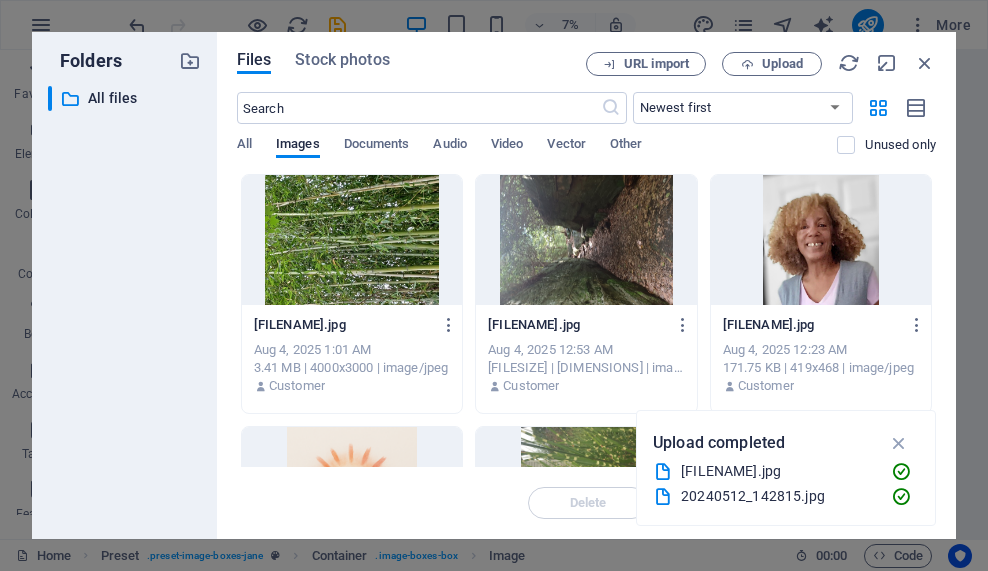click at bounding box center (352, 240) 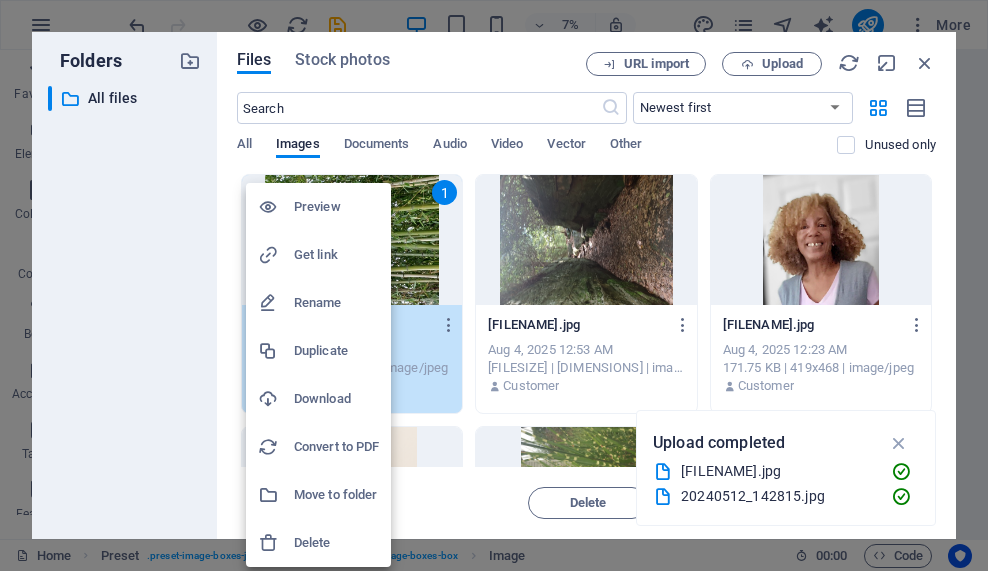 click at bounding box center [494, 285] 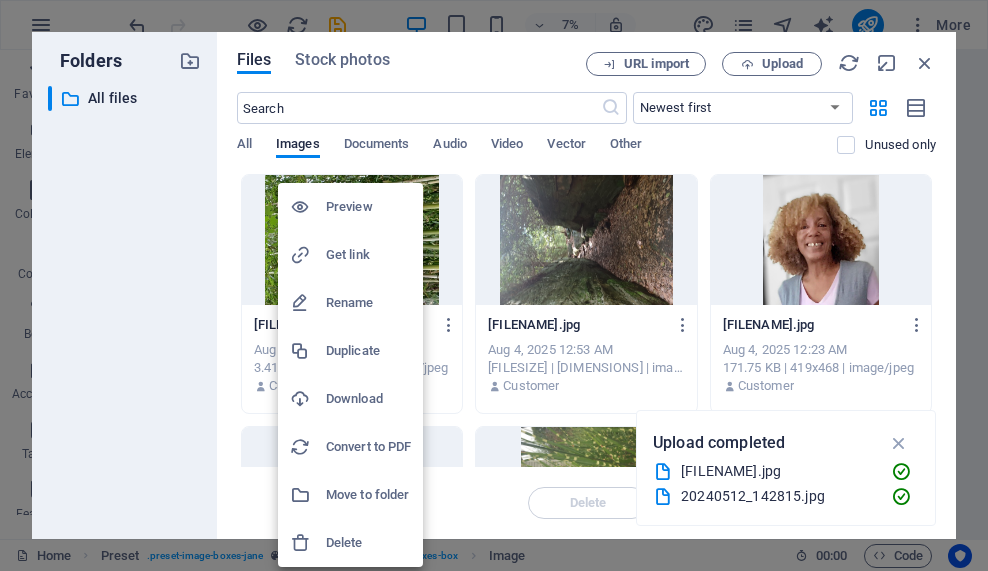 click at bounding box center [494, 285] 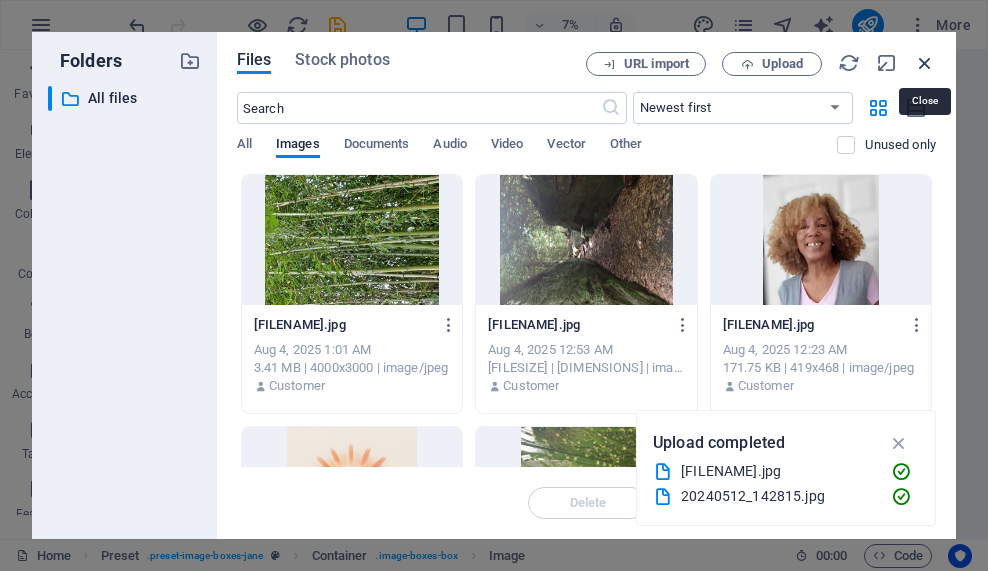 click at bounding box center [925, 63] 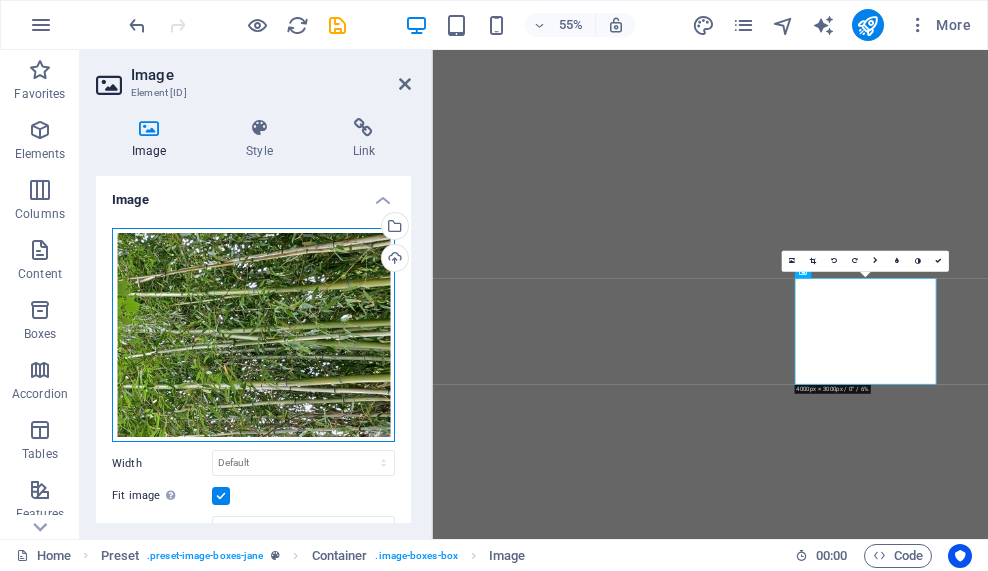 click on "Drag files here, click to choose files or select files from Files or our free stock photos & videos" at bounding box center (253, 335) 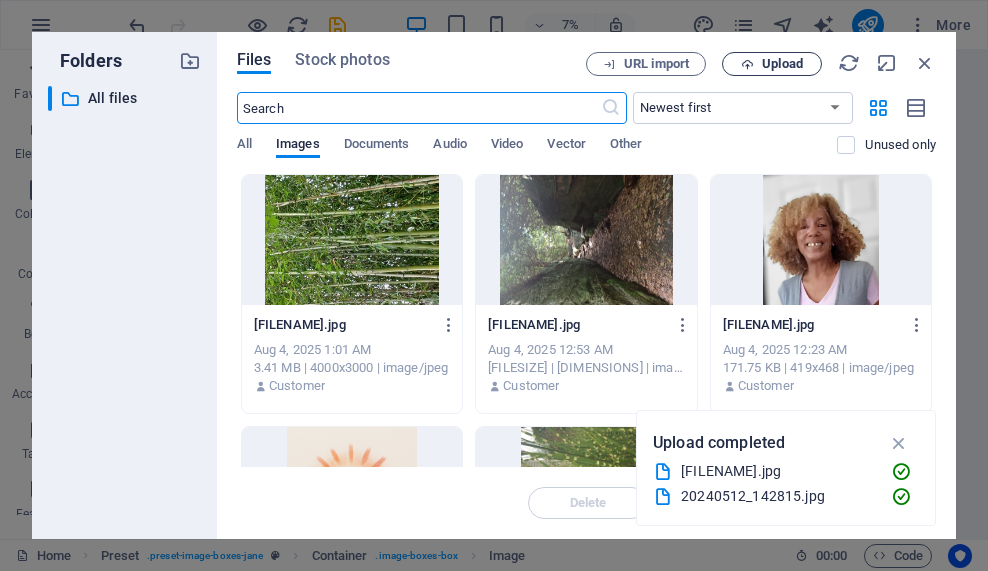 click on "Upload" at bounding box center (782, 64) 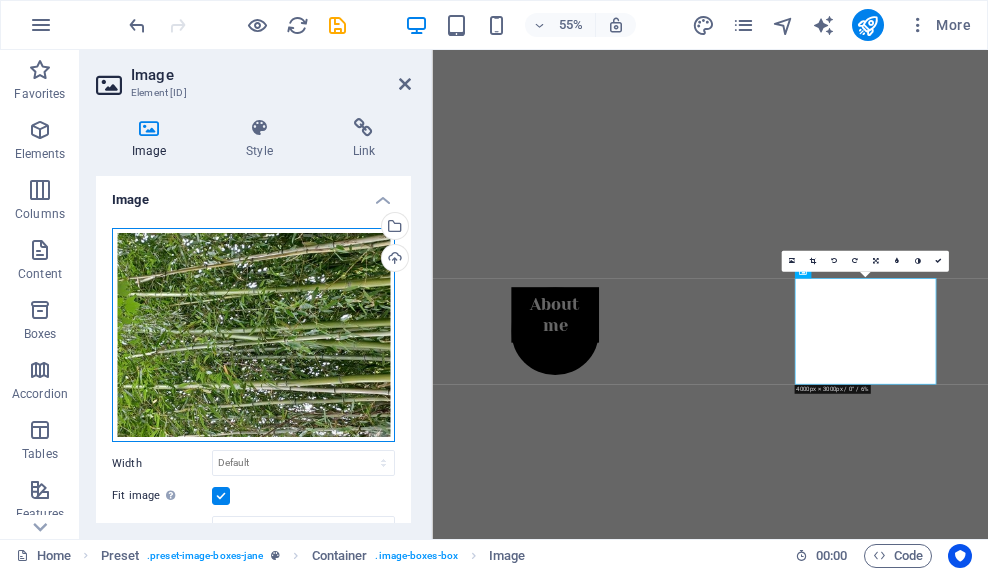 click on "Drag files here, click to choose files or select files from Files or our free stock photos & videos" at bounding box center [253, 335] 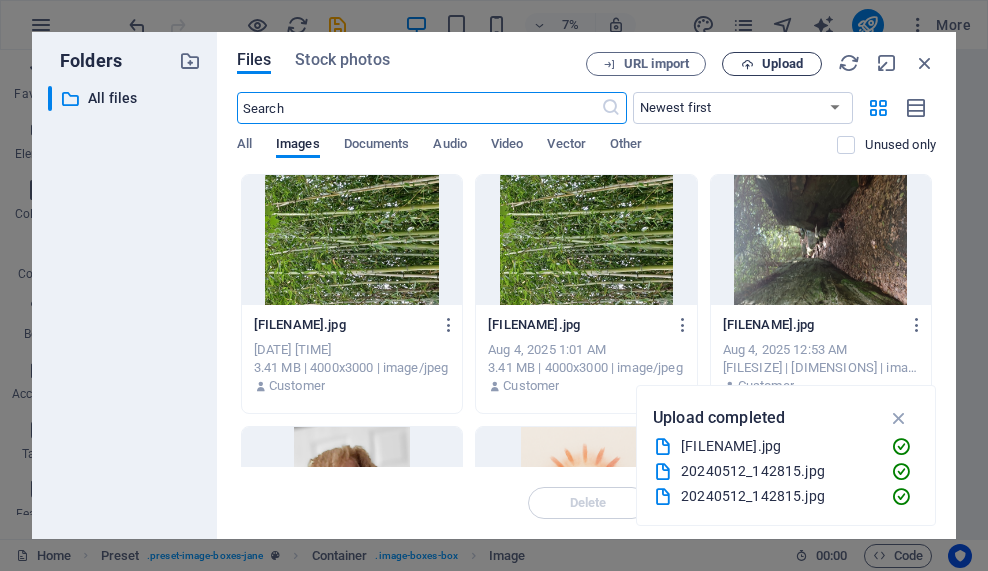 click on "Upload" at bounding box center [782, 64] 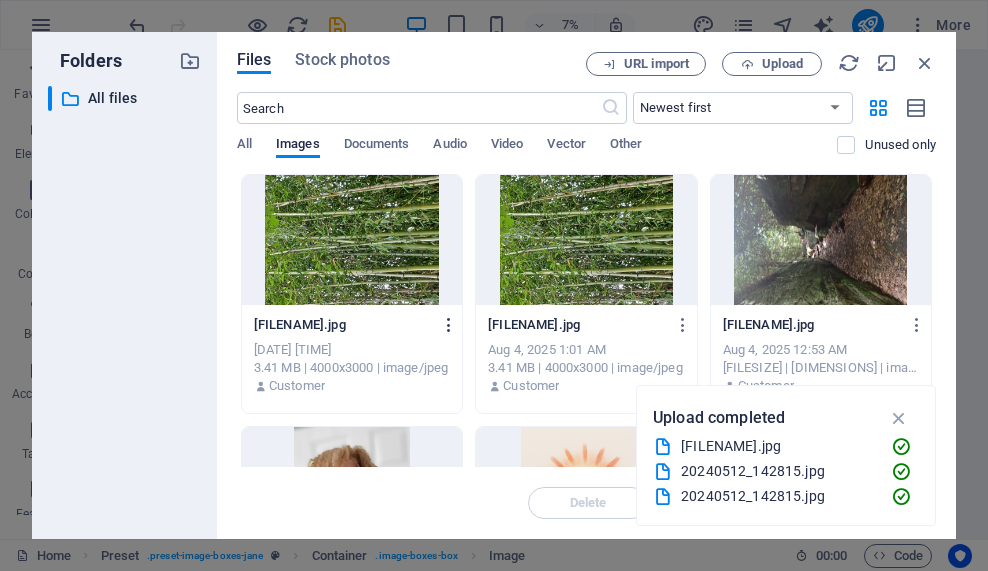 click at bounding box center (449, 325) 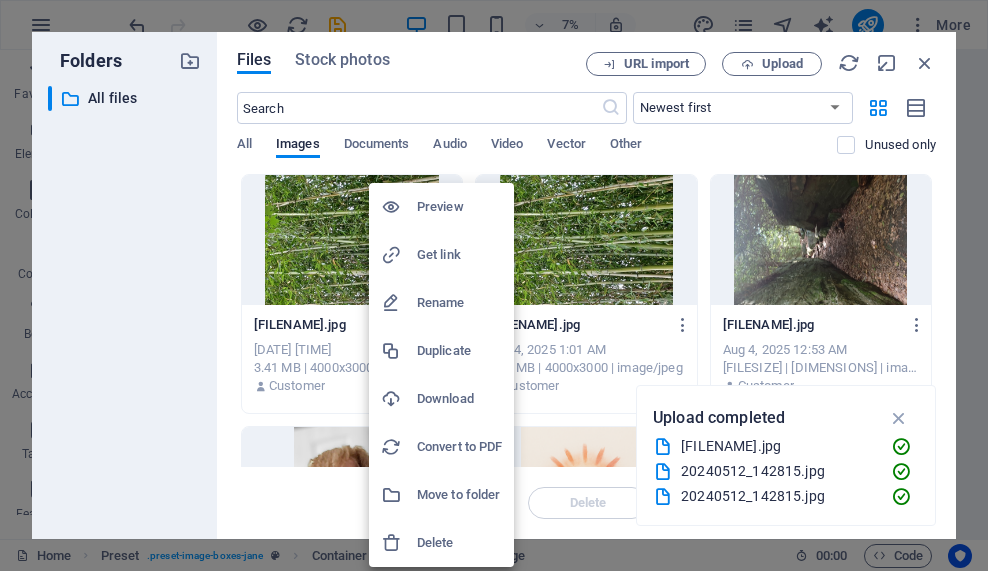 click on "Delete" at bounding box center [459, 543] 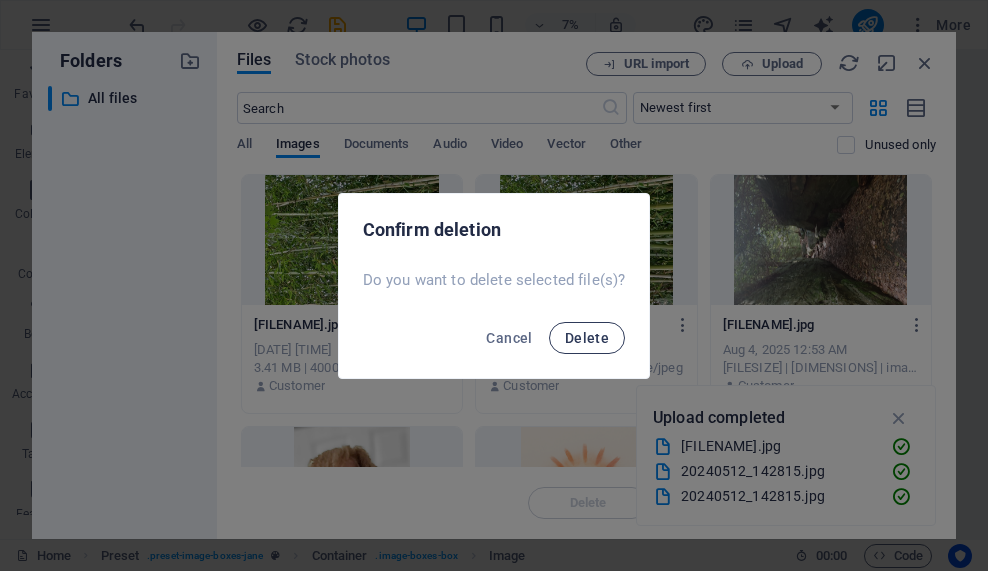 drag, startPoint x: 599, startPoint y: 332, endPoint x: 574, endPoint y: 332, distance: 25 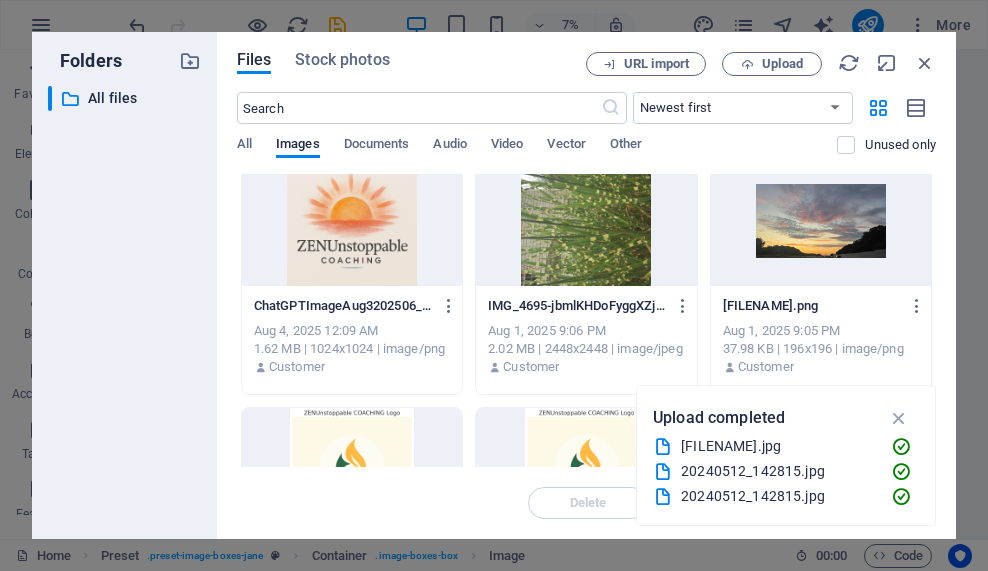 scroll, scrollTop: 300, scrollLeft: 0, axis: vertical 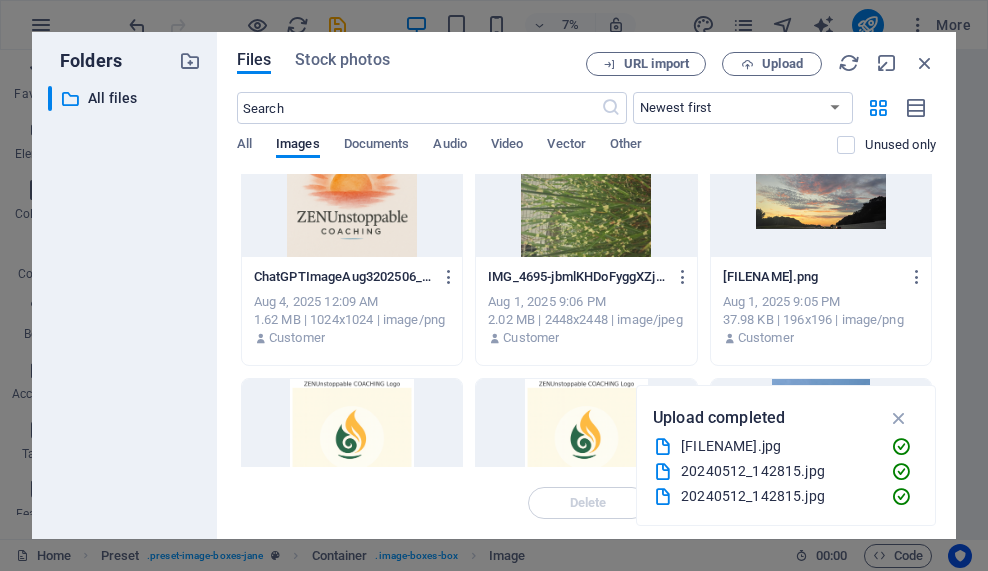 click on "Customer" at bounding box center (531, 338) 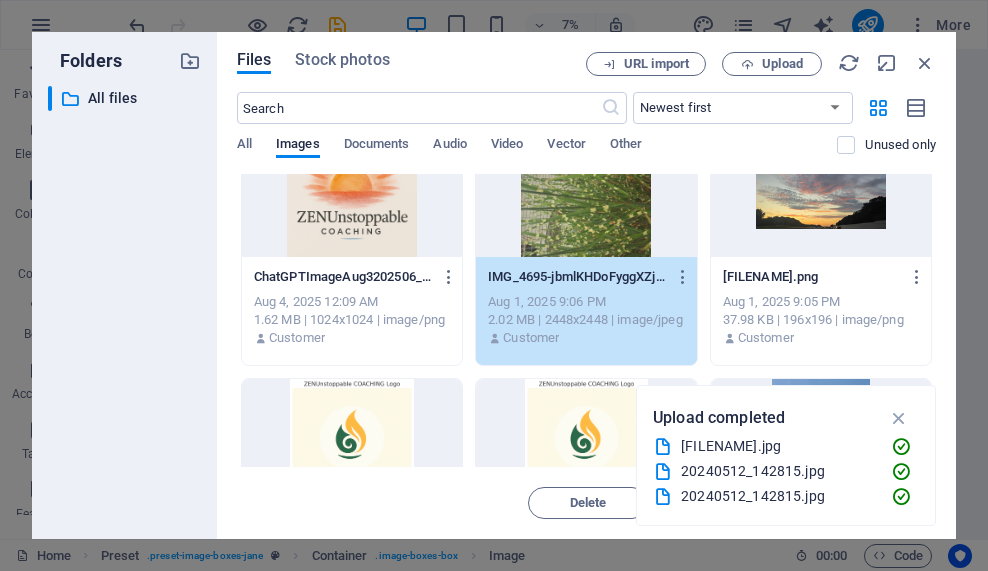 click on "Customer" at bounding box center [531, 338] 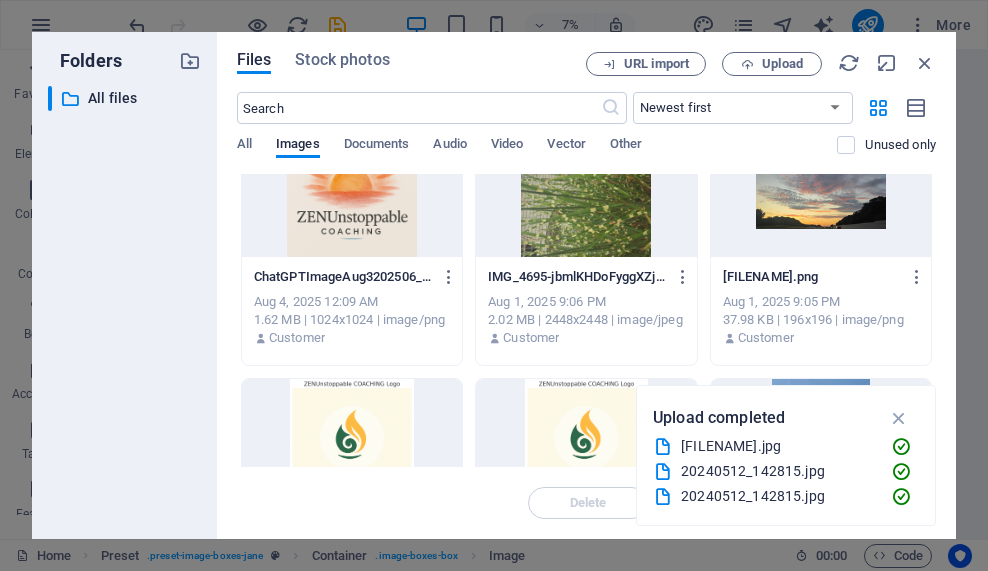 click on "Customer" at bounding box center [531, 338] 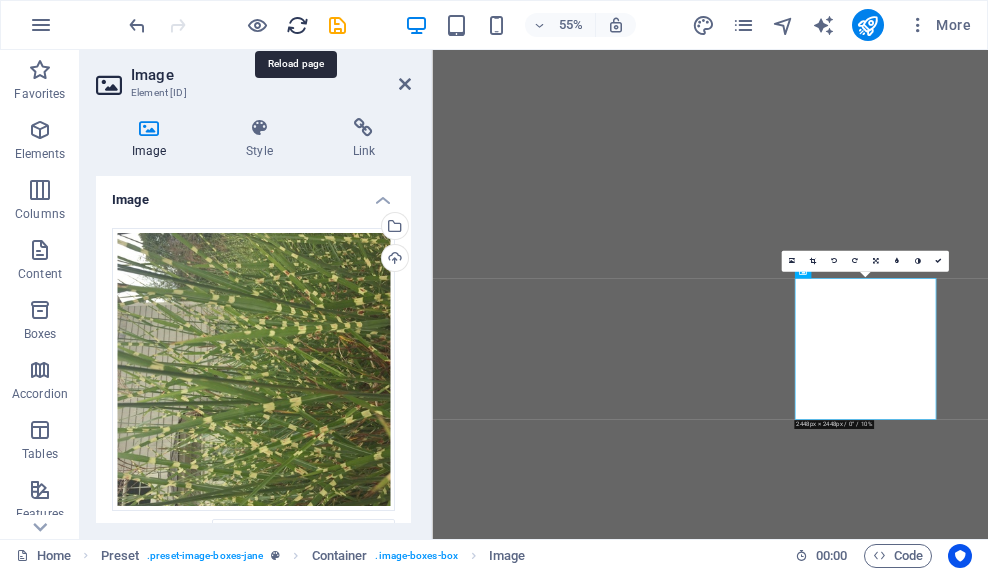 click at bounding box center (297, 25) 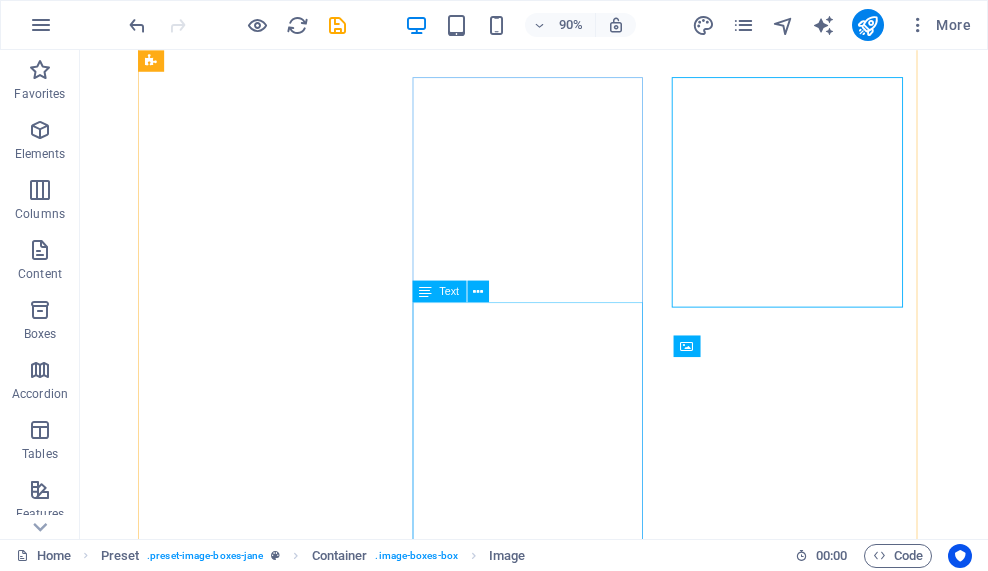 scroll, scrollTop: 851, scrollLeft: 0, axis: vertical 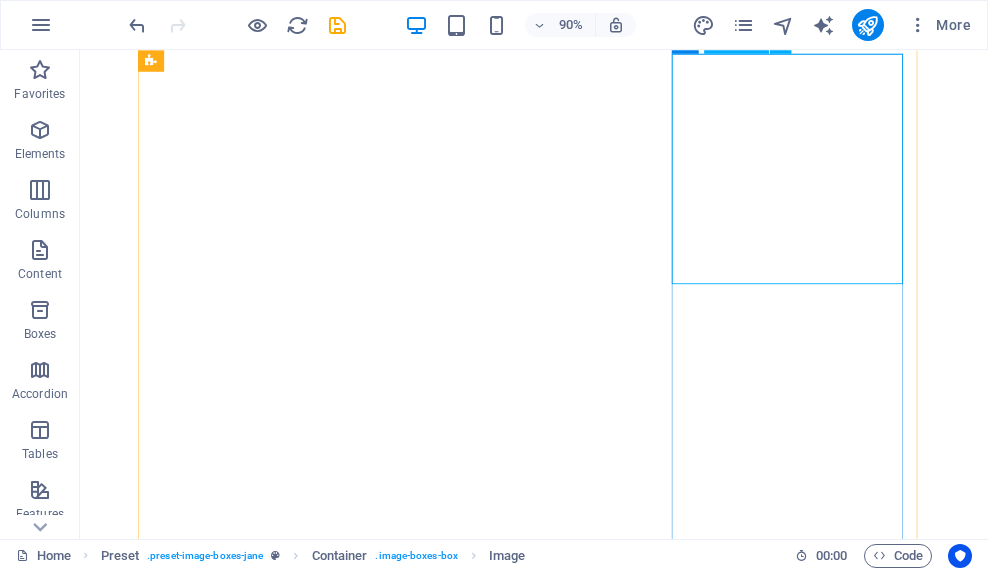 click at bounding box center [584, 4309] 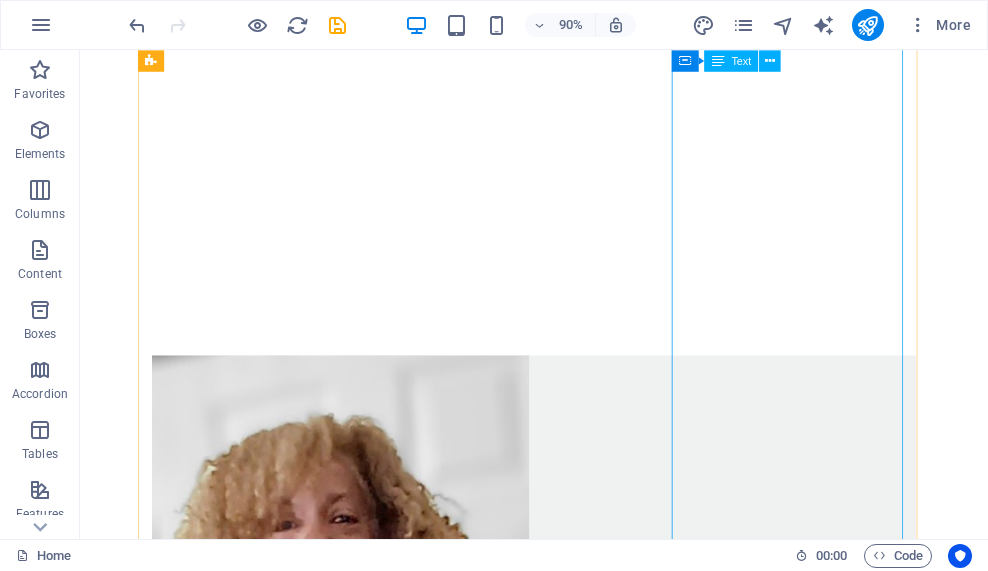 scroll, scrollTop: 1351, scrollLeft: 0, axis: vertical 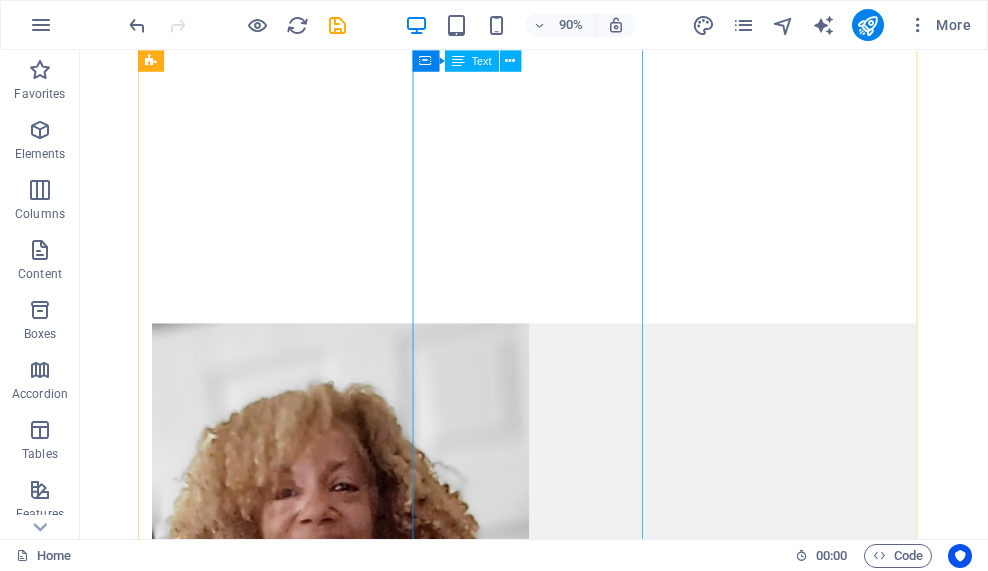 click on "With Me You don’t have to come with a five-year plan. You don’t need to be polished or ready. You just have to be willing to slow down—and get honest. That’s where we begin. At ZenUnstoppable Coaching, I offer grounded, present-moment conversations that help you reconnect with what’s already true inside you. No pressure. No performance. Just space to notice, feel, and begin again. ✦ What I Offer 1:1 Coaching Sessions For when you need to pause, reflect, and shift something that’s been stuck. 60-minute session | $90 3-Session Bundle For those moments when one session isn’t enough—and you want space to go deeper. 3 sessions | $250 6-Week Coaching Series A supportive rhythm—one session per week—designed for steady inner movement and lasting clarity. 6 sessions over 6 weeks | $480 What It’s Like to Work Together I don’t give advice. I don’t lead with answers. I ask the kind of grounded, thoughtful questions that help  you Our sessions move at your pace, led by your insight—not mine." at bounding box center (584, 2837) 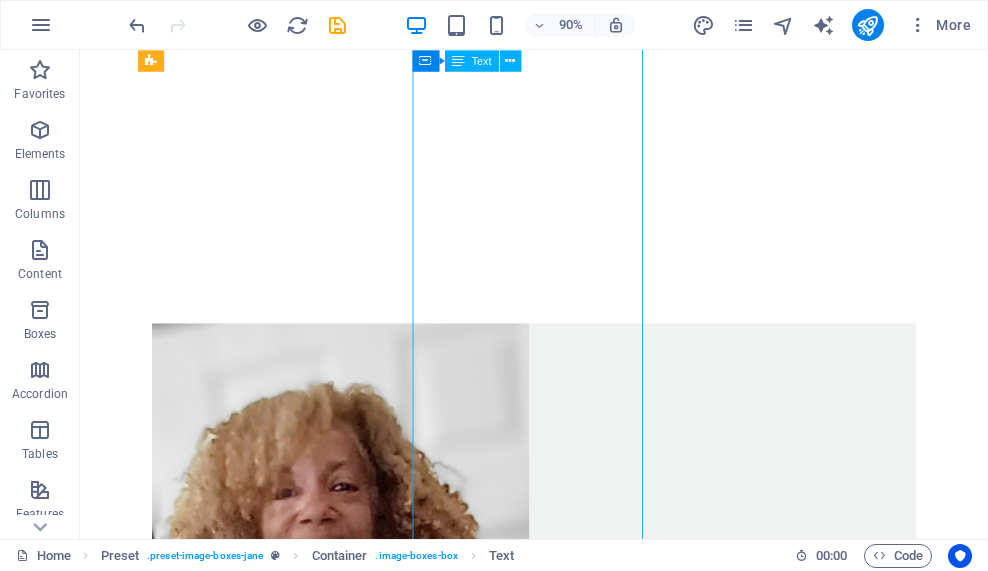 click on "With Me You don’t have to come with a five-year plan. You don’t need to be polished or ready. You just have to be willing to slow down—and get honest. That’s where we begin. At ZenUnstoppable Coaching, I offer grounded, present-moment conversations that help you reconnect with what’s already true inside you. No pressure. No performance. Just space to notice, feel, and begin again. ✦ What I Offer 1:1 Coaching Sessions For when you need to pause, reflect, and shift something that’s been stuck. 60-minute session | $90 3-Session Bundle For those moments when one session isn’t enough—and you want space to go deeper. 3 sessions | $250 6-Week Coaching Series A supportive rhythm—one session per week—designed for steady inner movement and lasting clarity. 6 sessions over 6 weeks | $480 What It’s Like to Work Together I don’t give advice. I don’t lead with answers. I ask the kind of grounded, thoughtful questions that help  you Our sessions move at your pace, led by your insight—not mine." at bounding box center (584, 2837) 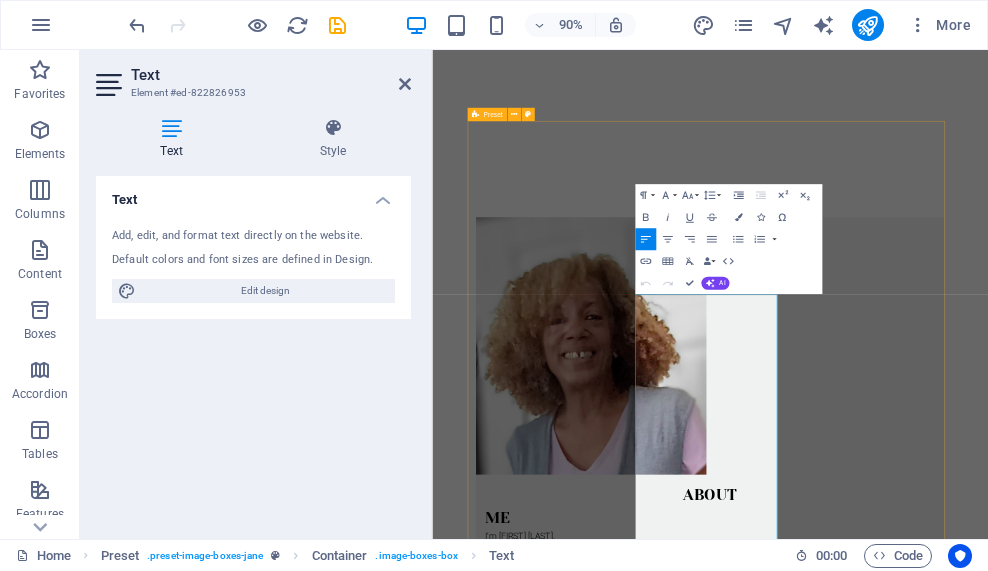 scroll, scrollTop: 973, scrollLeft: 0, axis: vertical 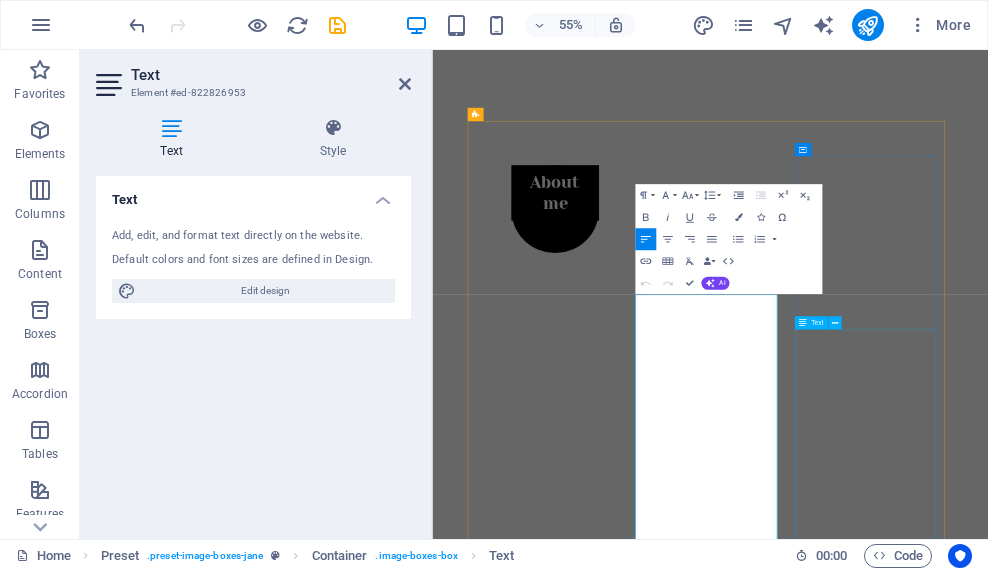click on "Let’s Begin If something in you is stirring—something quiet but steady—you don’t have to figure it all out today. You just have to start the conversation. Whether you’re ready to book a session or you have a question before you begin, I’d love to hear from you. You’re invited. ✦ Book a Session 📅  Schedule Now Choose a single session, bundle, or series—and start where you are. ✦ Reach Out Not quite ready to book? No problem. Feel free to send a message using the form below, or email me directly at: ✉️ [EMAIL] I’ll respond personally—and with care. ✦ Want to Talk First? You can also schedule a free 15-minute conversation if you’d like to feel things out before committing. 📞  Schedule a Quick Call" at bounding box center [937, 5295] 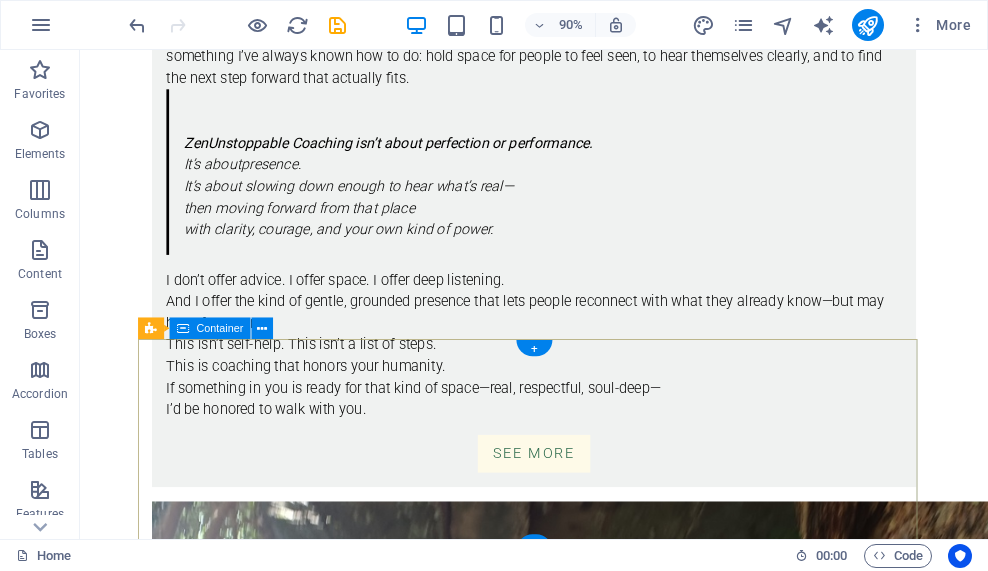 scroll, scrollTop: 2557, scrollLeft: 0, axis: vertical 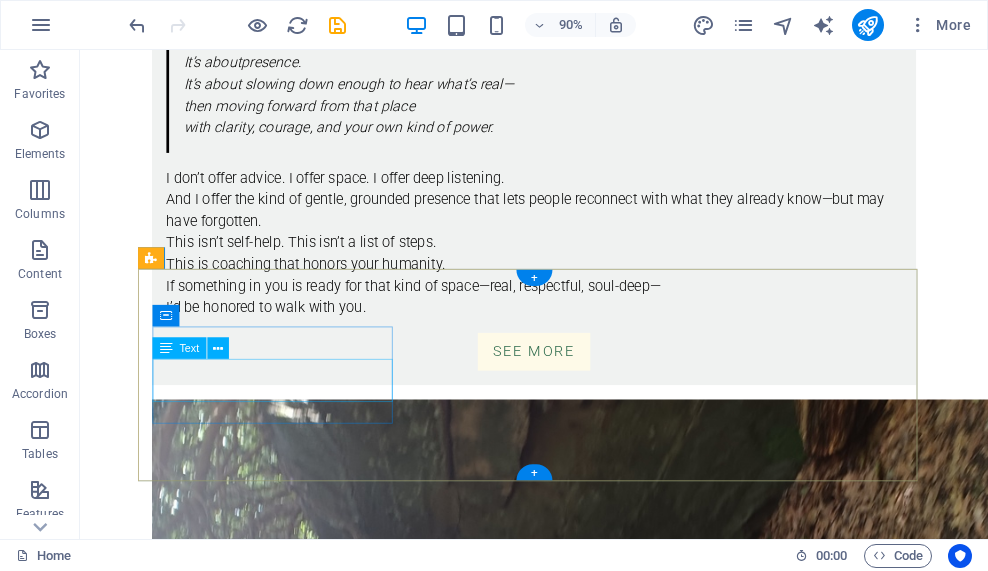 click on "Call me! [PHONE]" at bounding box center (584, 3890) 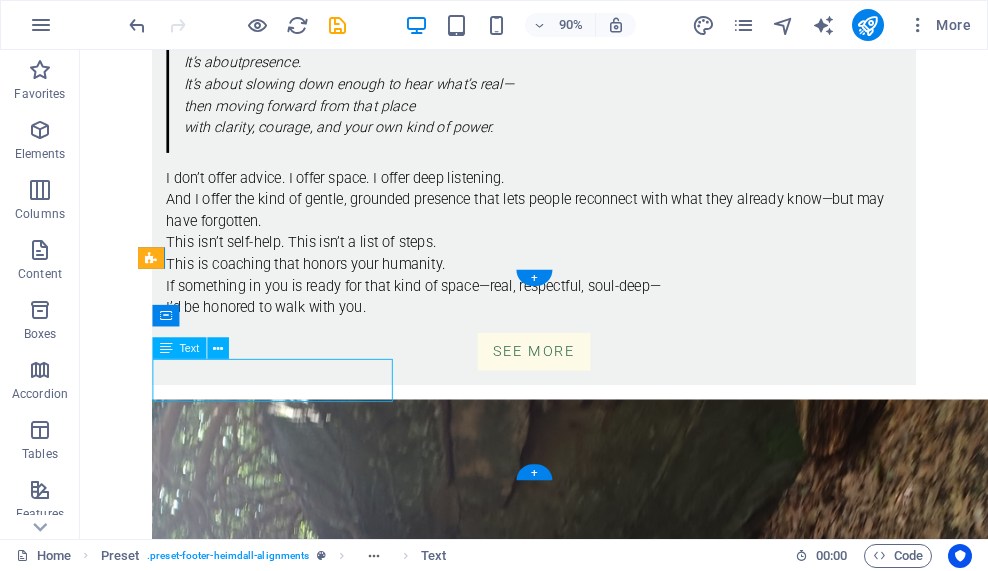 click on "Call me! [PHONE]" at bounding box center [584, 3890] 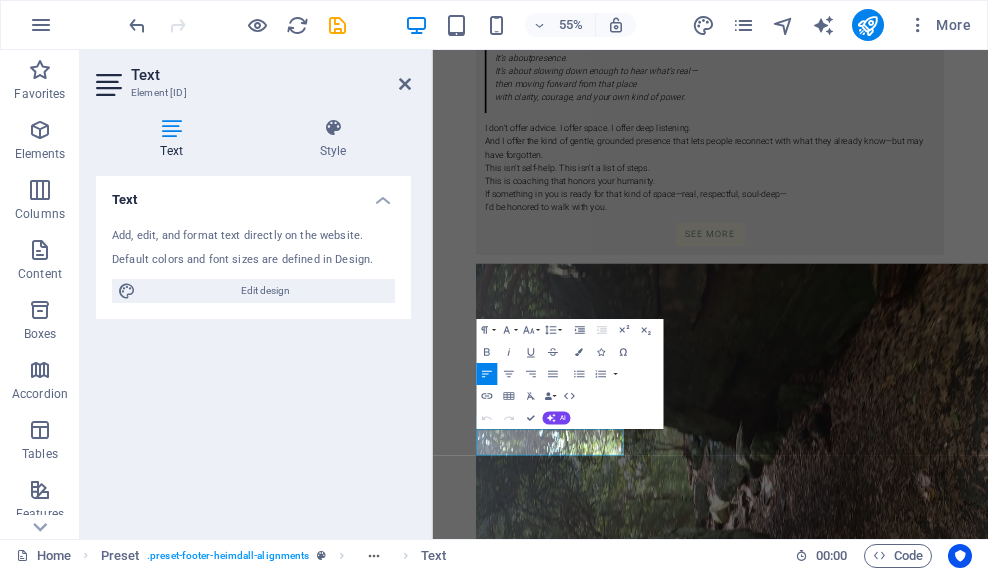 scroll, scrollTop: 2523, scrollLeft: 0, axis: vertical 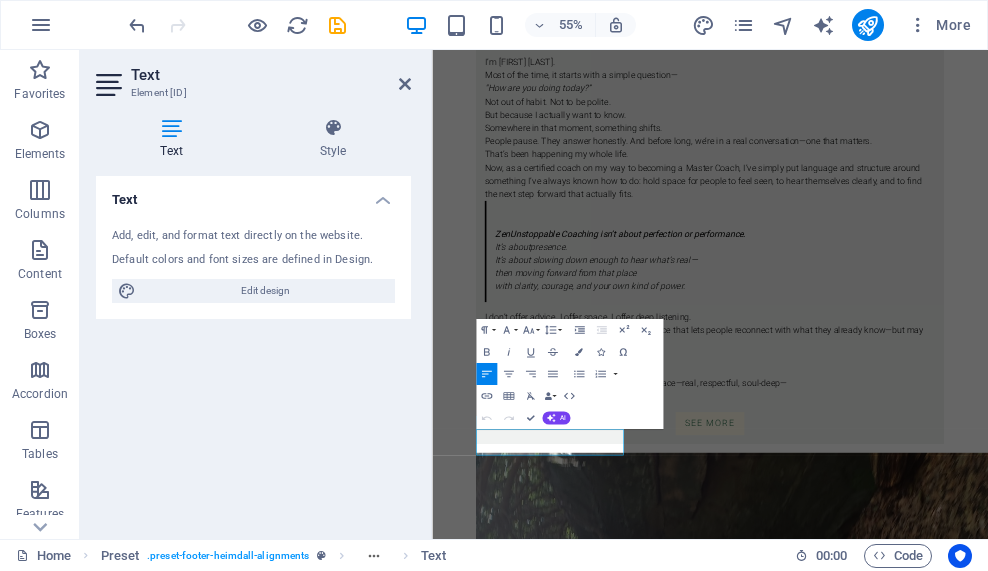 click on "Text Add, edit, and format text directly on the website. Default colors and font sizes are defined in Design. Edit design Alignment Left aligned Centered Right aligned" at bounding box center [253, 349] 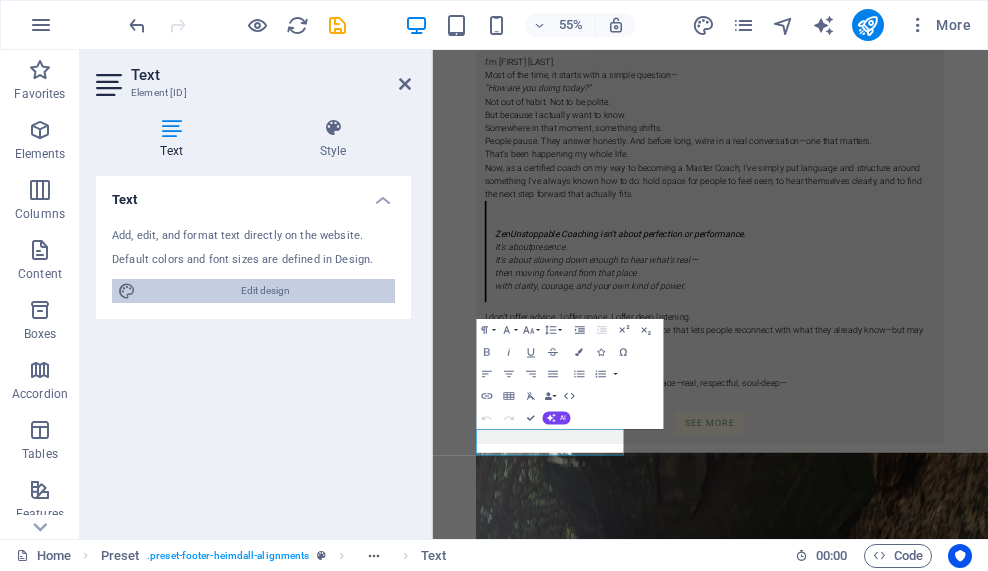 click on "Edit design" at bounding box center [265, 291] 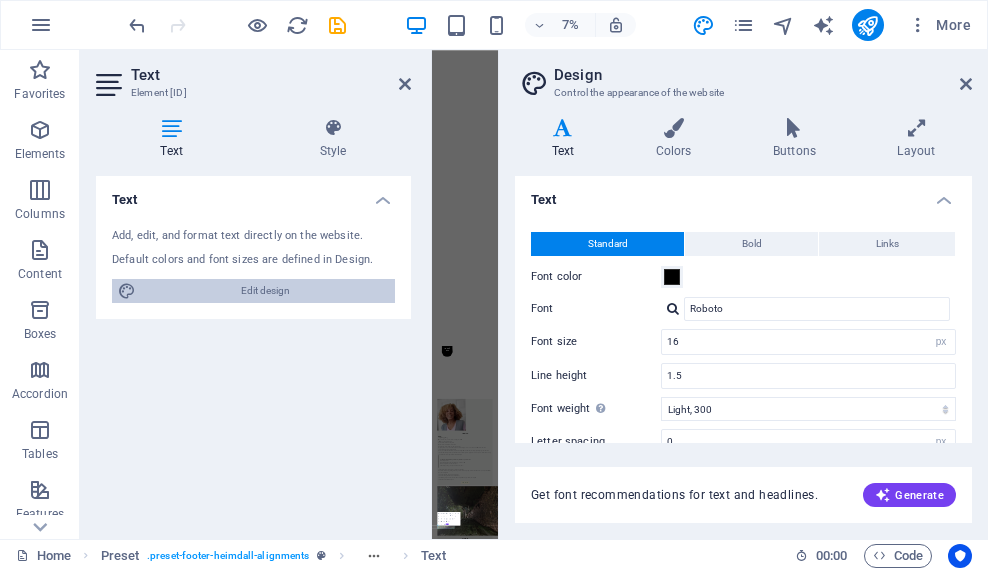 scroll, scrollTop: 1880, scrollLeft: 0, axis: vertical 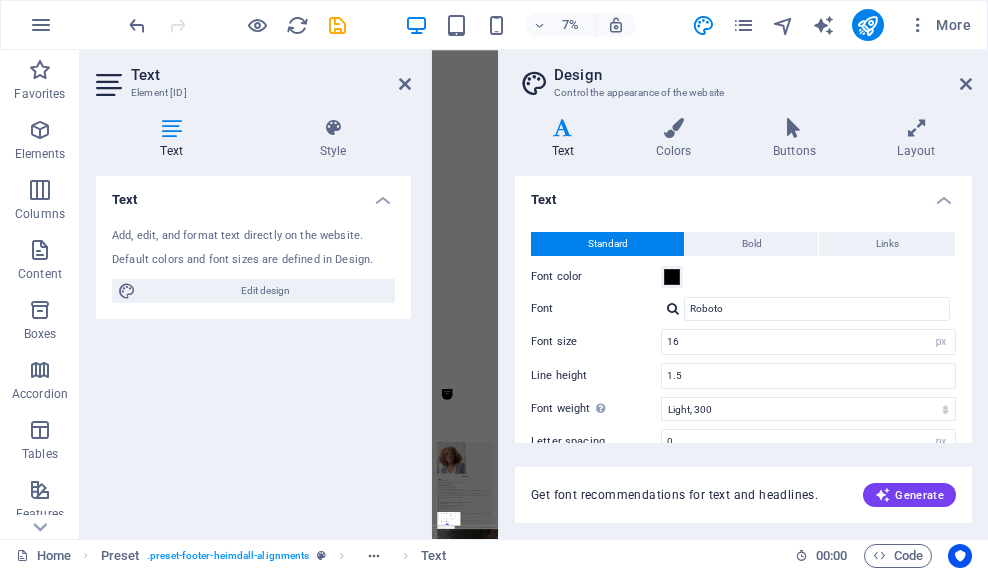 click on "Text" at bounding box center (567, 139) 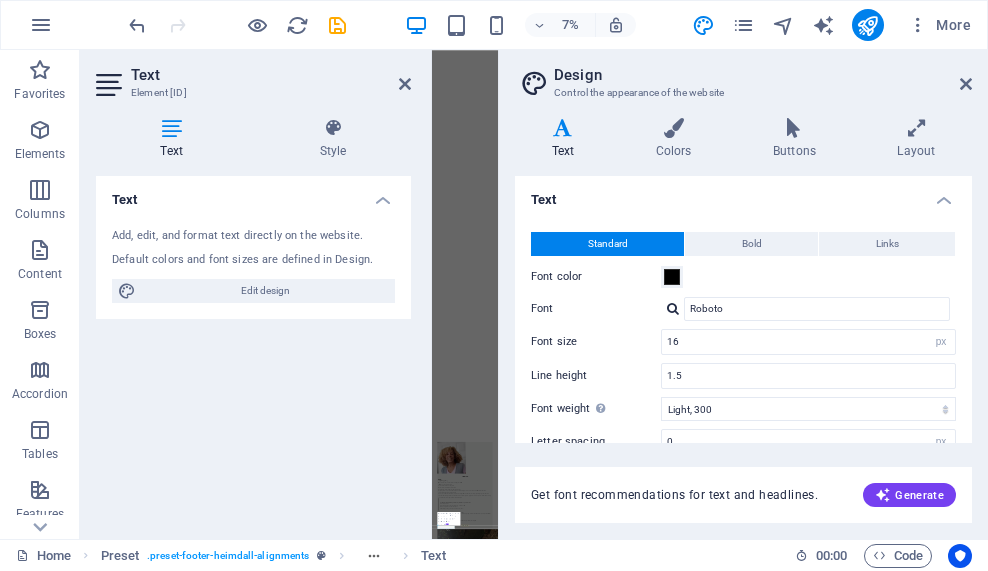 click at bounding box center (563, 128) 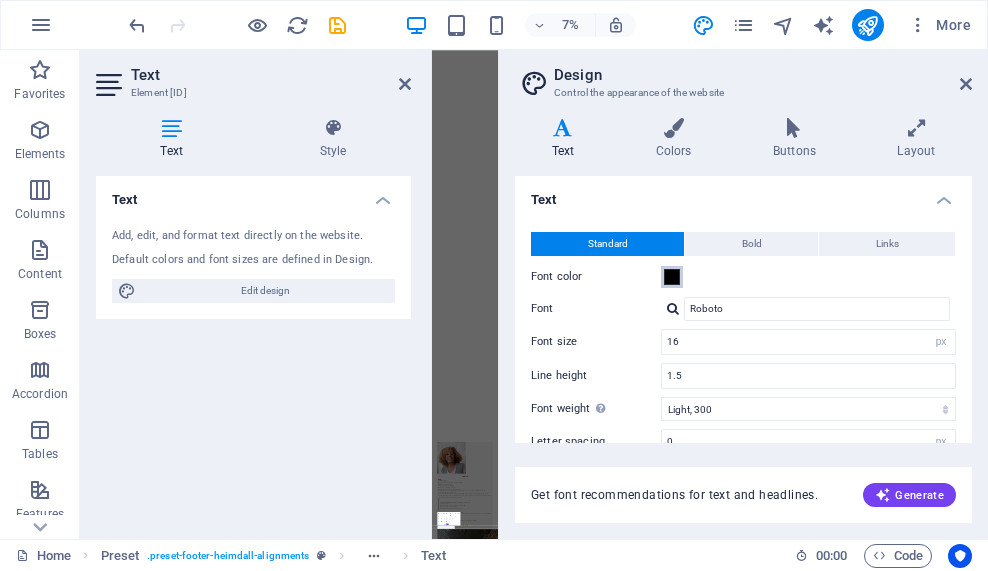 click at bounding box center [672, 277] 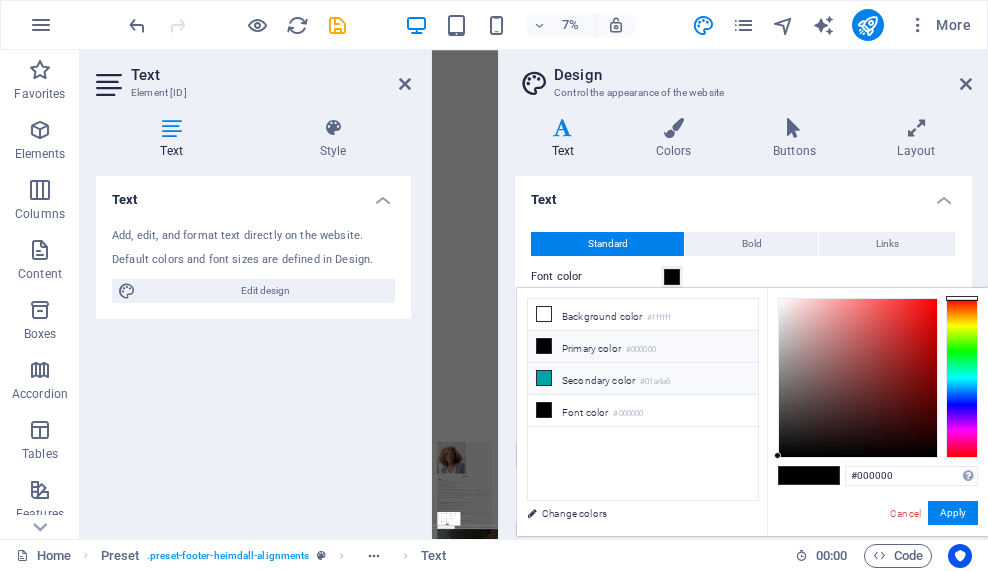 click at bounding box center (544, 378) 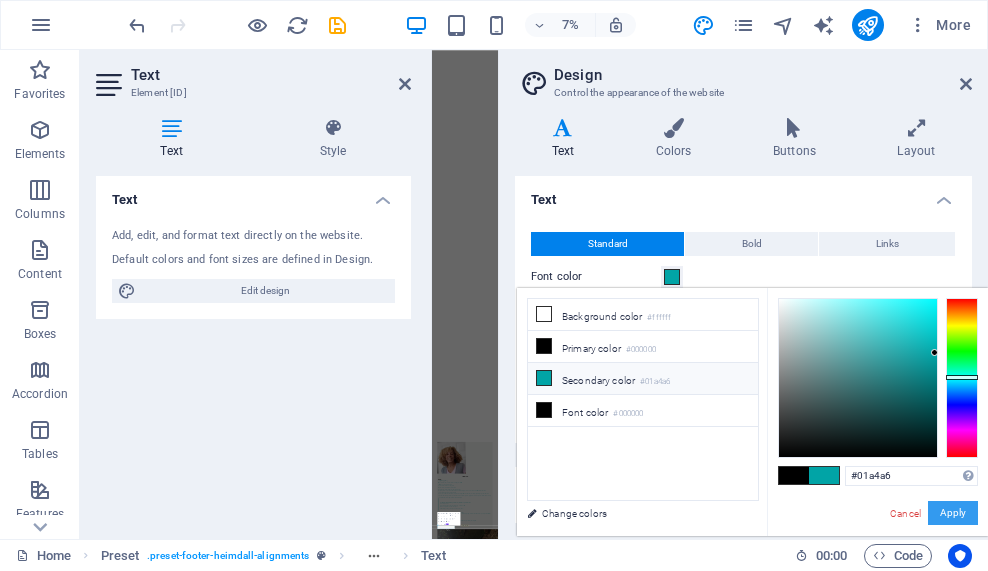 click on "Apply" at bounding box center [953, 513] 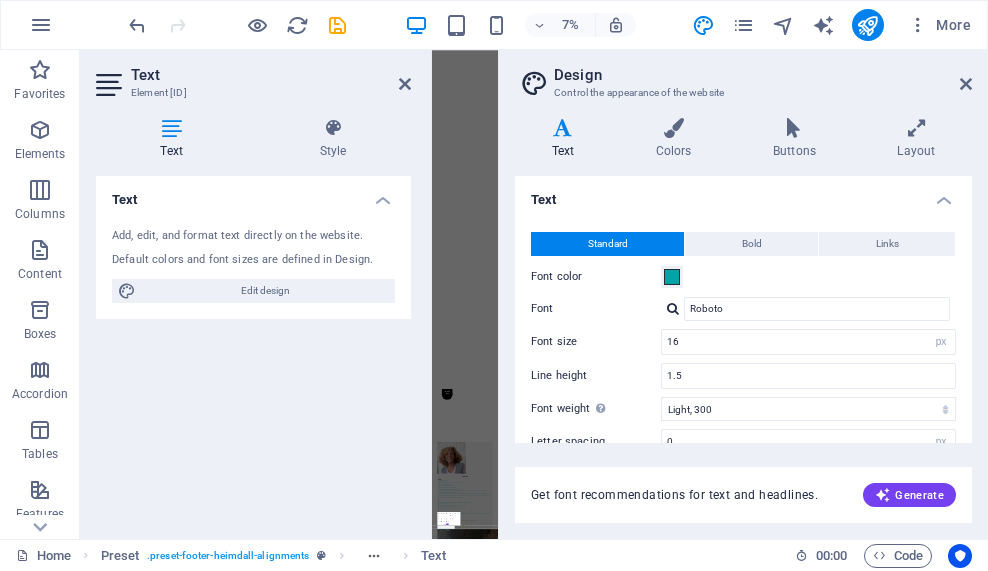 click on "Text" at bounding box center [175, 139] 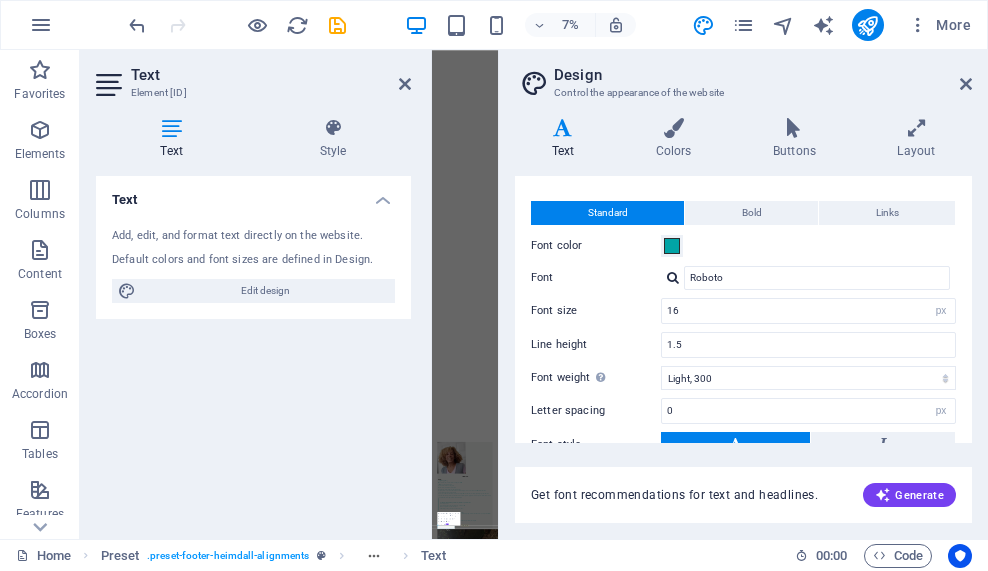 scroll, scrollTop: 0, scrollLeft: 0, axis: both 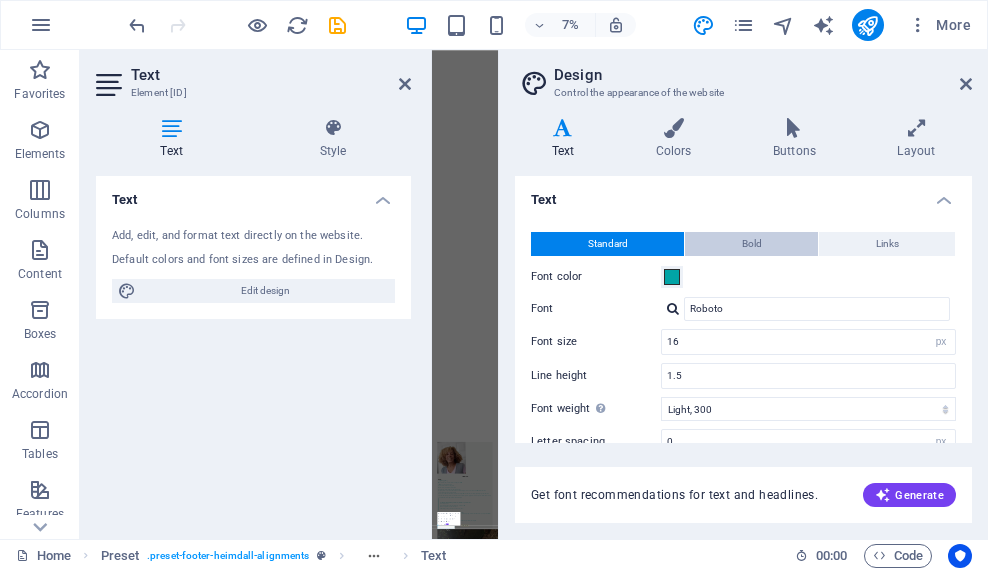 click on "Bold" at bounding box center (751, 244) 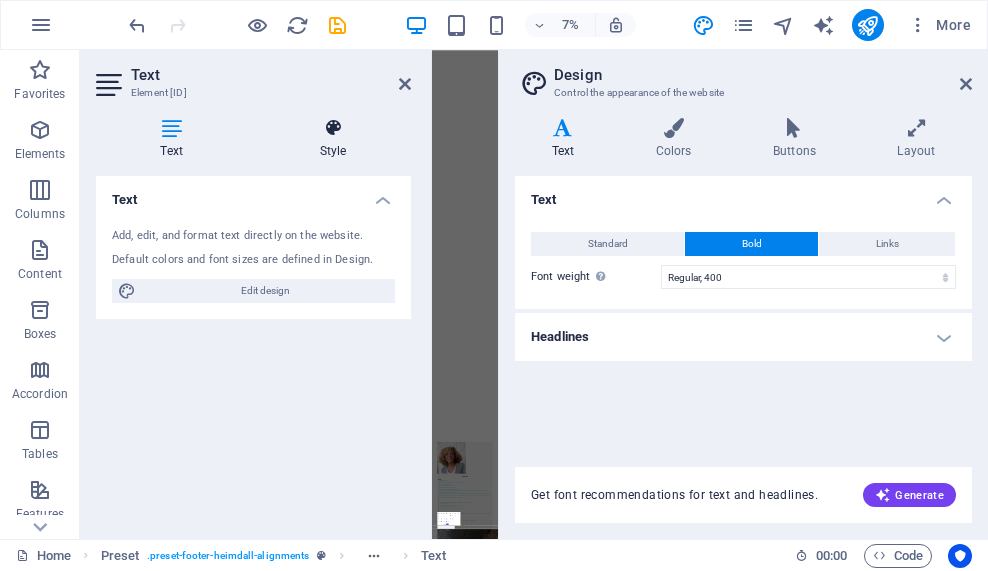 click at bounding box center [333, 128] 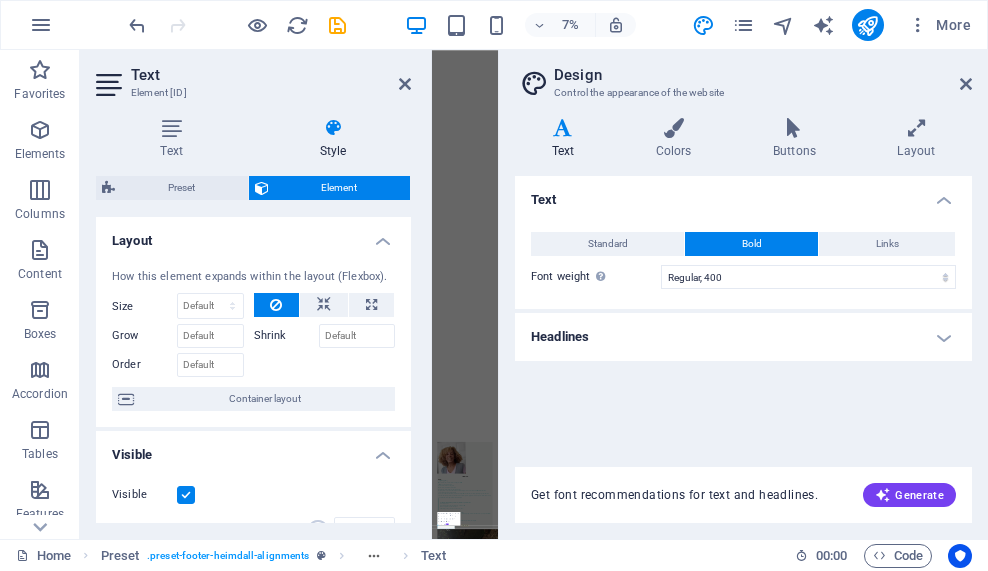 click on "Text" at bounding box center (567, 139) 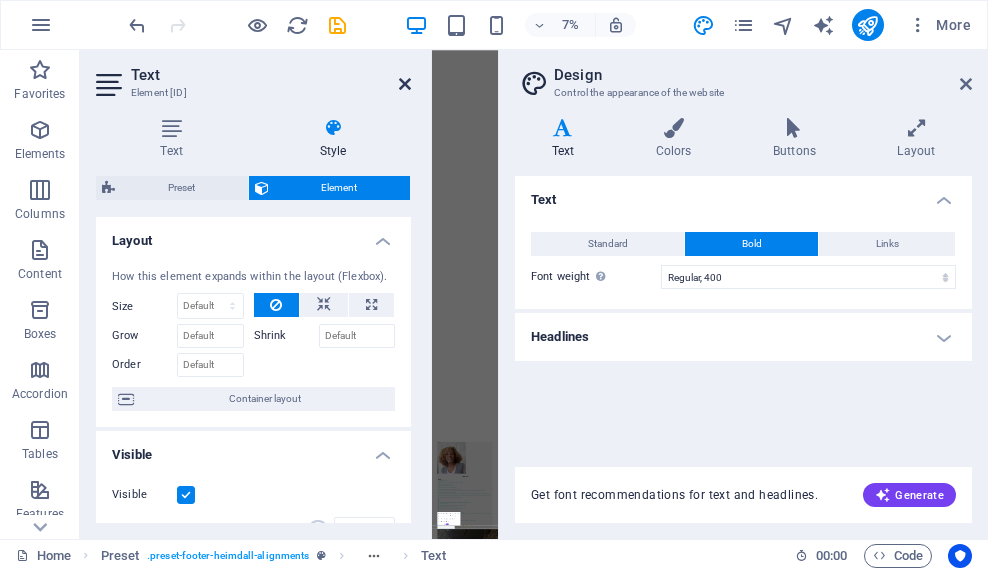 click at bounding box center [405, 84] 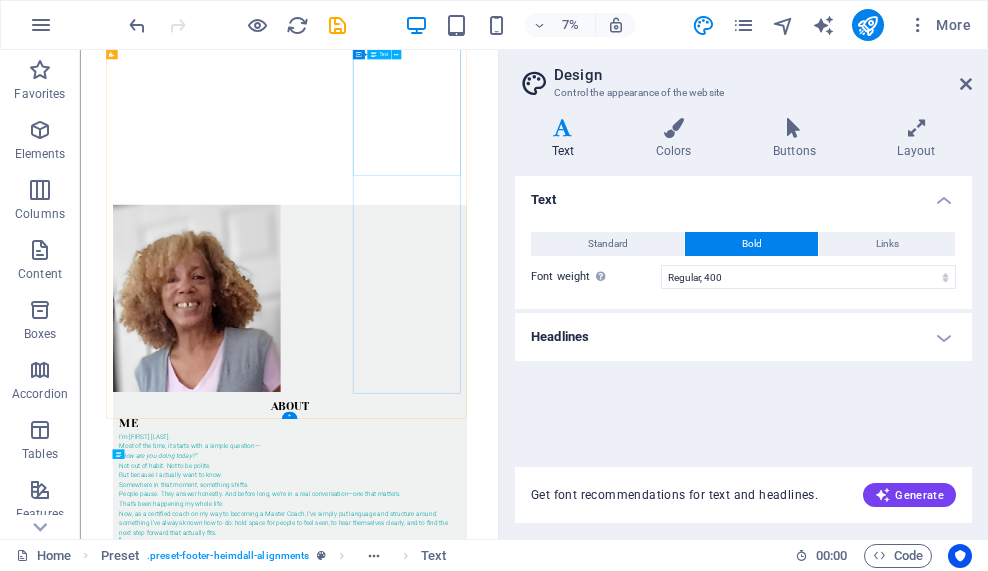 scroll, scrollTop: 2328, scrollLeft: 0, axis: vertical 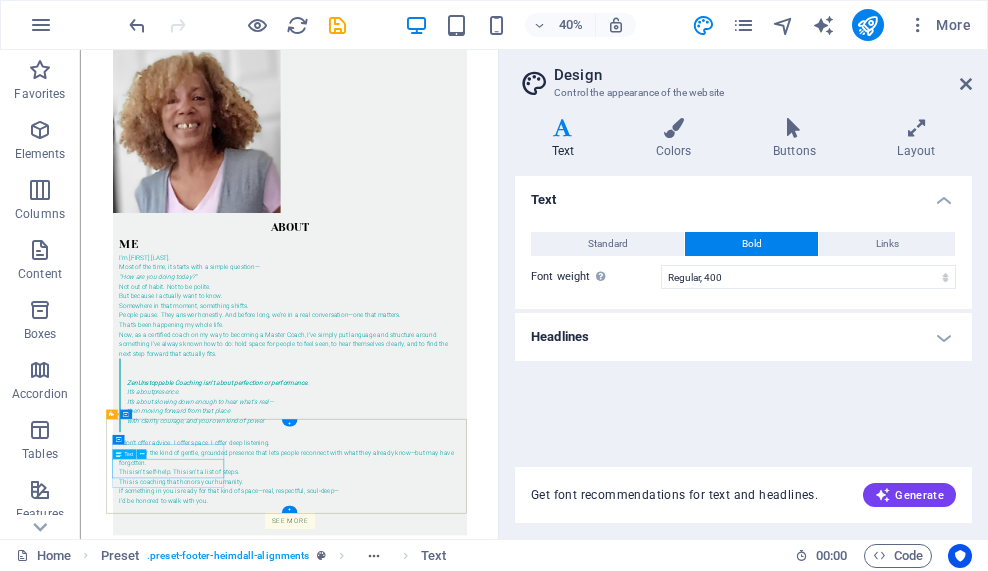 click on "Call me! [PHONE]" at bounding box center [602, 4757] 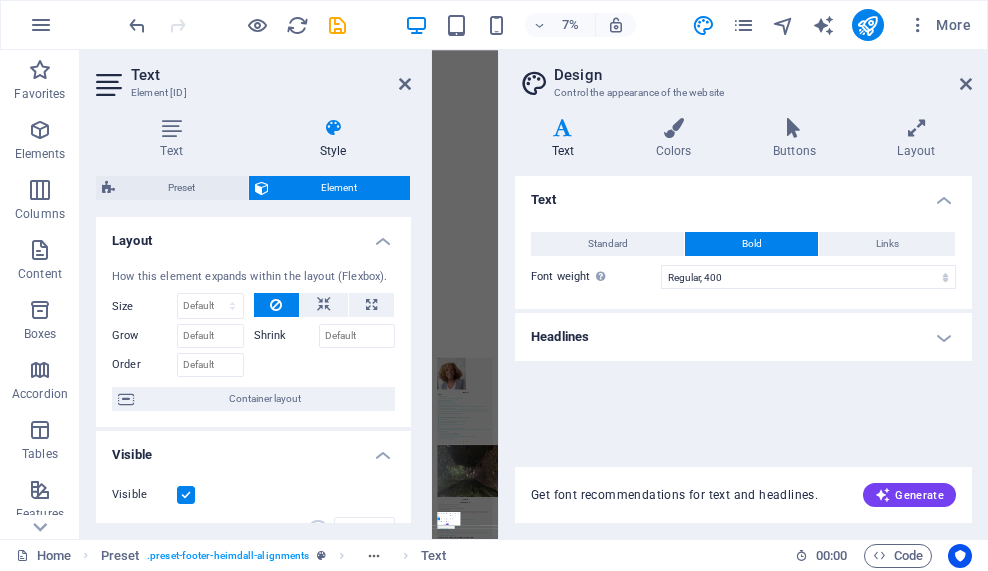 scroll, scrollTop: 1880, scrollLeft: 0, axis: vertical 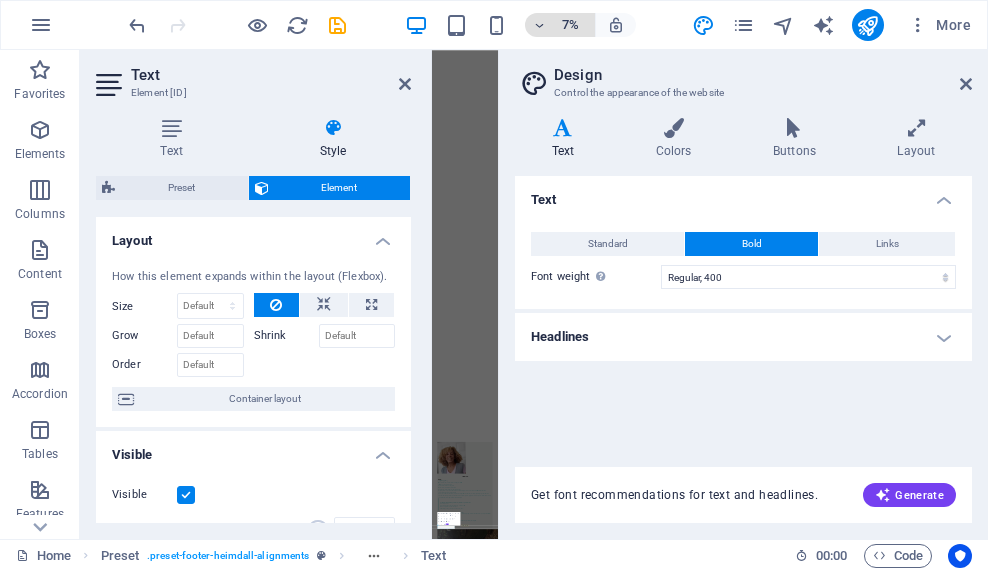 click at bounding box center (540, 25) 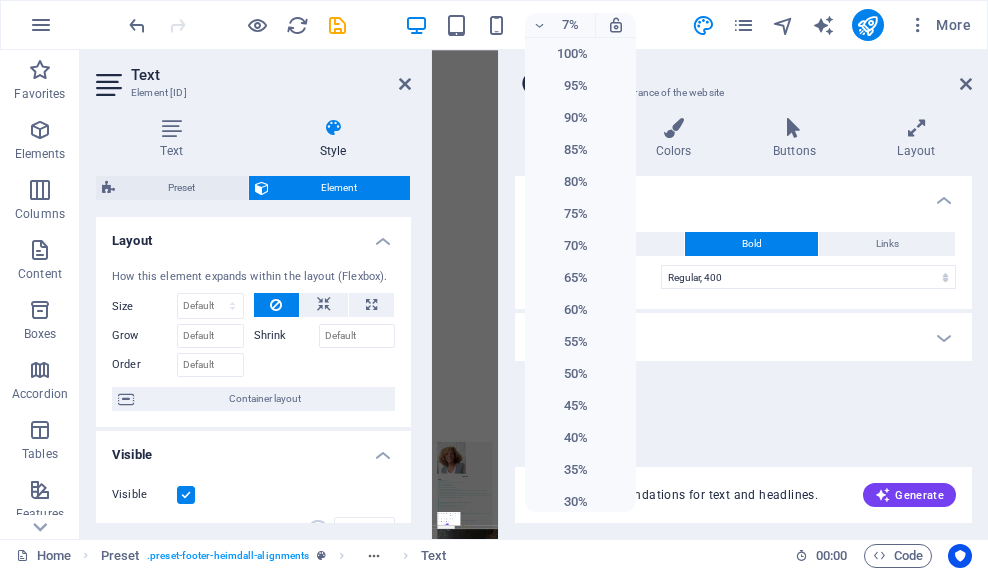 click at bounding box center (494, 285) 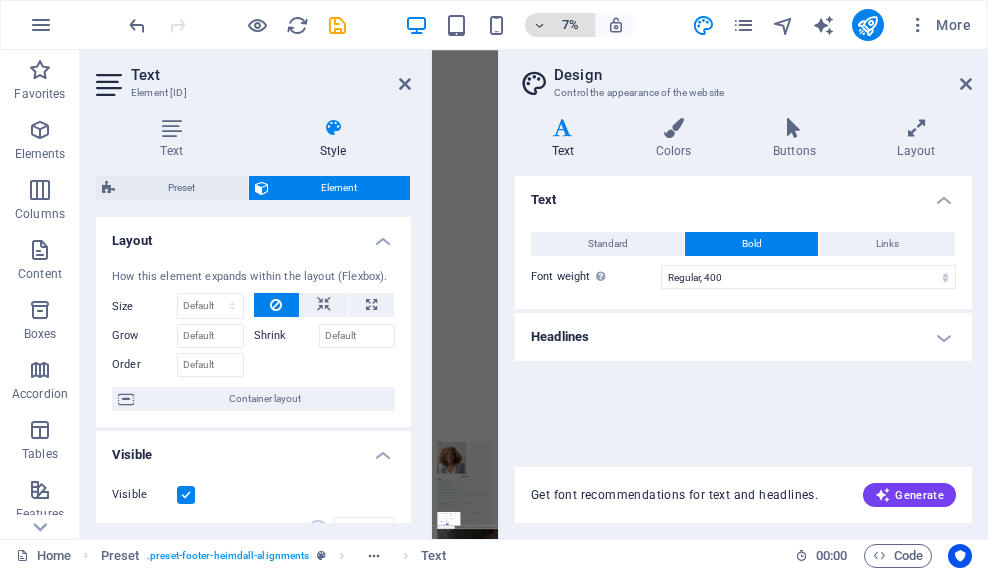 click at bounding box center [540, 25] 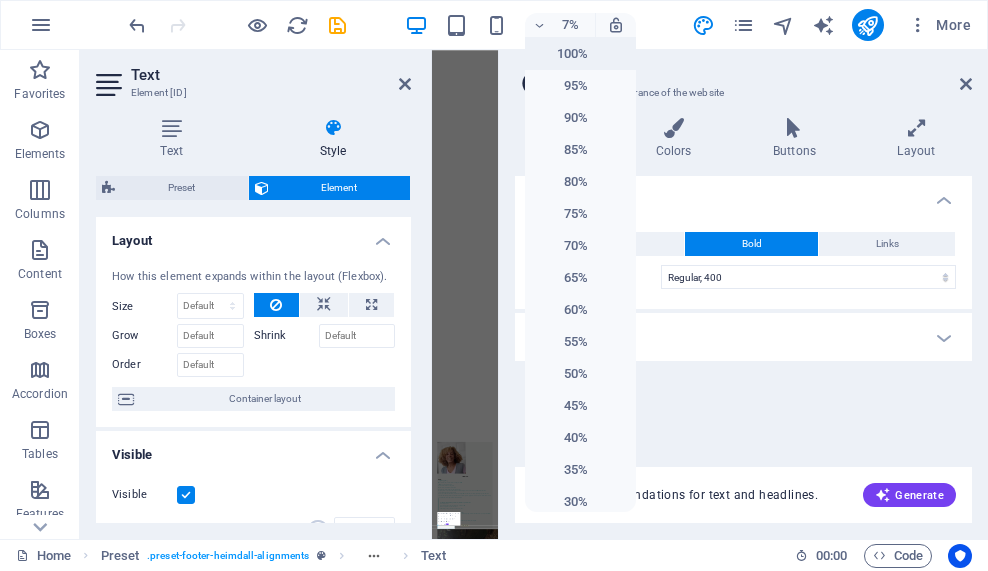 click on "100%" at bounding box center (562, 54) 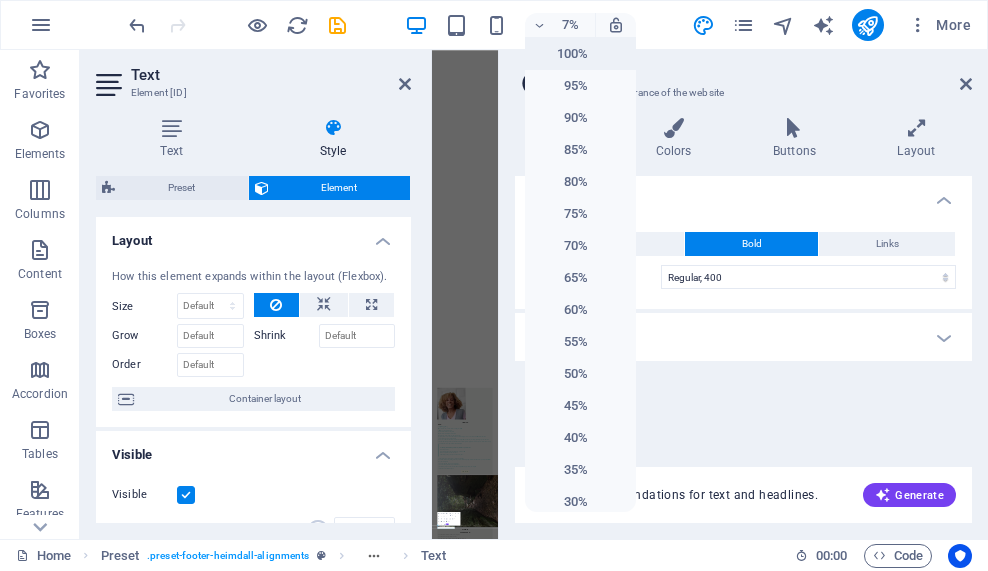 scroll, scrollTop: 15880, scrollLeft: 0, axis: vertical 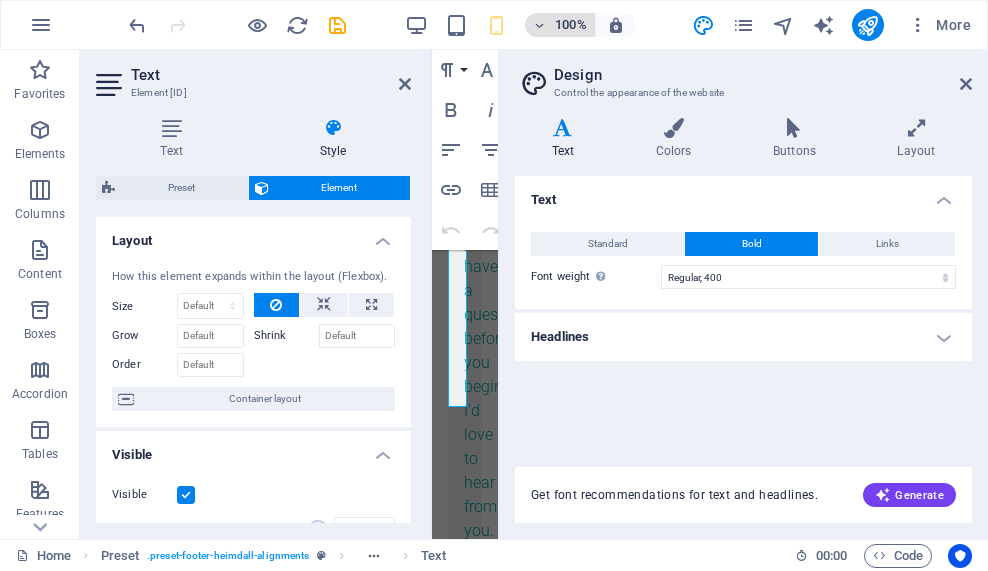 click at bounding box center (540, 25) 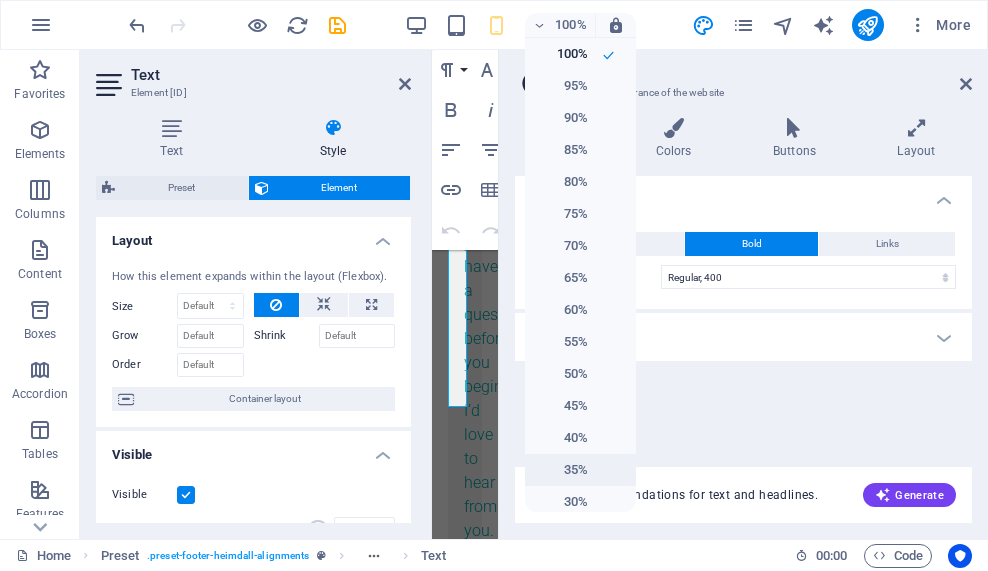 scroll, scrollTop: 46, scrollLeft: 0, axis: vertical 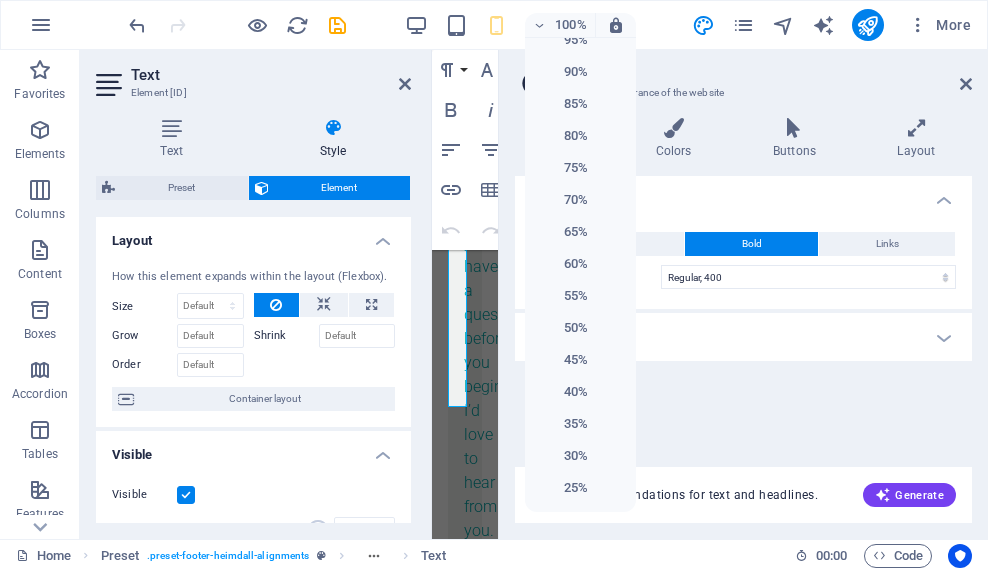 click at bounding box center (494, 285) 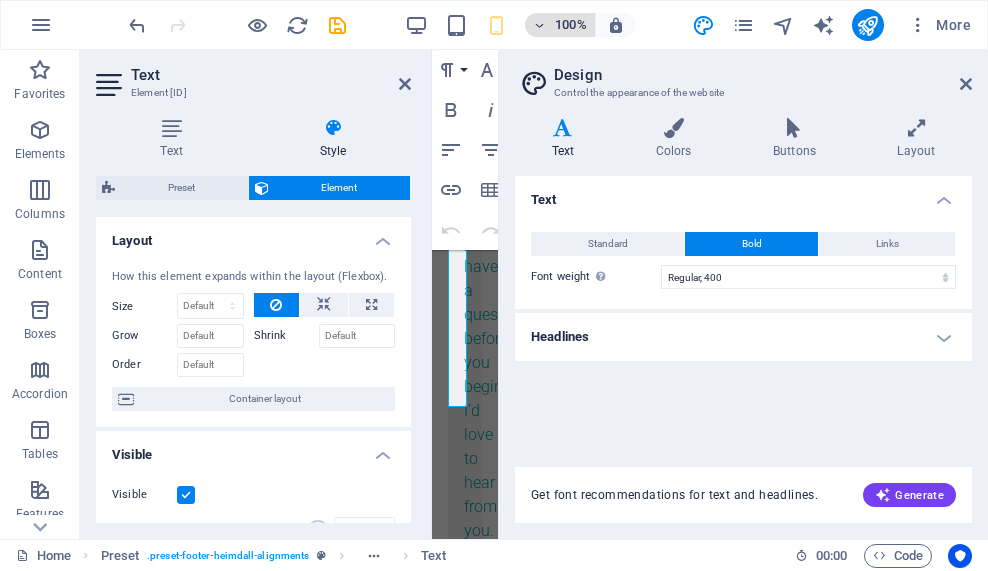 click on "100%" at bounding box center (571, 25) 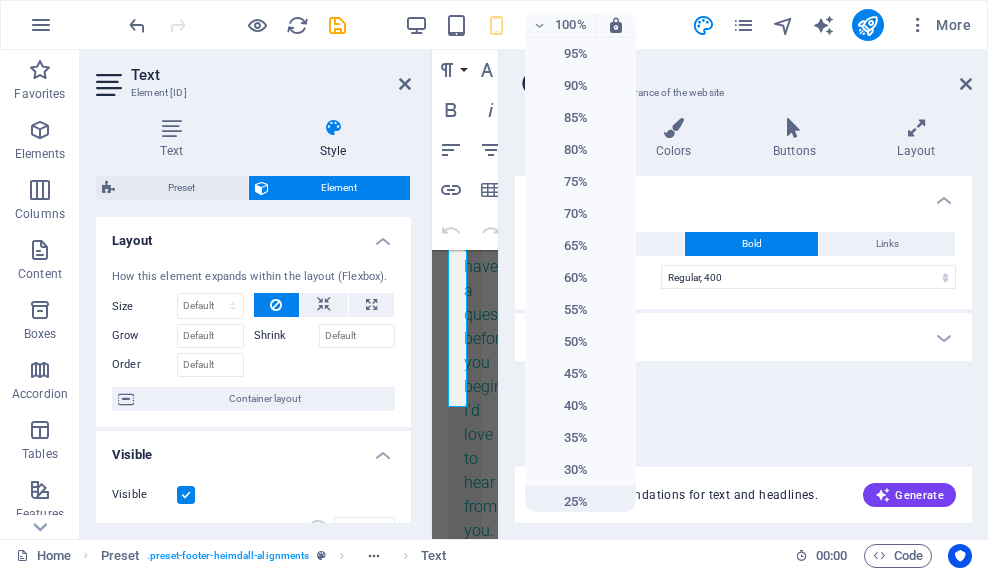 scroll, scrollTop: 46, scrollLeft: 0, axis: vertical 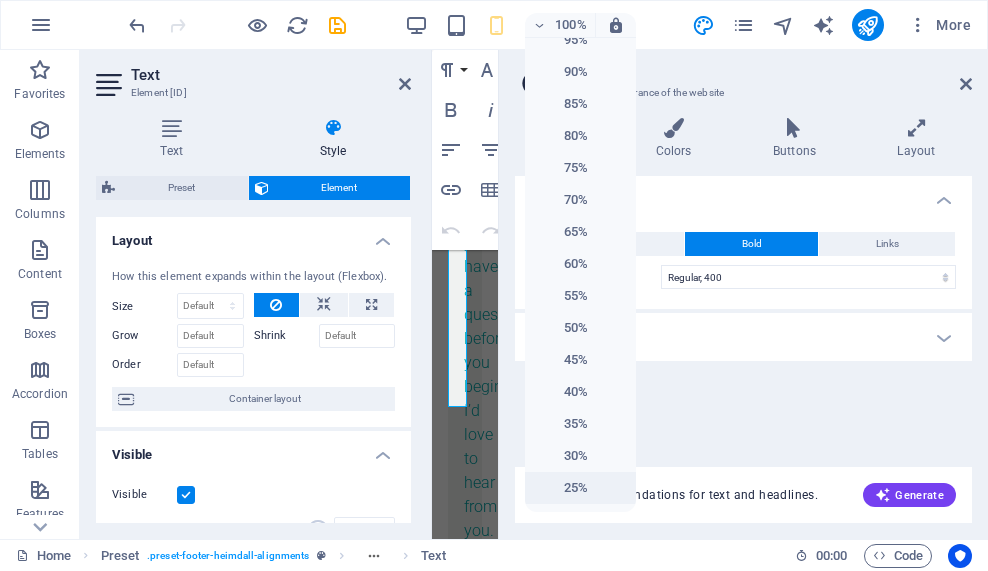 click on "25%" at bounding box center [562, 488] 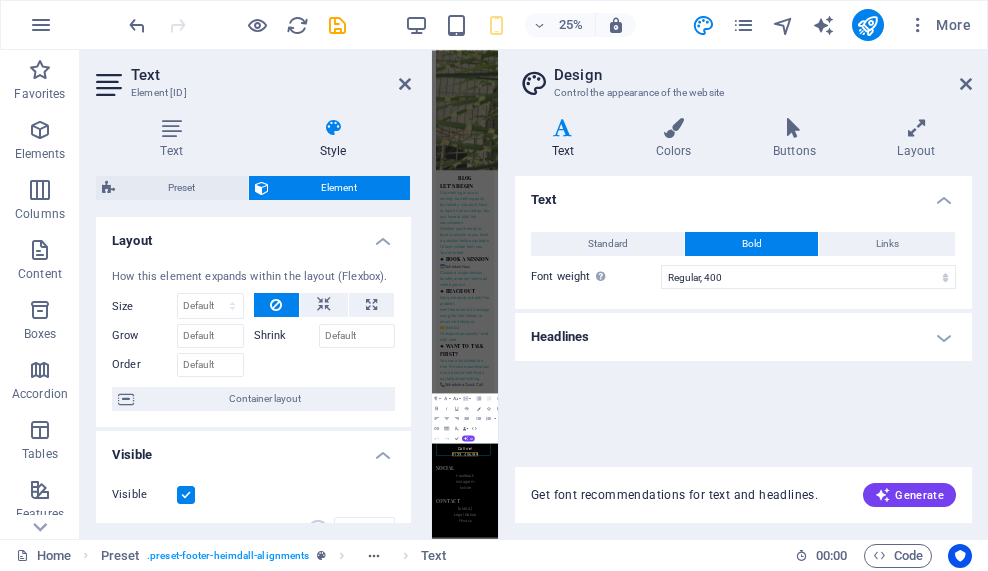 scroll, scrollTop: 5855, scrollLeft: 0, axis: vertical 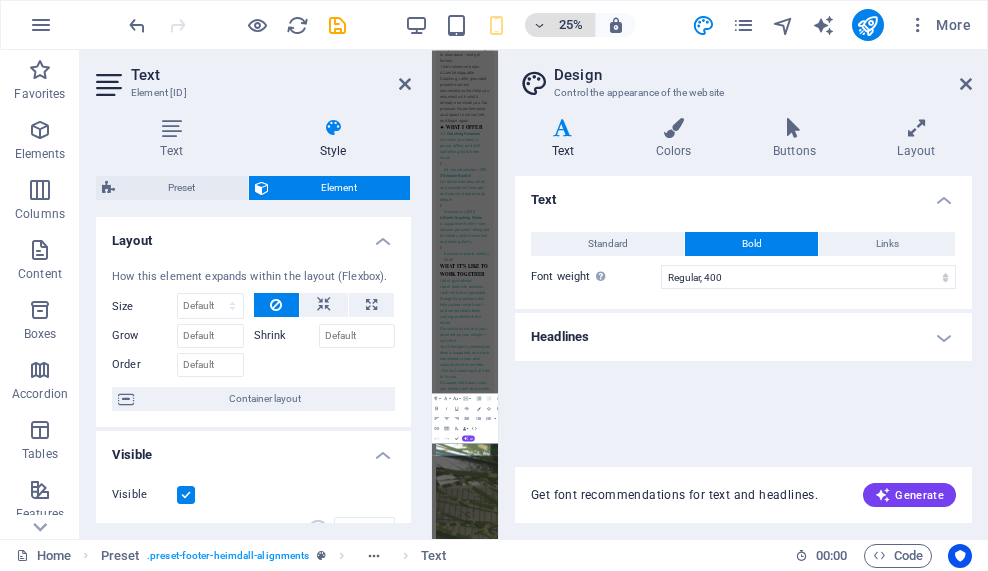 click on "25%" at bounding box center [571, 25] 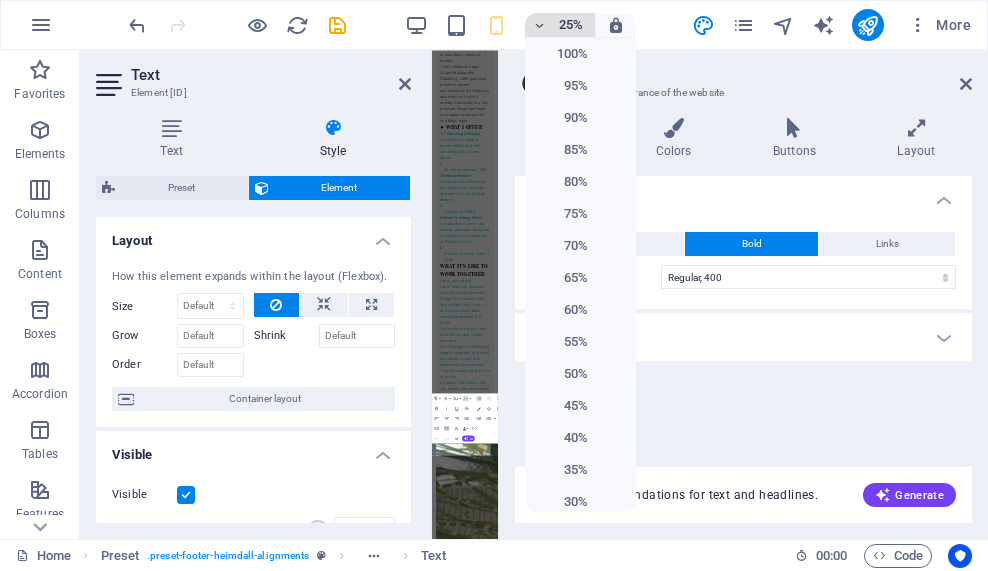 click at bounding box center [494, 285] 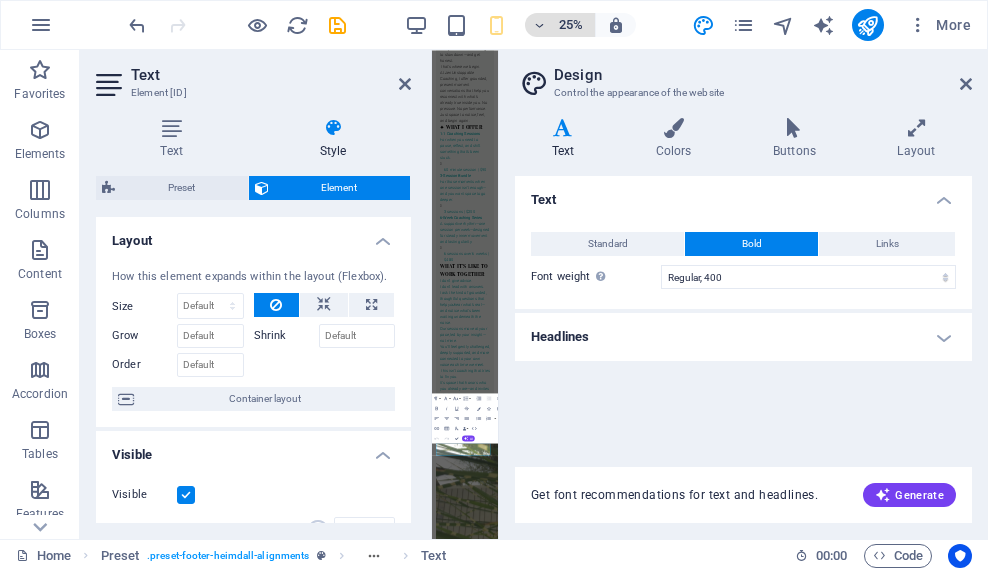 click on "25%" at bounding box center [571, 25] 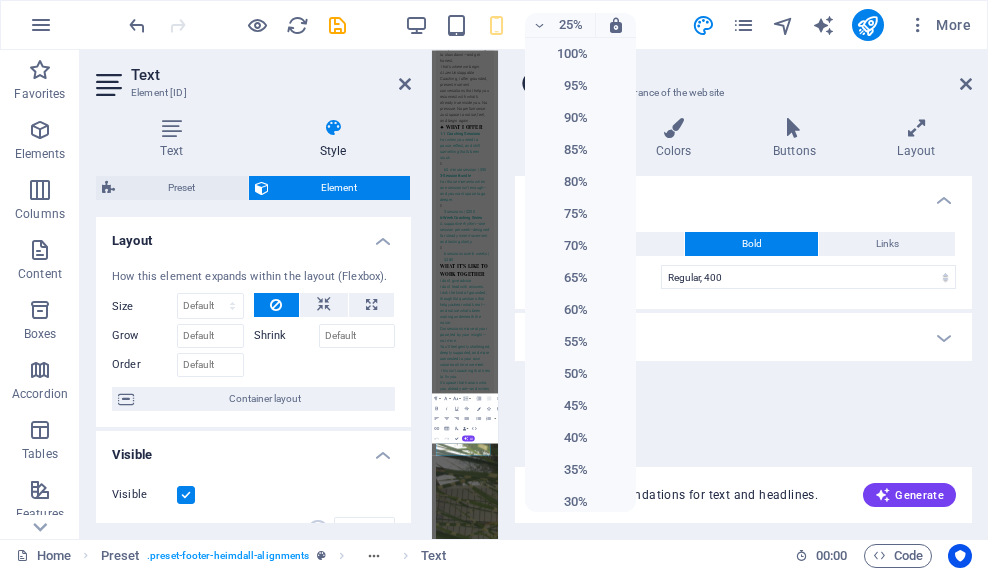 click at bounding box center (494, 285) 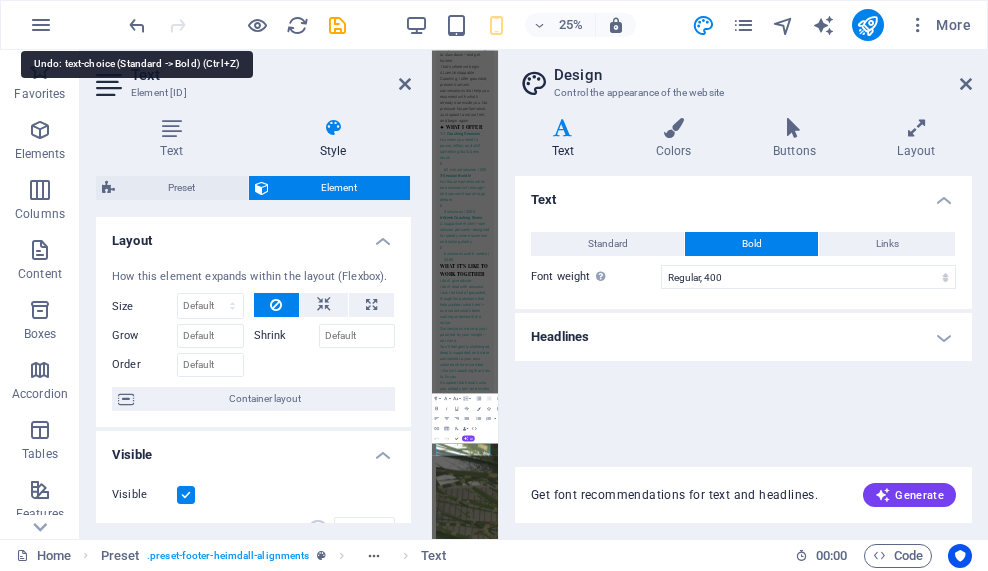 click at bounding box center (137, 25) 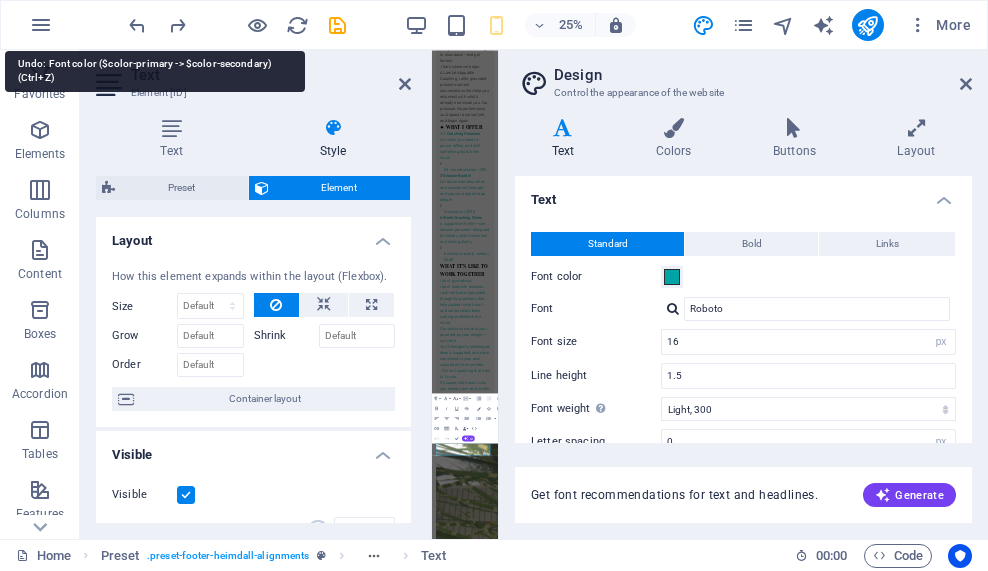click at bounding box center (137, 25) 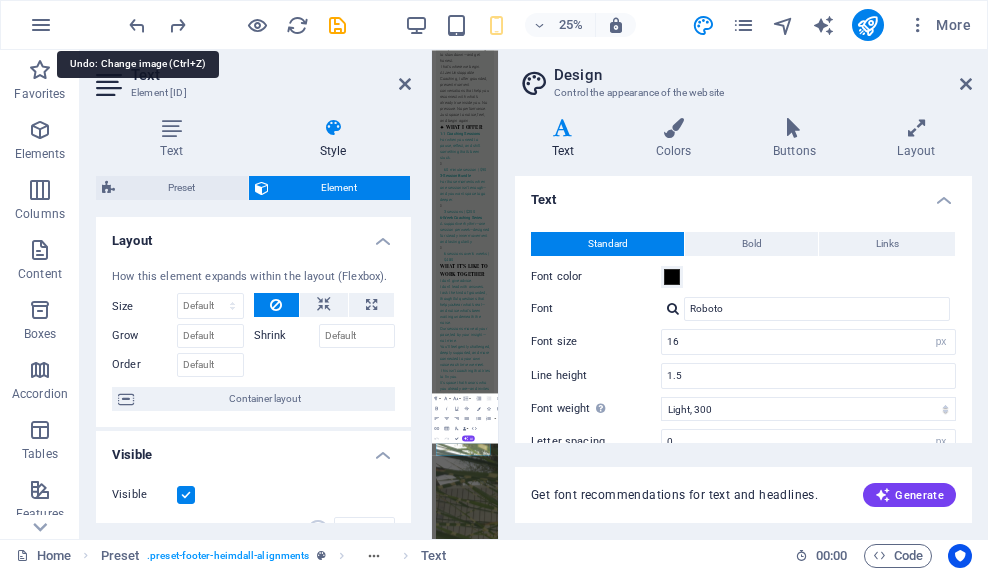 click at bounding box center [137, 25] 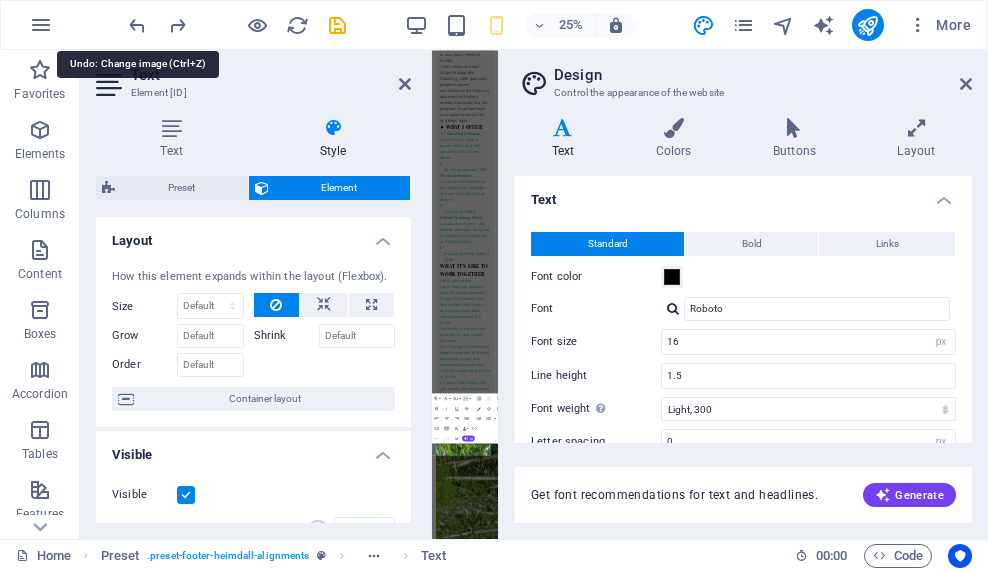 scroll, scrollTop: 5800, scrollLeft: 0, axis: vertical 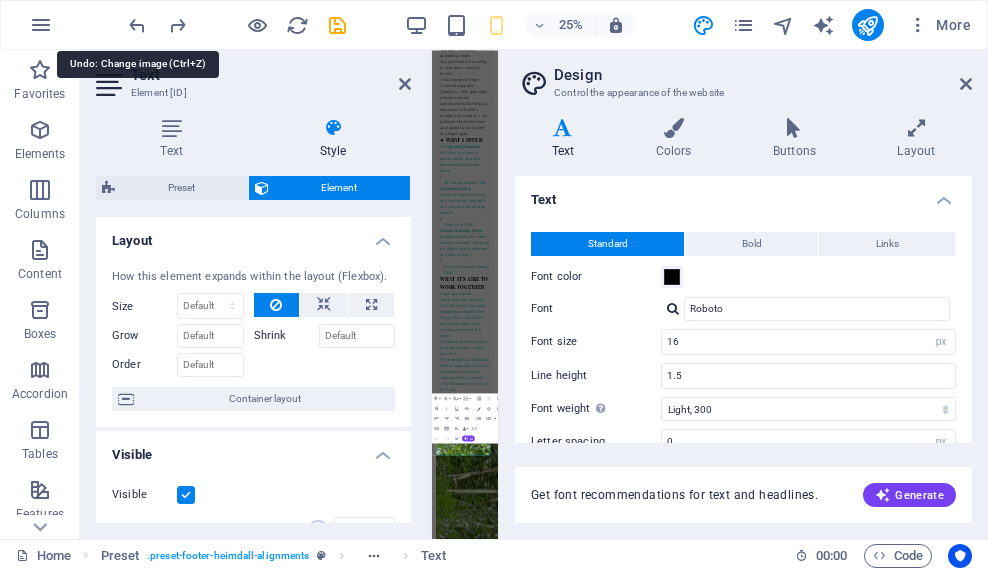 click at bounding box center (137, 25) 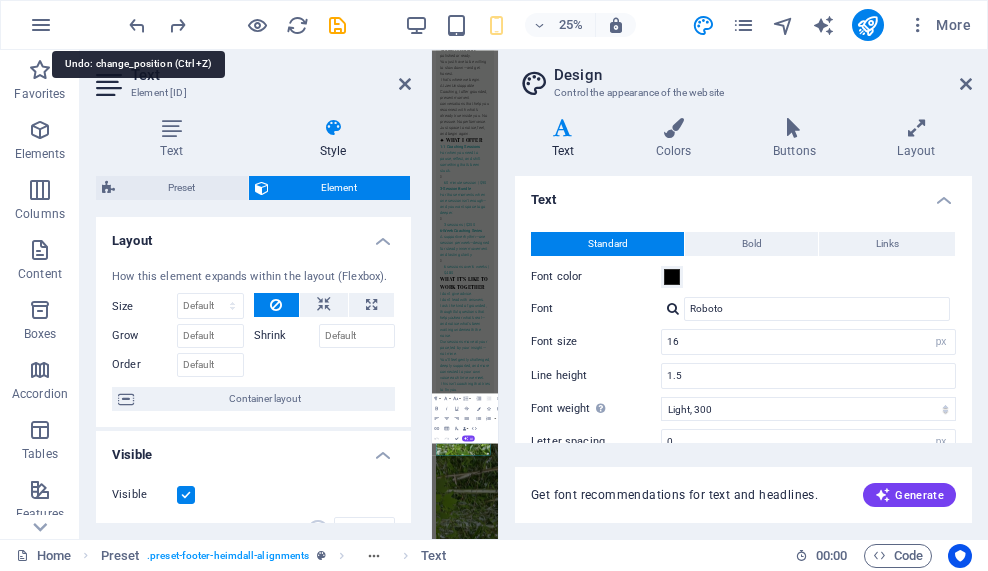 click at bounding box center (137, 25) 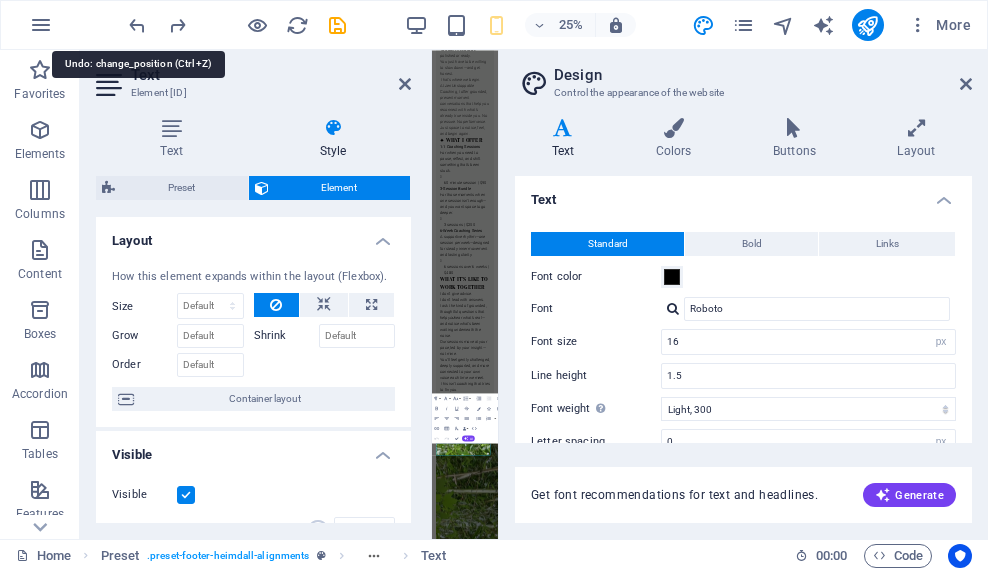 click at bounding box center [137, 25] 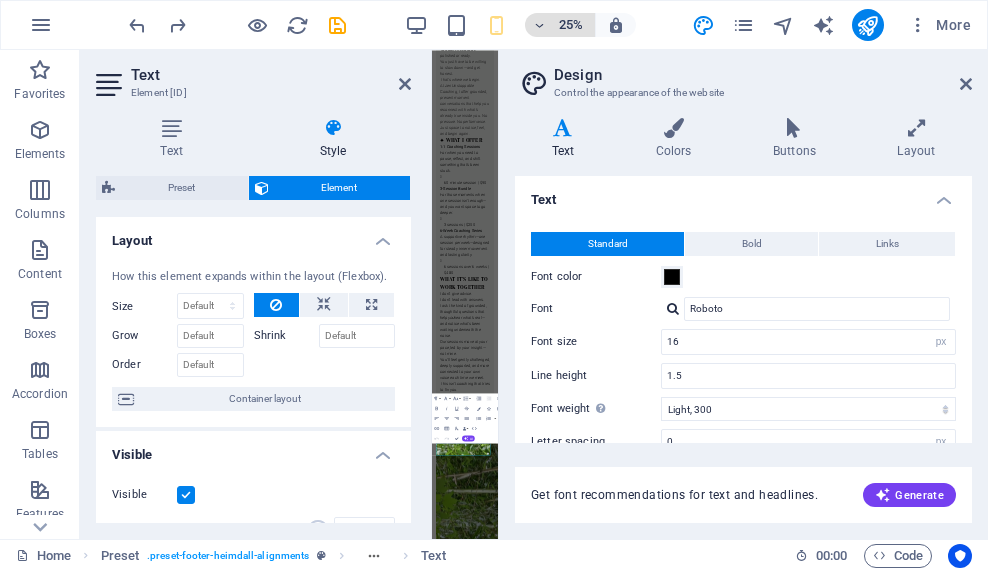click at bounding box center [540, 25] 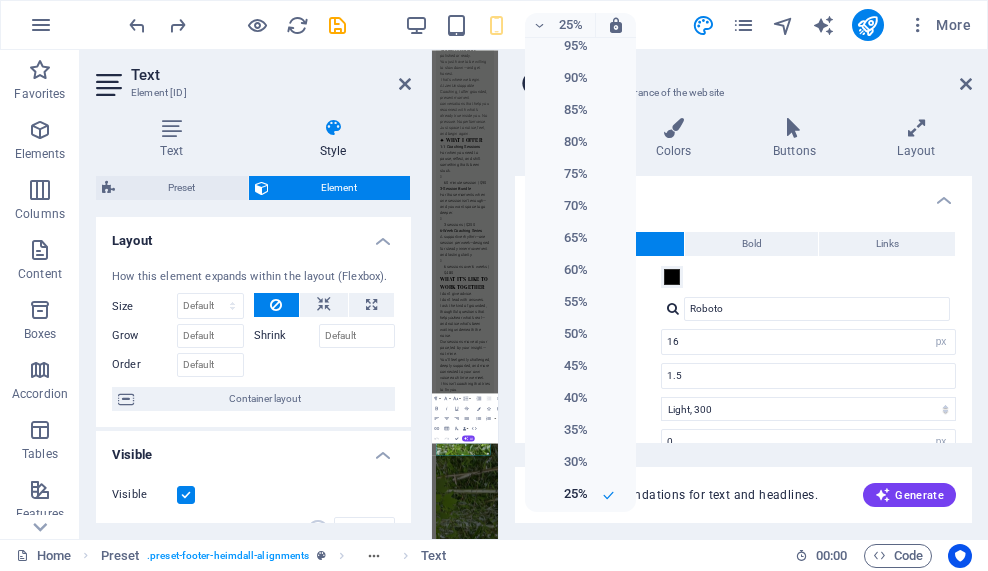 scroll, scrollTop: 46, scrollLeft: 0, axis: vertical 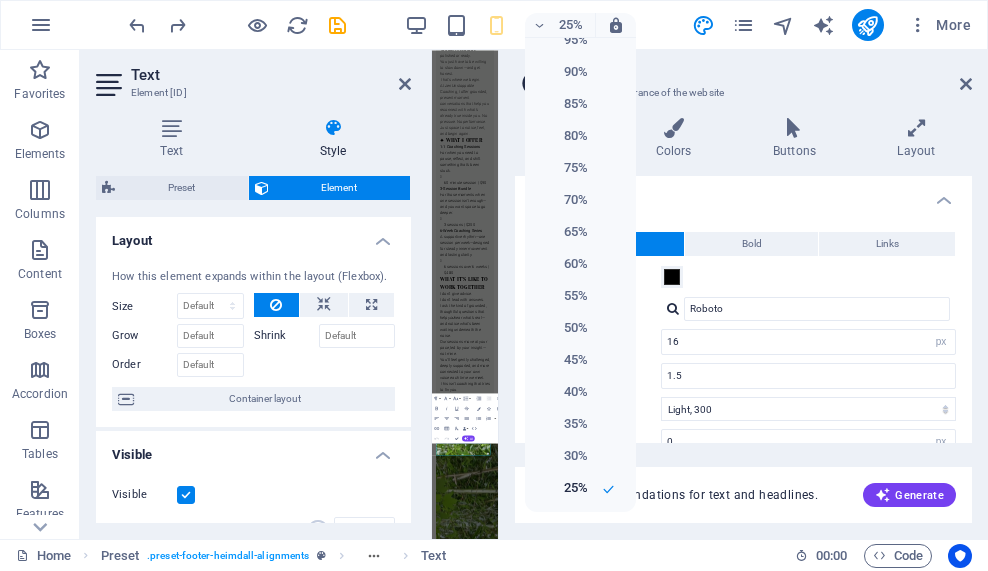 click at bounding box center (494, 285) 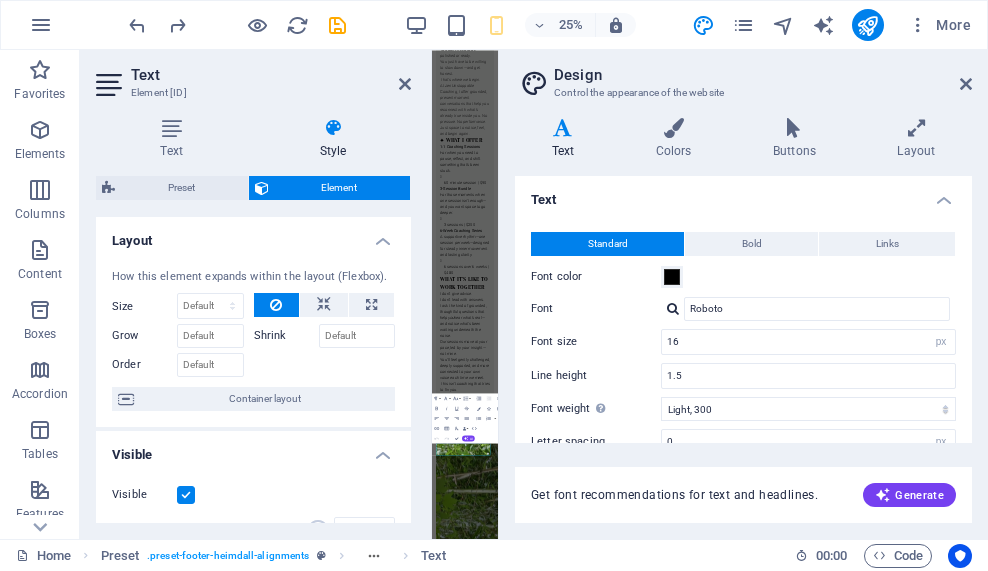 click on "Text" at bounding box center (271, 75) 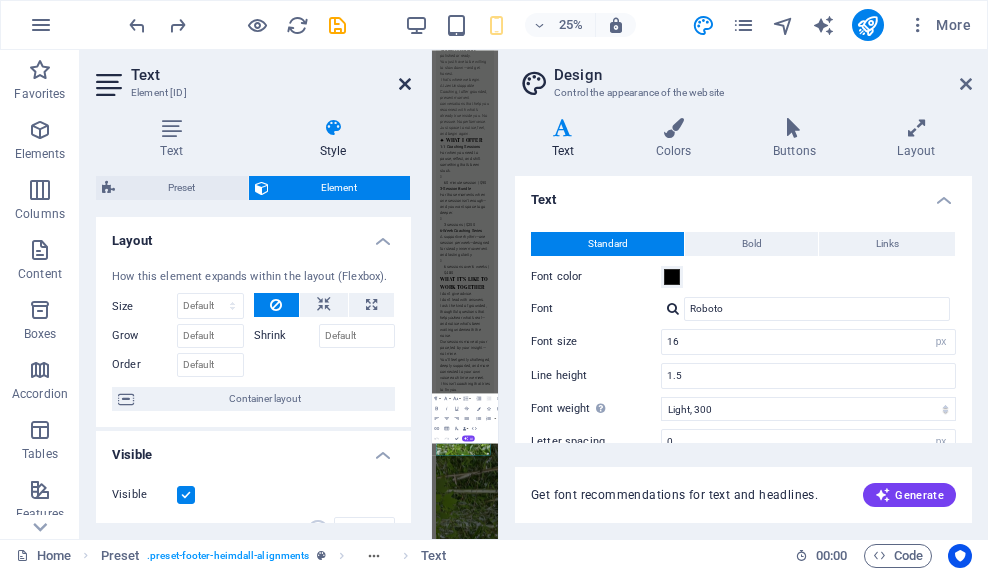 click at bounding box center [405, 84] 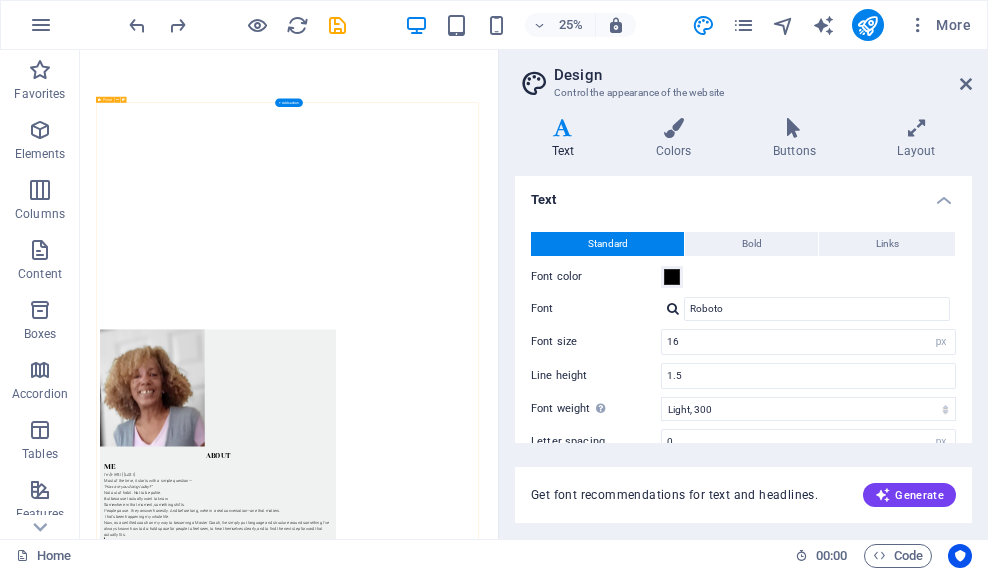 scroll, scrollTop: 1777, scrollLeft: 0, axis: vertical 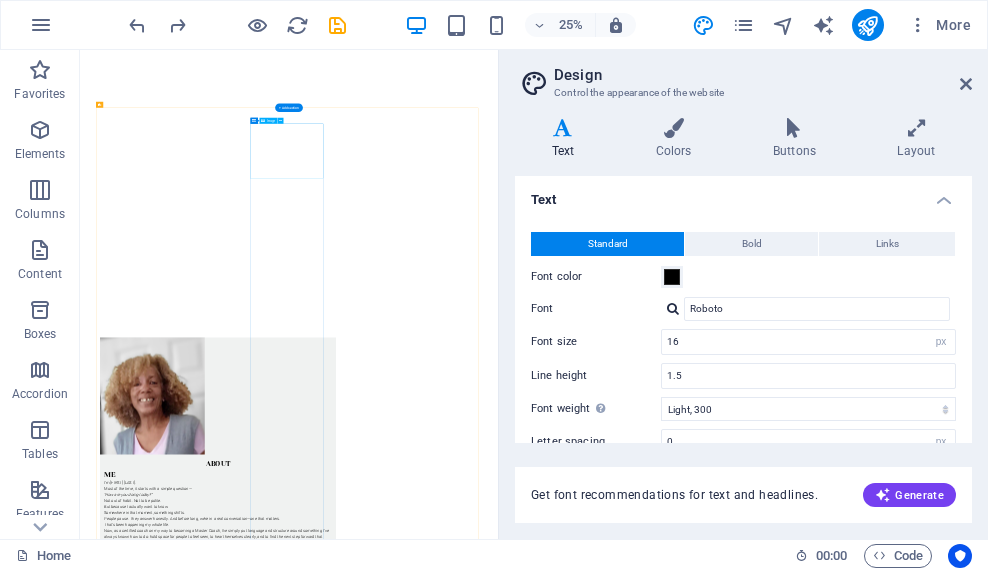 click at bounding box center (632, 2849) 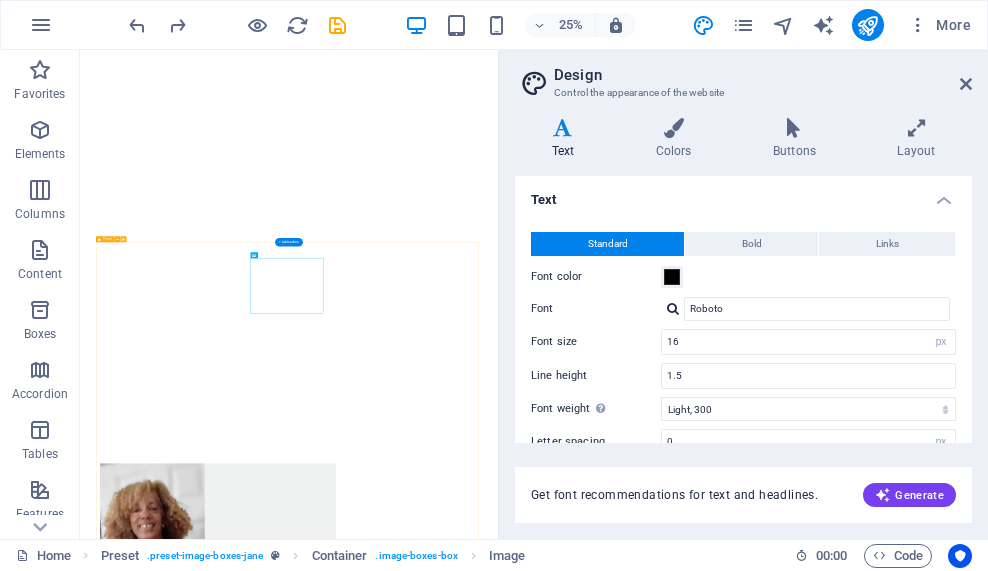 scroll, scrollTop: 1277, scrollLeft: 0, axis: vertical 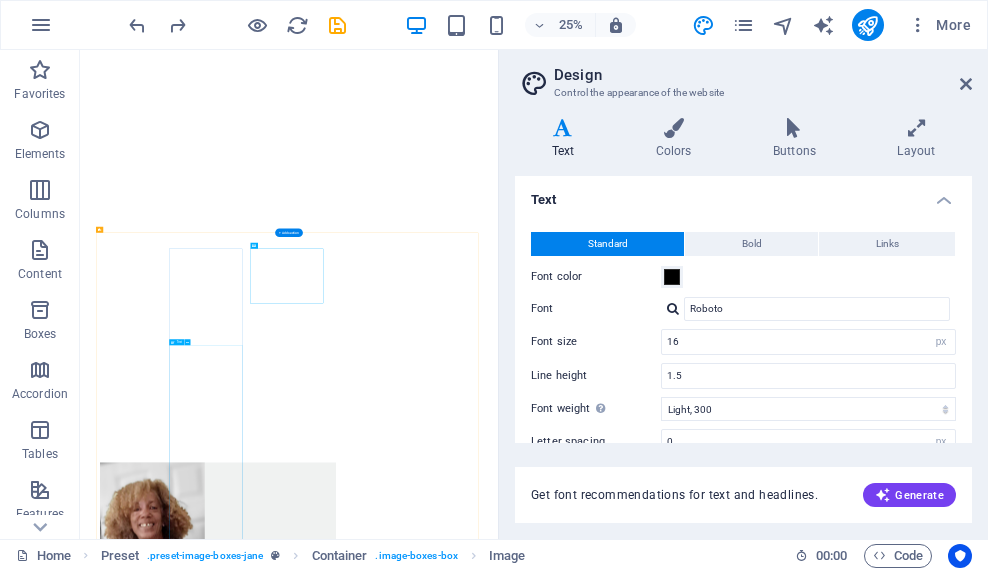 click on "ME I’m [FIRST] [LAST]. Most of the time, it starts with a simple question— “How are you doing today?” Not out of habit. Not to be polite. But because I actually want to know. Somewhere in that moment, something shifts. People pause. They answer honestly. And before long, we’re in a real conversation—one that matters. That’s been happening my whole life. Now, as a certified coach on my way to becoming a Master Coach, I’ve simply put language and structure around something I’ve always known how to do: hold space for people to feel seen, to hear themselves clearly, and to find the next step forward that actually fits. ZenUnstoppable Coaching isn’t about perfection or performance. It’s about  presence . It’s about slowing down enough to hear what’s real— then moving forward from that place with clarity, courage, and your own kind of power. I don’t offer advice. I offer space. I offer deep listening. This isn’t self-help. This isn’t a list of steps." at bounding box center (632, 2550) 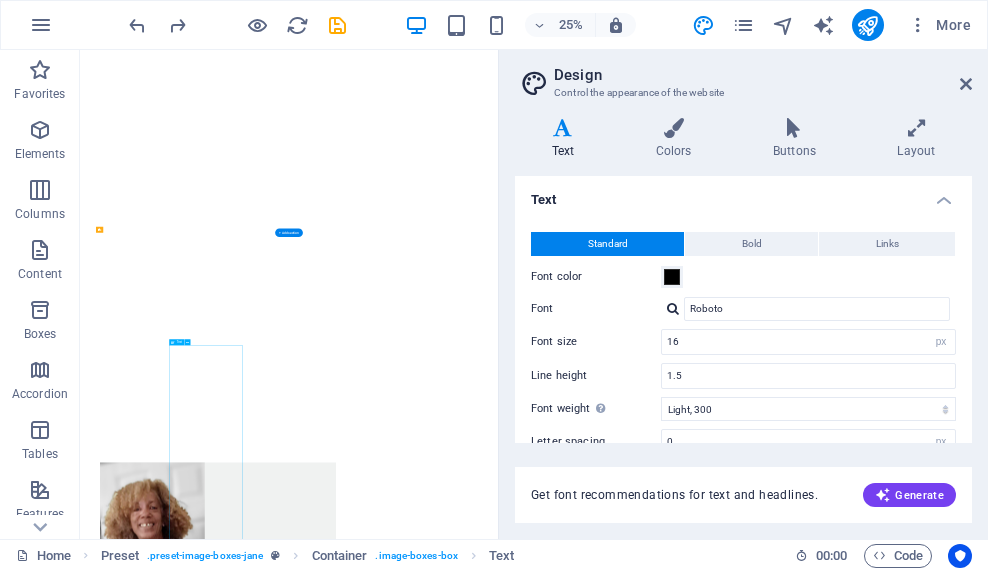 click on "ME I’m [FIRST] [LAST]. Most of the time, it starts with a simple question— “How are you doing today?” Not out of habit. Not to be polite. But because I actually want to know. Somewhere in that moment, something shifts. People pause. They answer honestly. And before long, we’re in a real conversation—one that matters. That’s been happening my whole life. Now, as a certified coach on my way to becoming a Master Coach, I’ve simply put language and structure around something I’ve always known how to do: hold space for people to feel seen, to hear themselves clearly, and to find the next step forward that actually fits. ZenUnstoppable Coaching isn’t about perfection or performance. It’s about  presence . It’s about slowing down enough to hear what’s real— then moving forward from that place with clarity, courage, and your own kind of power. I don’t offer advice. I offer space. I offer deep listening. This isn’t self-help. This isn’t a list of steps." at bounding box center [632, 2550] 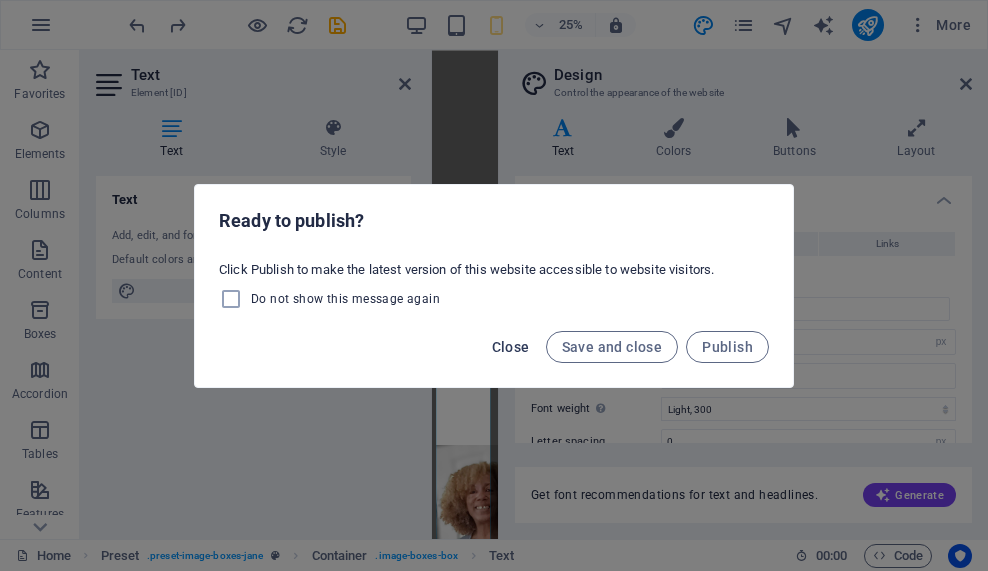 click on "Close" at bounding box center (511, 347) 